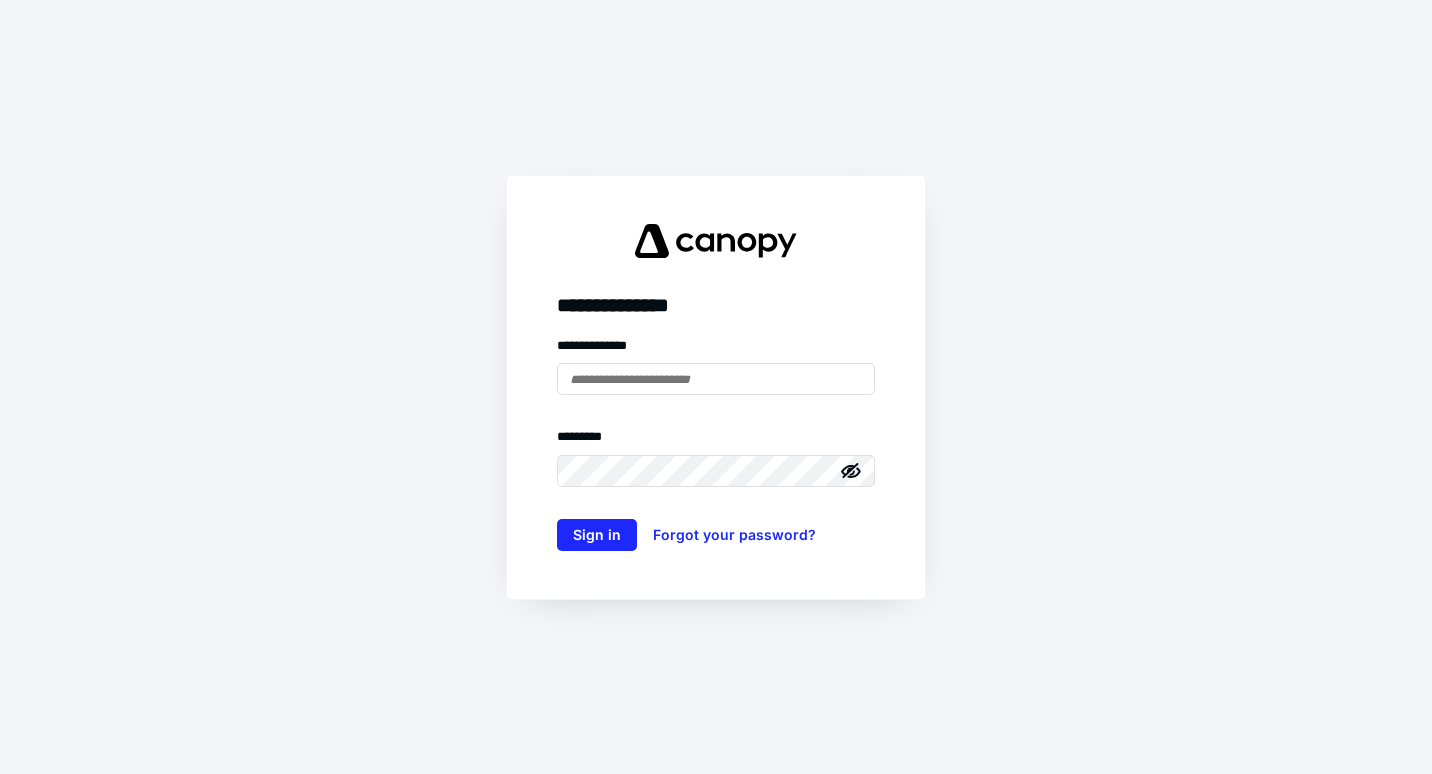 scroll, scrollTop: 0, scrollLeft: 0, axis: both 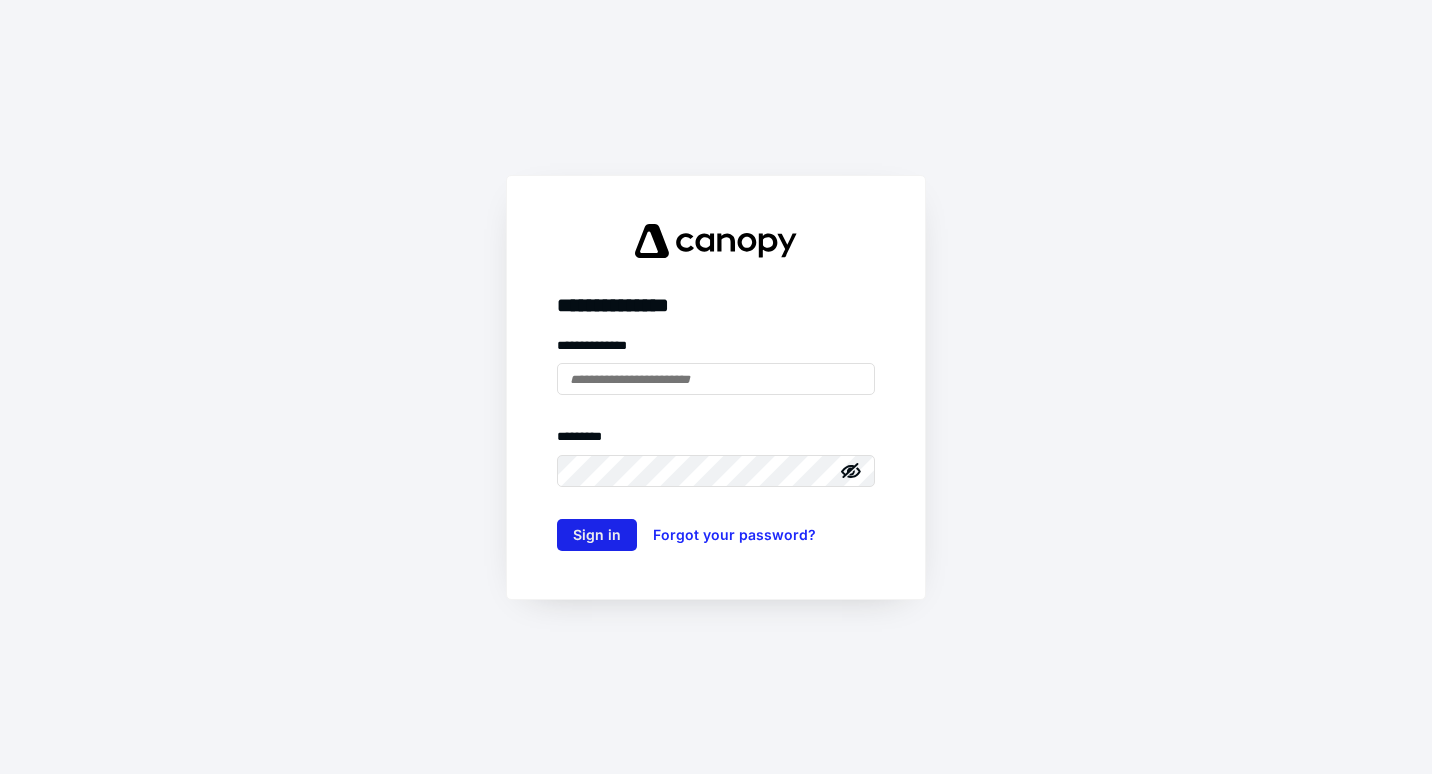 type on "**********" 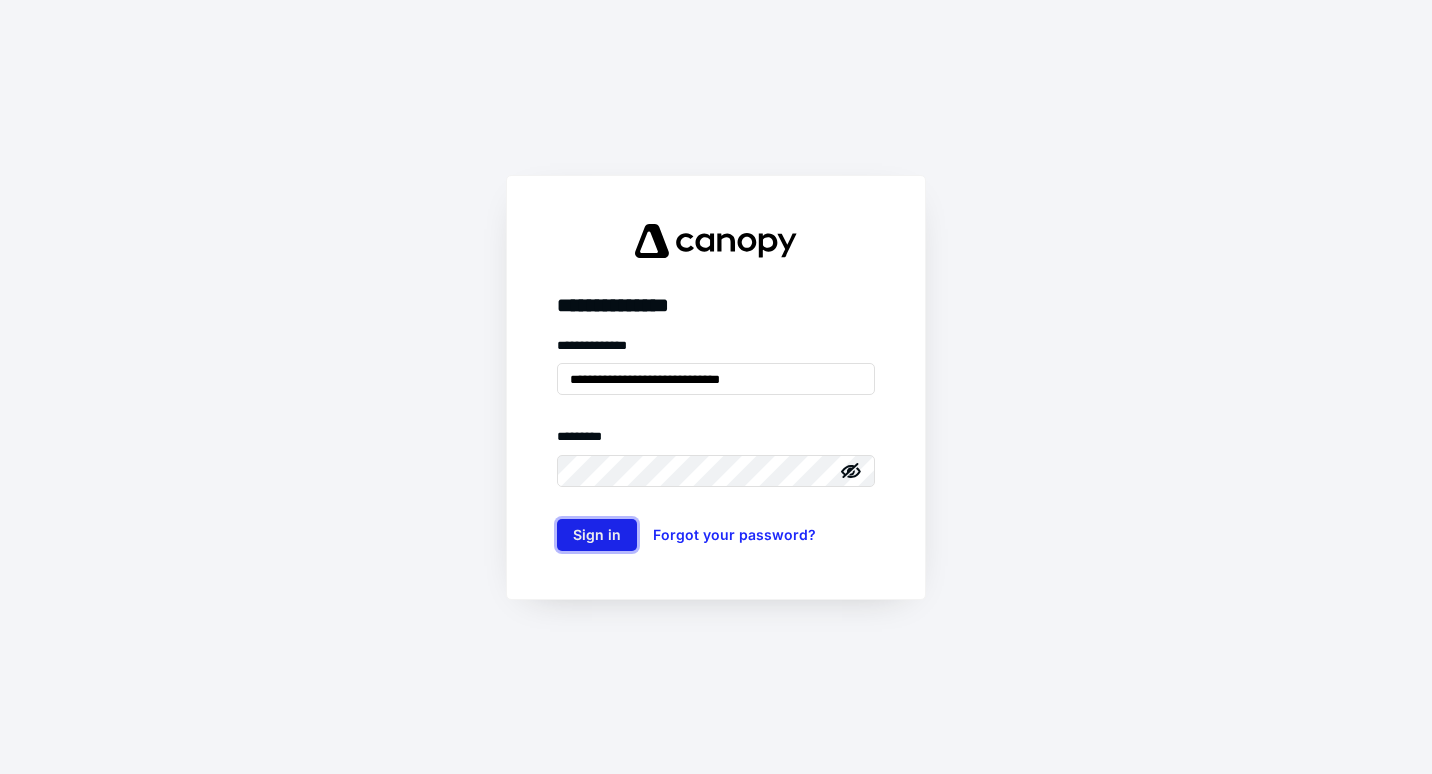 click on "Sign in" at bounding box center (597, 535) 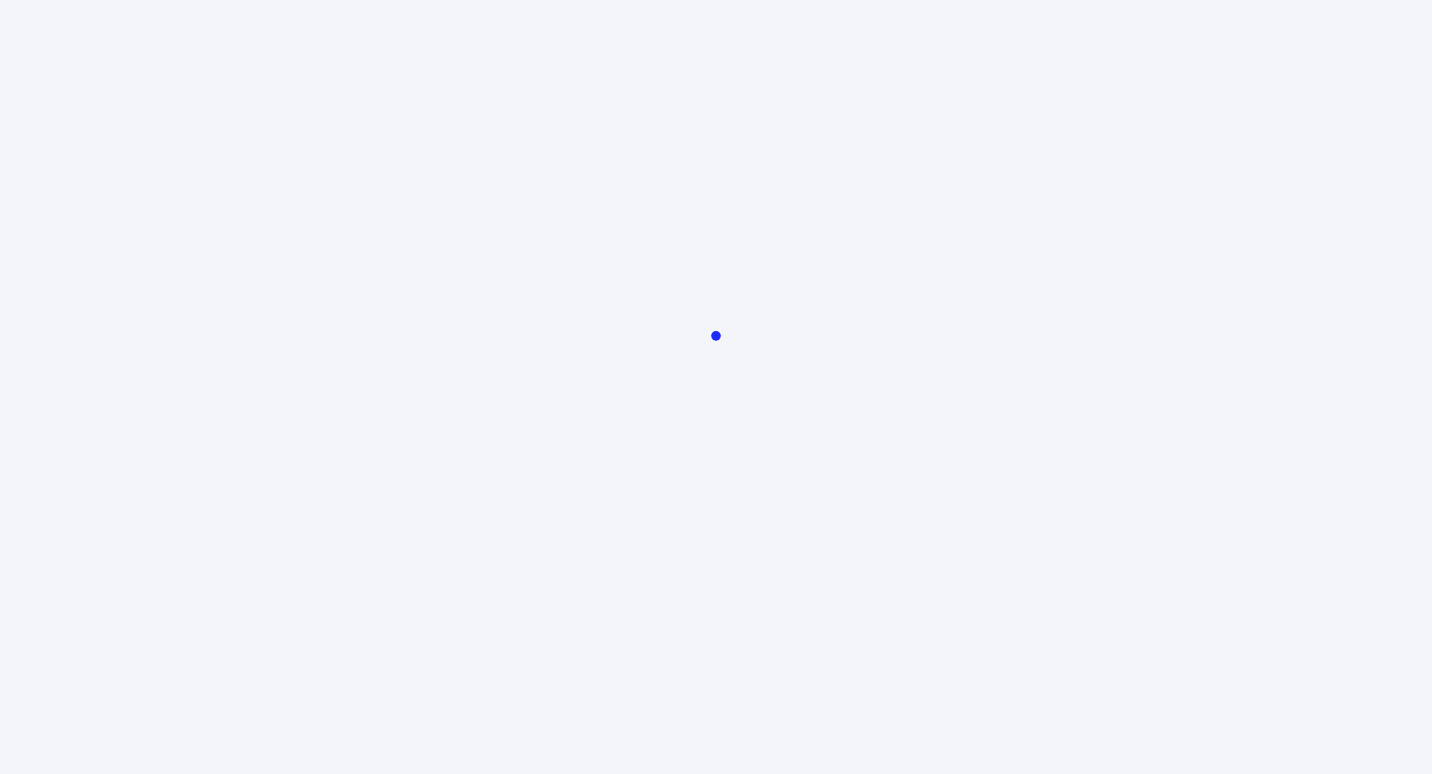 scroll, scrollTop: 0, scrollLeft: 0, axis: both 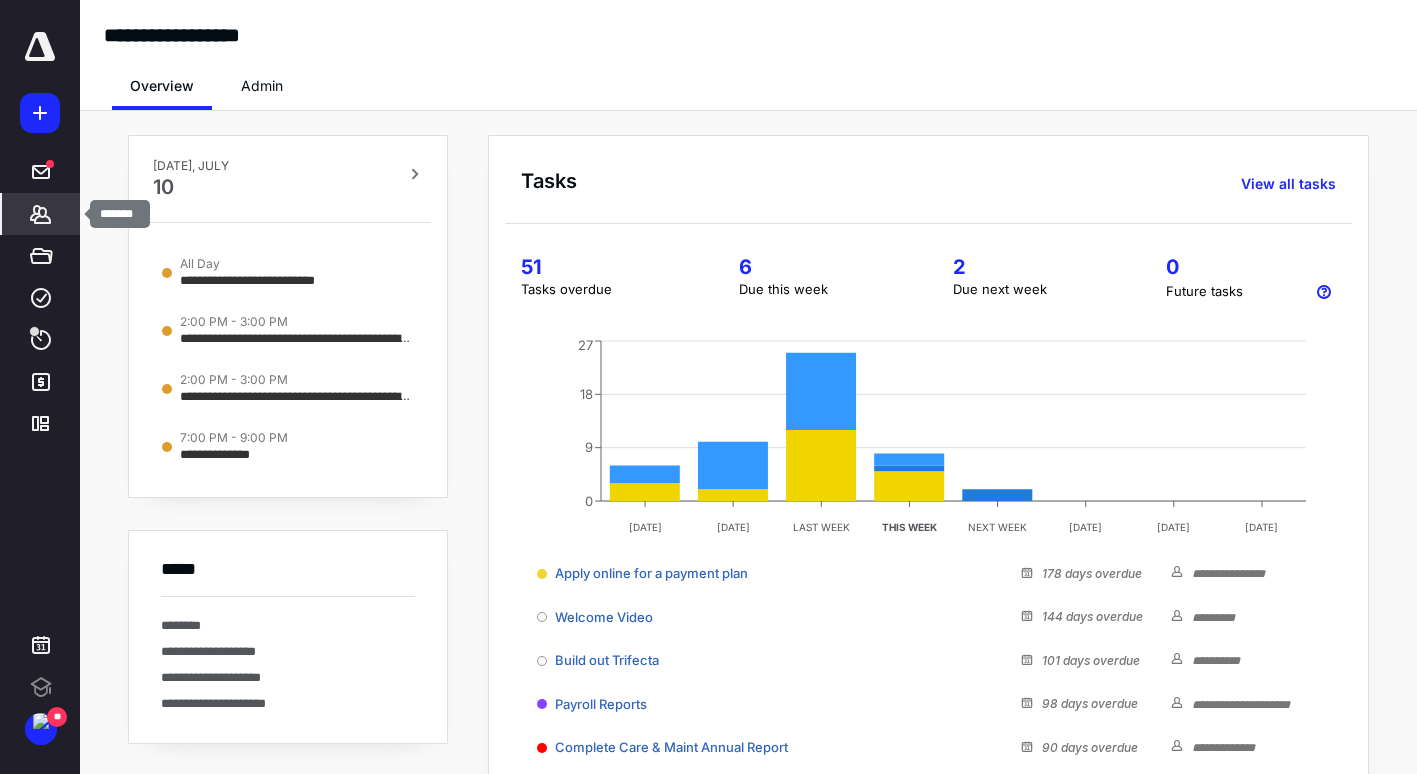 click 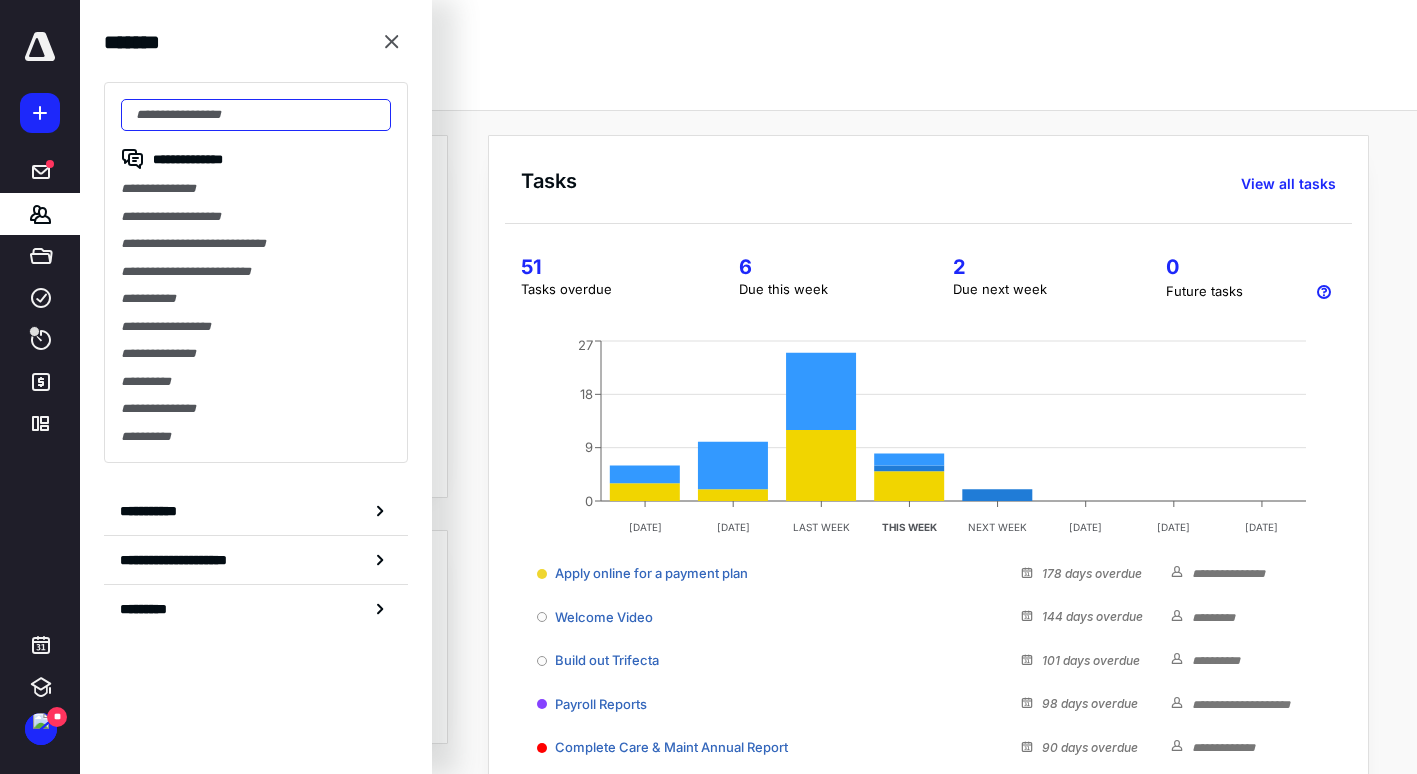 click at bounding box center (256, 115) 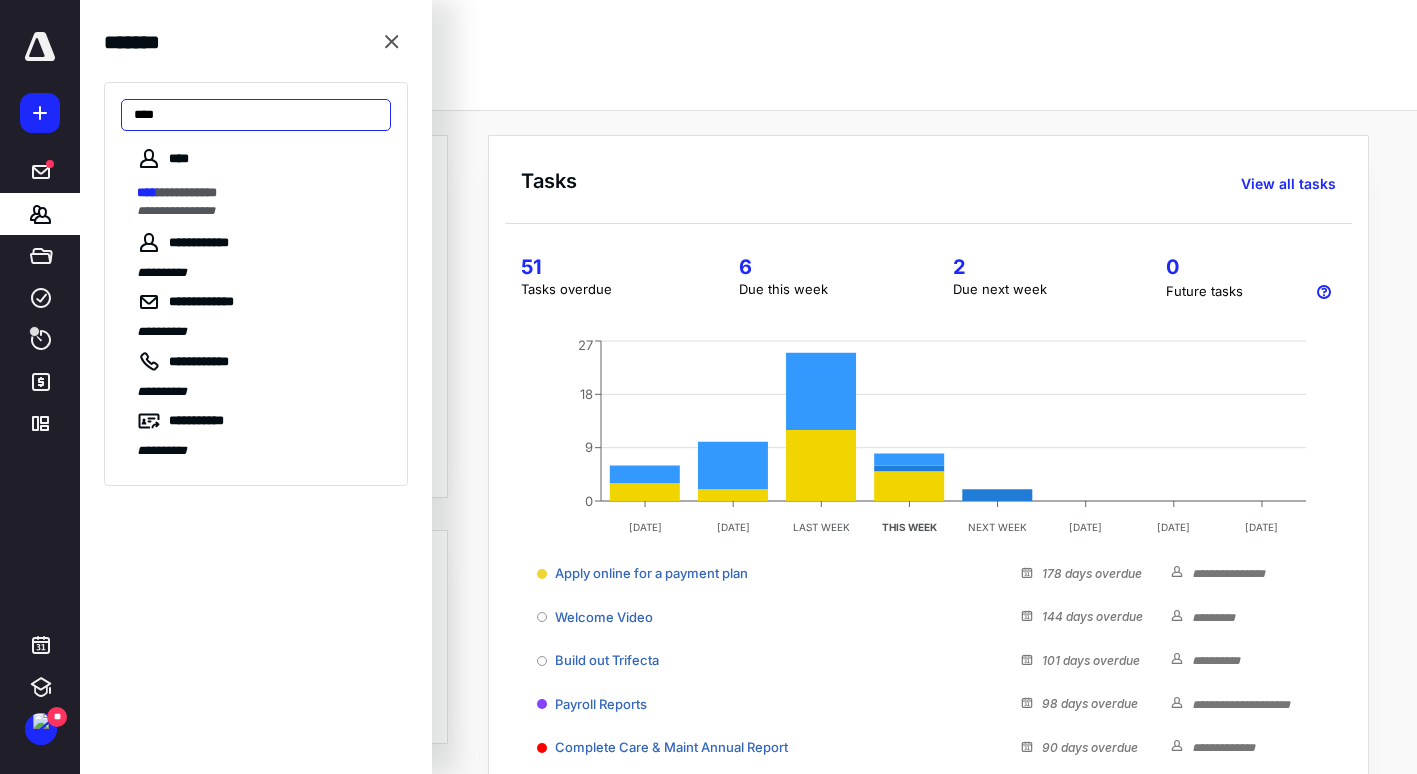 click on "****" at bounding box center [256, 115] 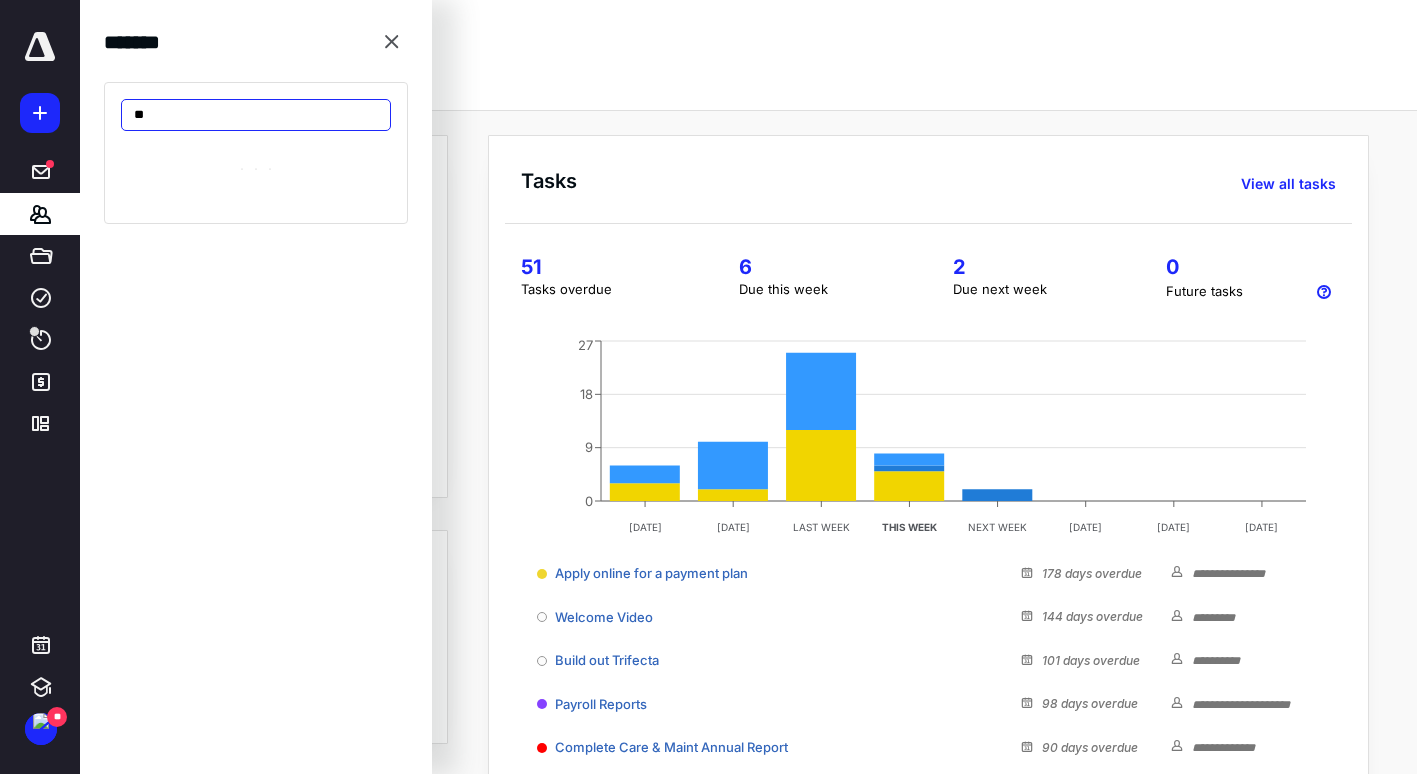 type on "*" 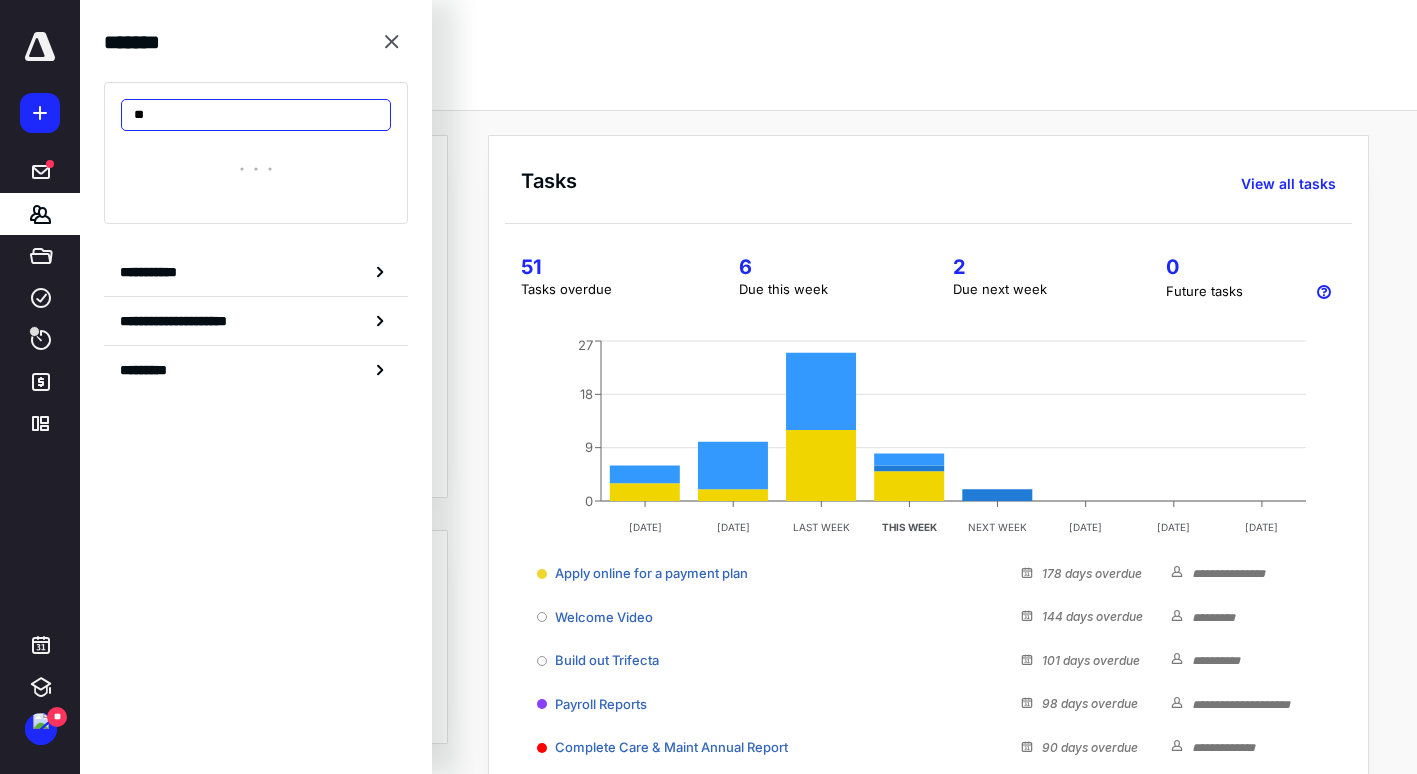 type on "*" 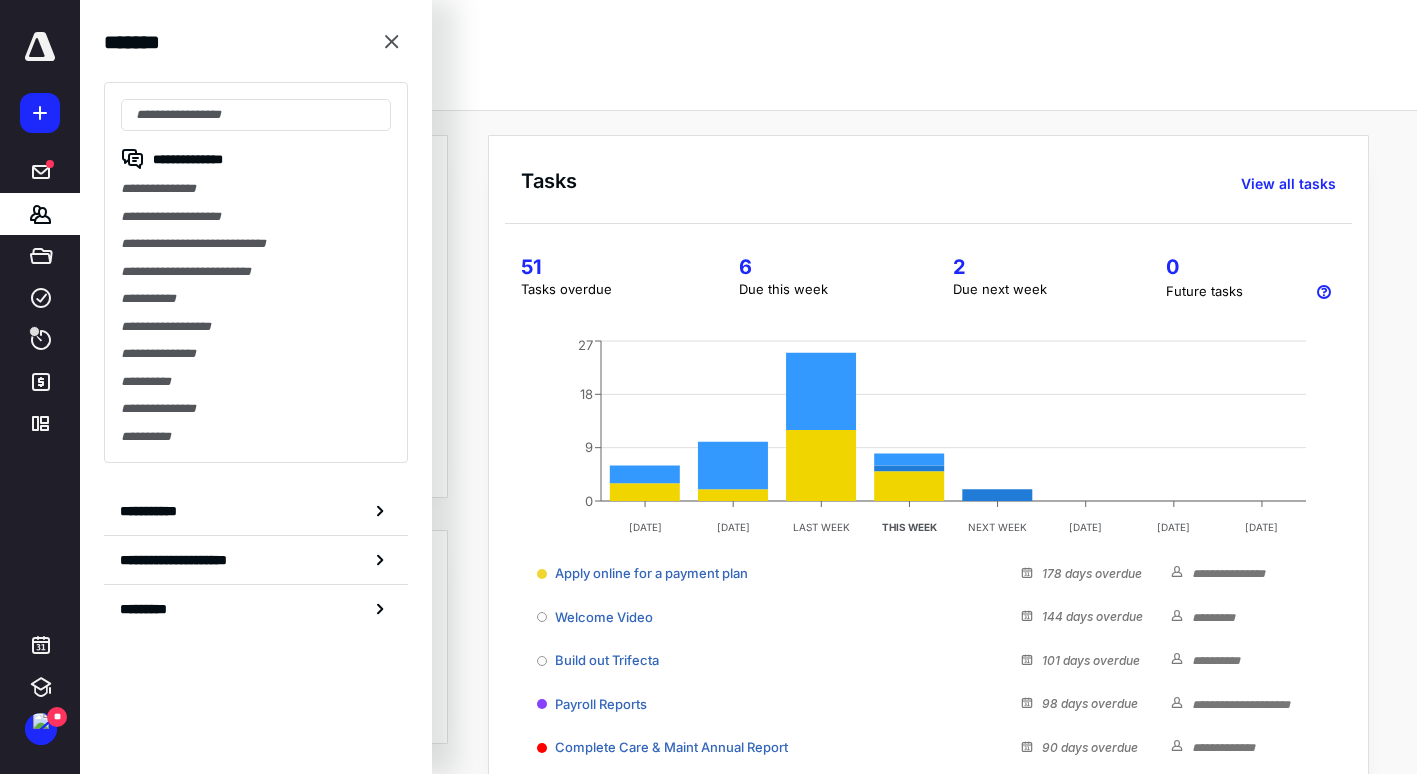 click on "**********" at bounding box center (256, 272) 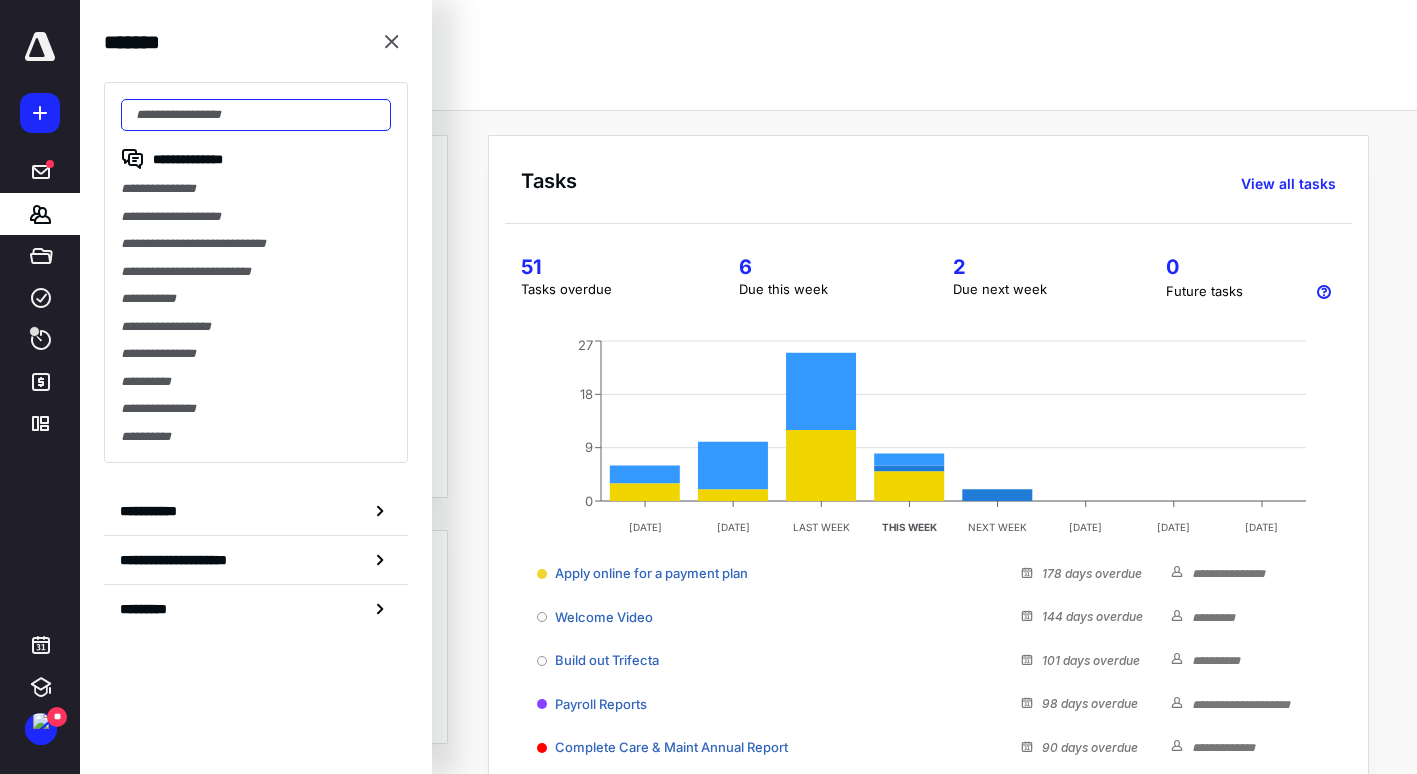 click at bounding box center (256, 115) 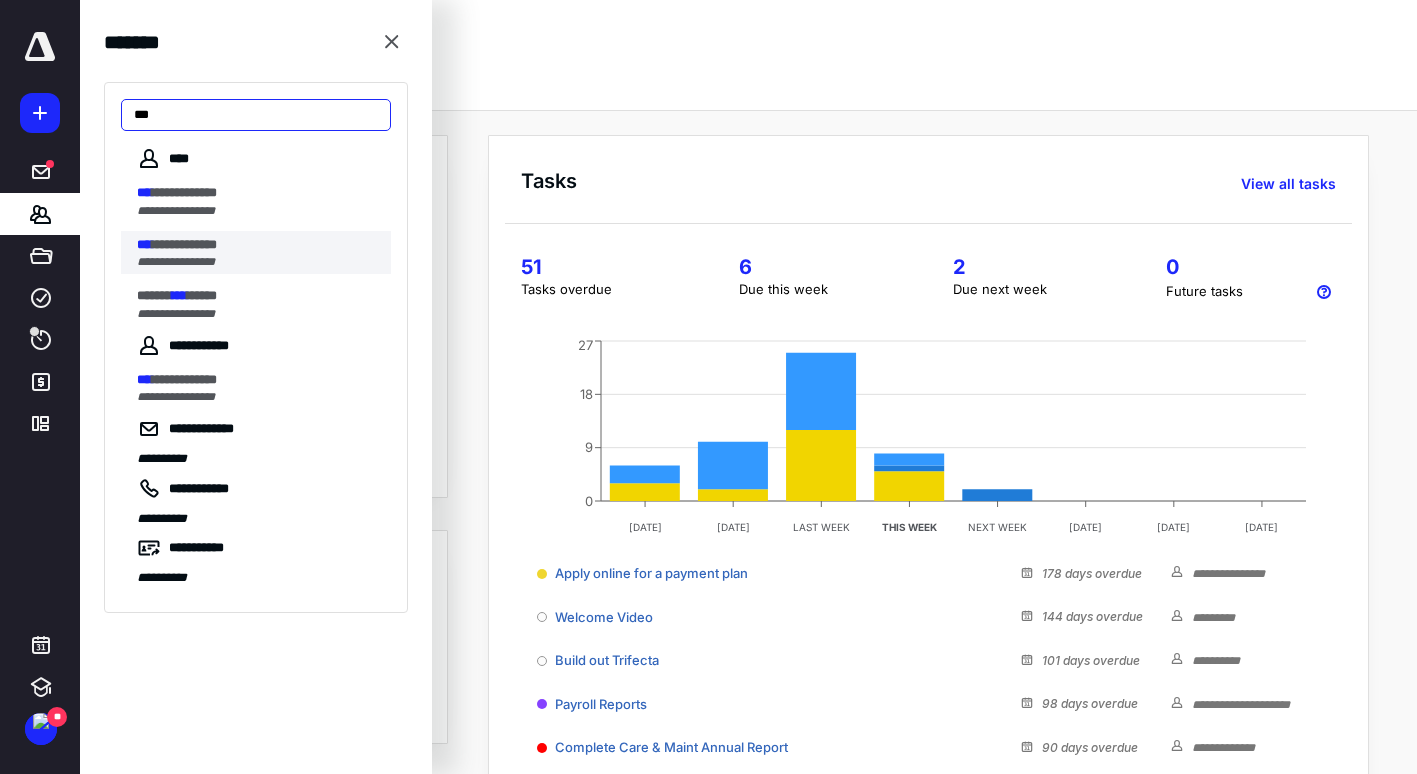 type on "***" 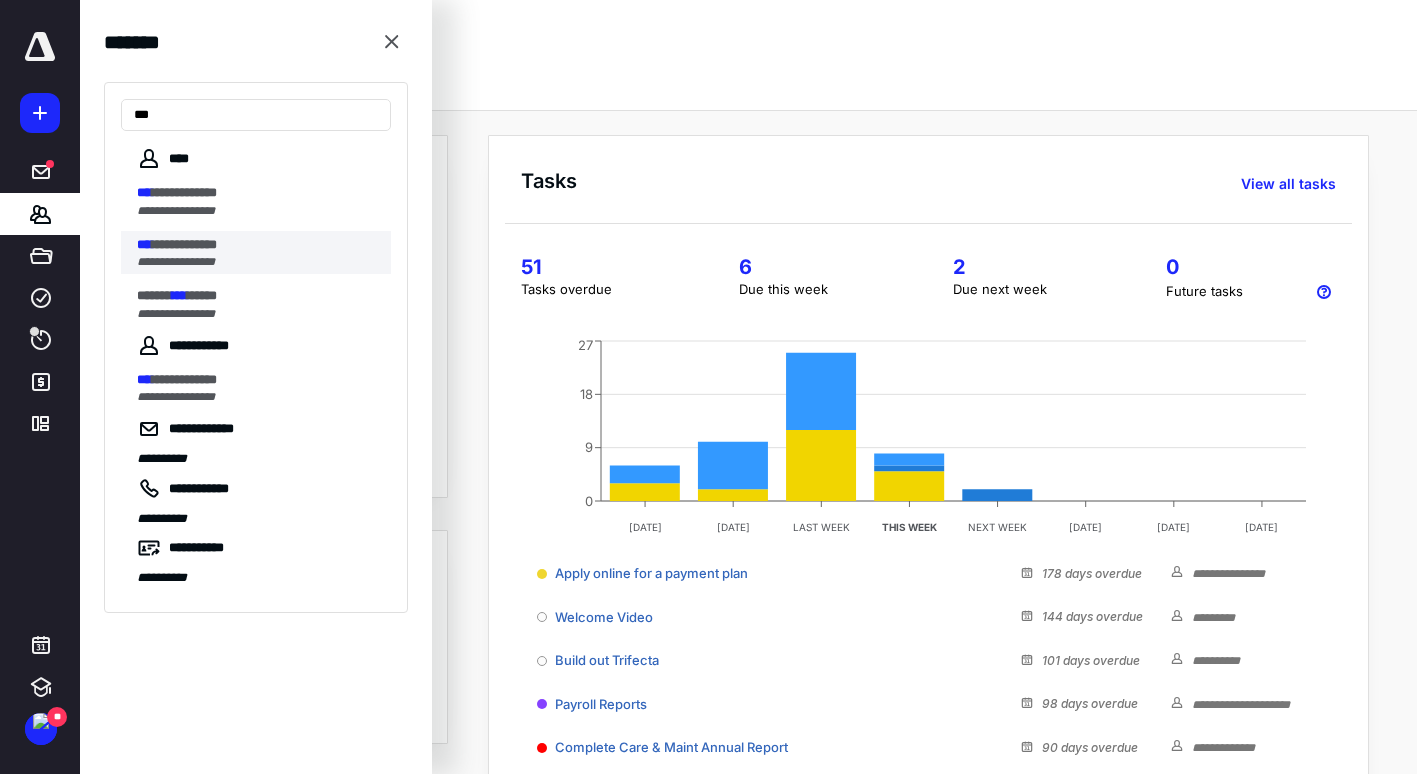 click on "**********" at bounding box center (184, 244) 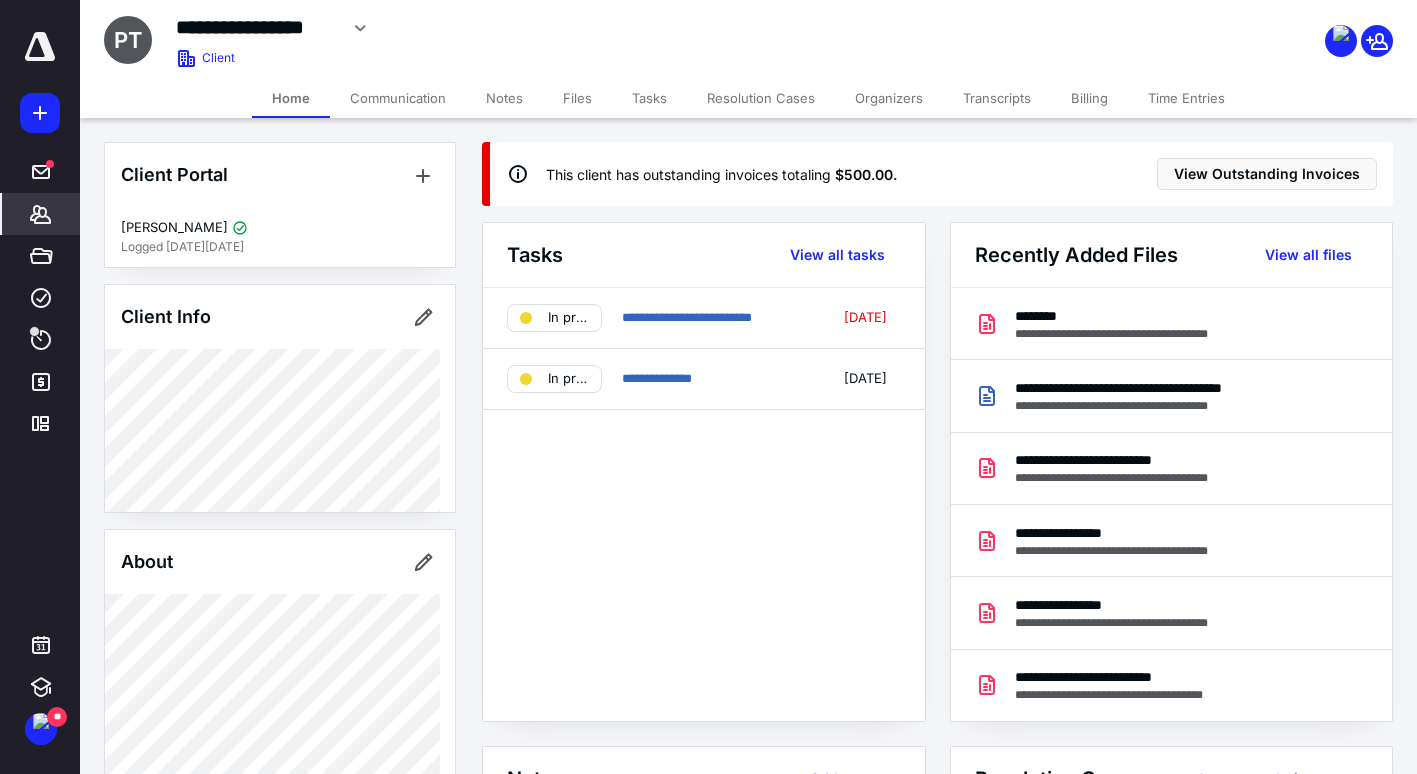 click on "Files" at bounding box center [577, 98] 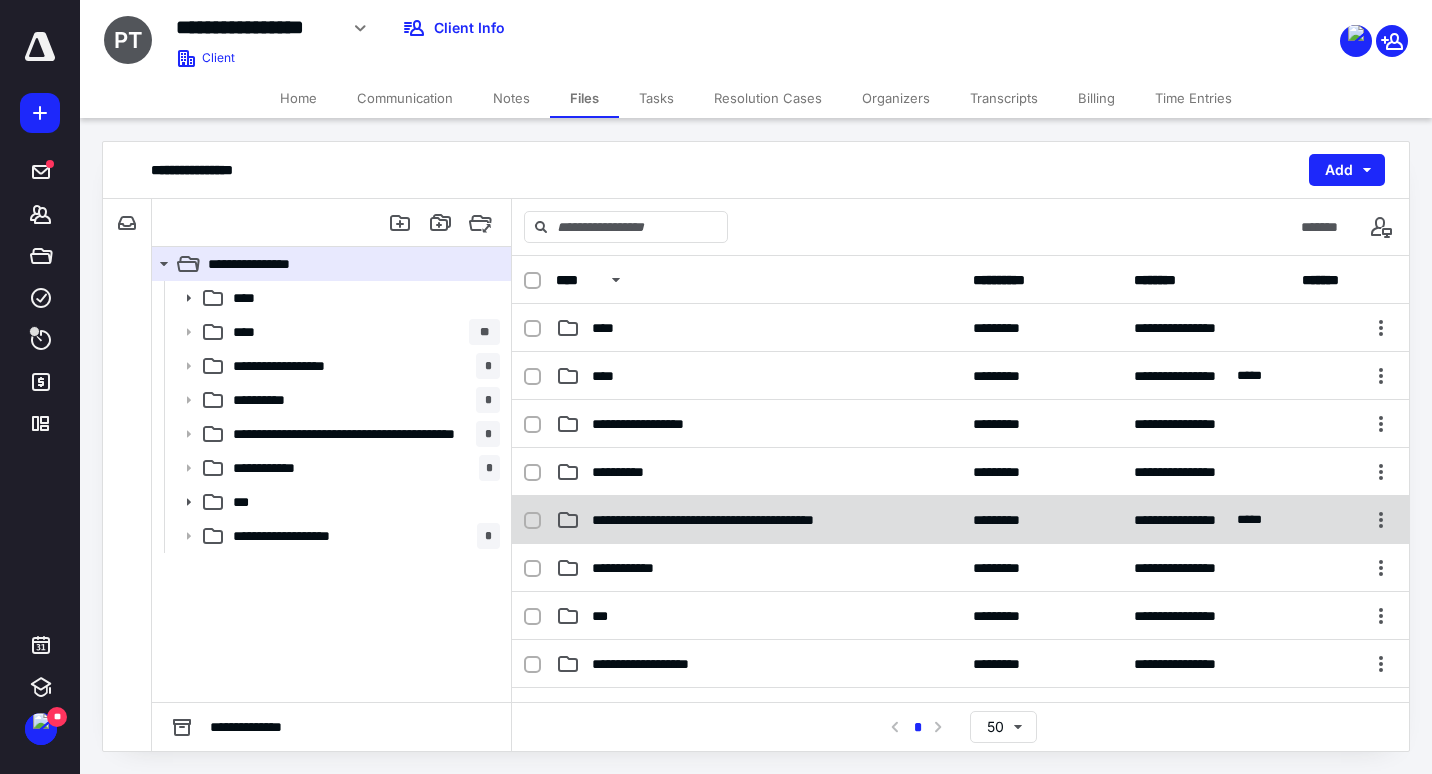 click on "**********" at bounding box center (758, 520) 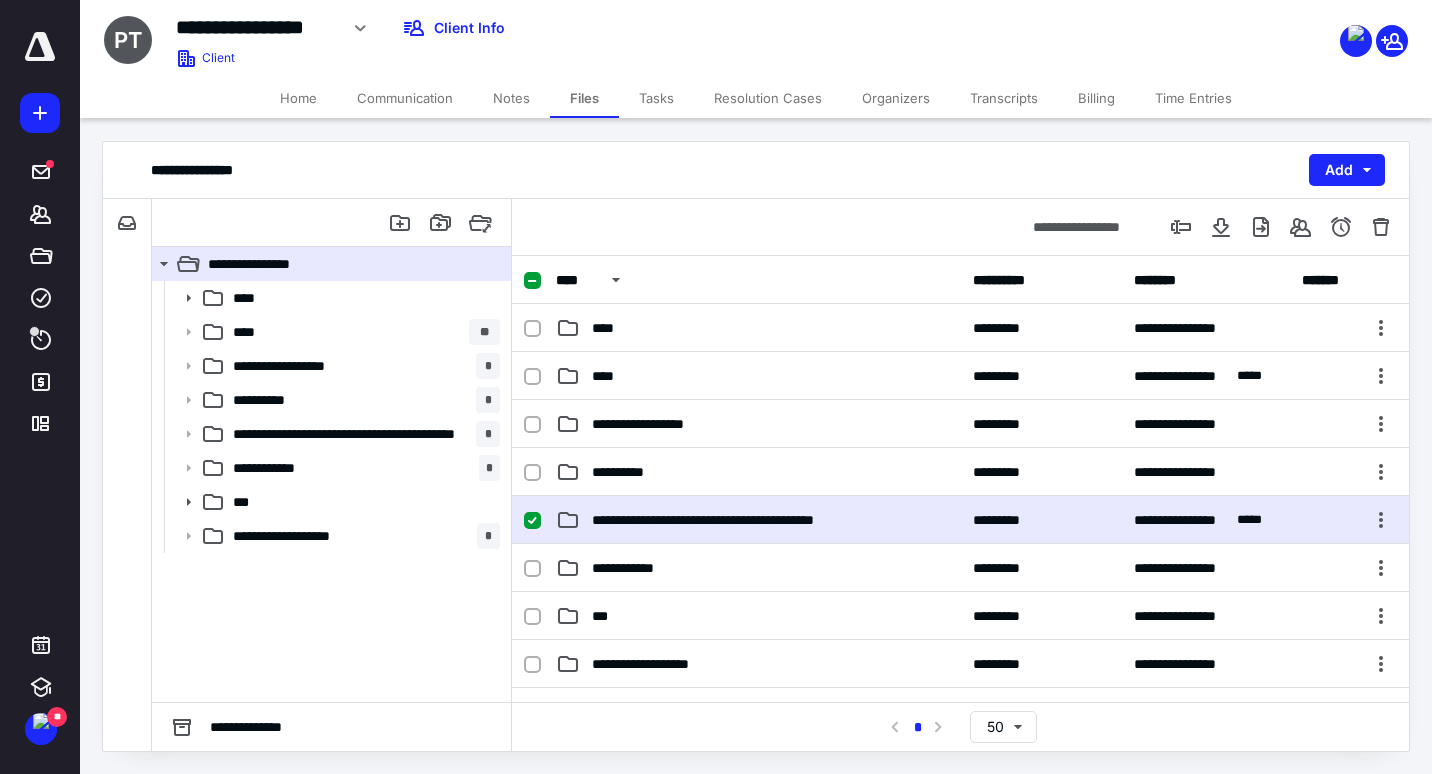click on "**********" at bounding box center (758, 520) 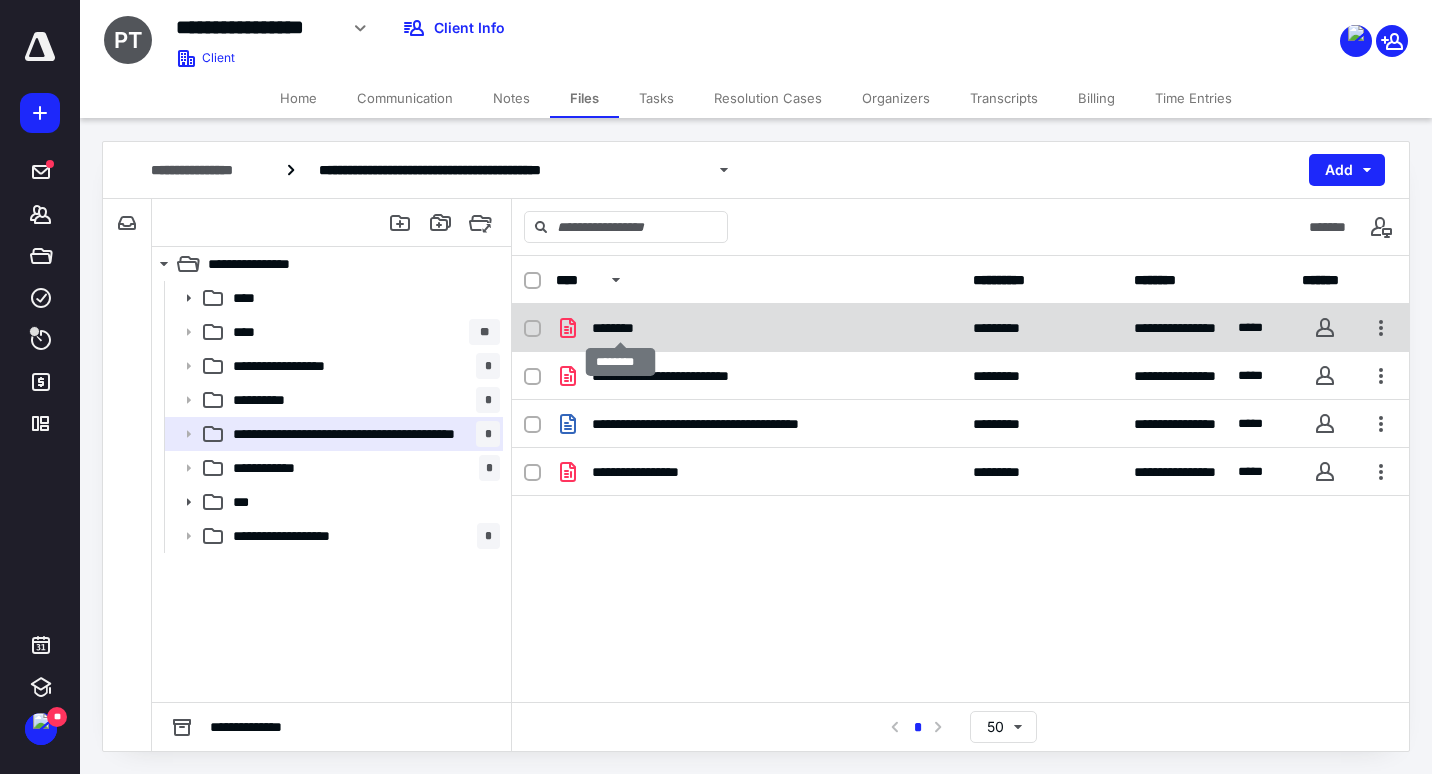 click on "********" at bounding box center [621, 328] 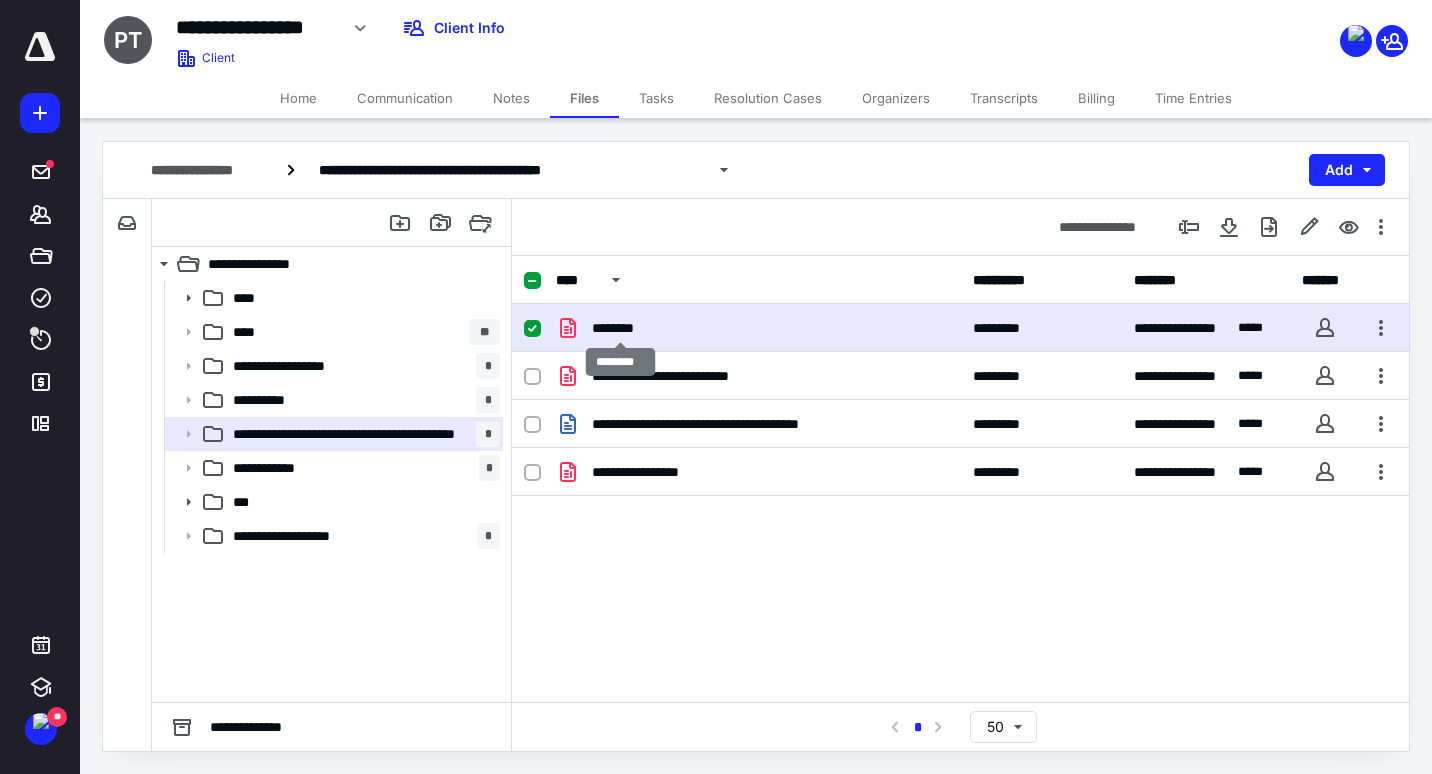 click on "********" at bounding box center (621, 328) 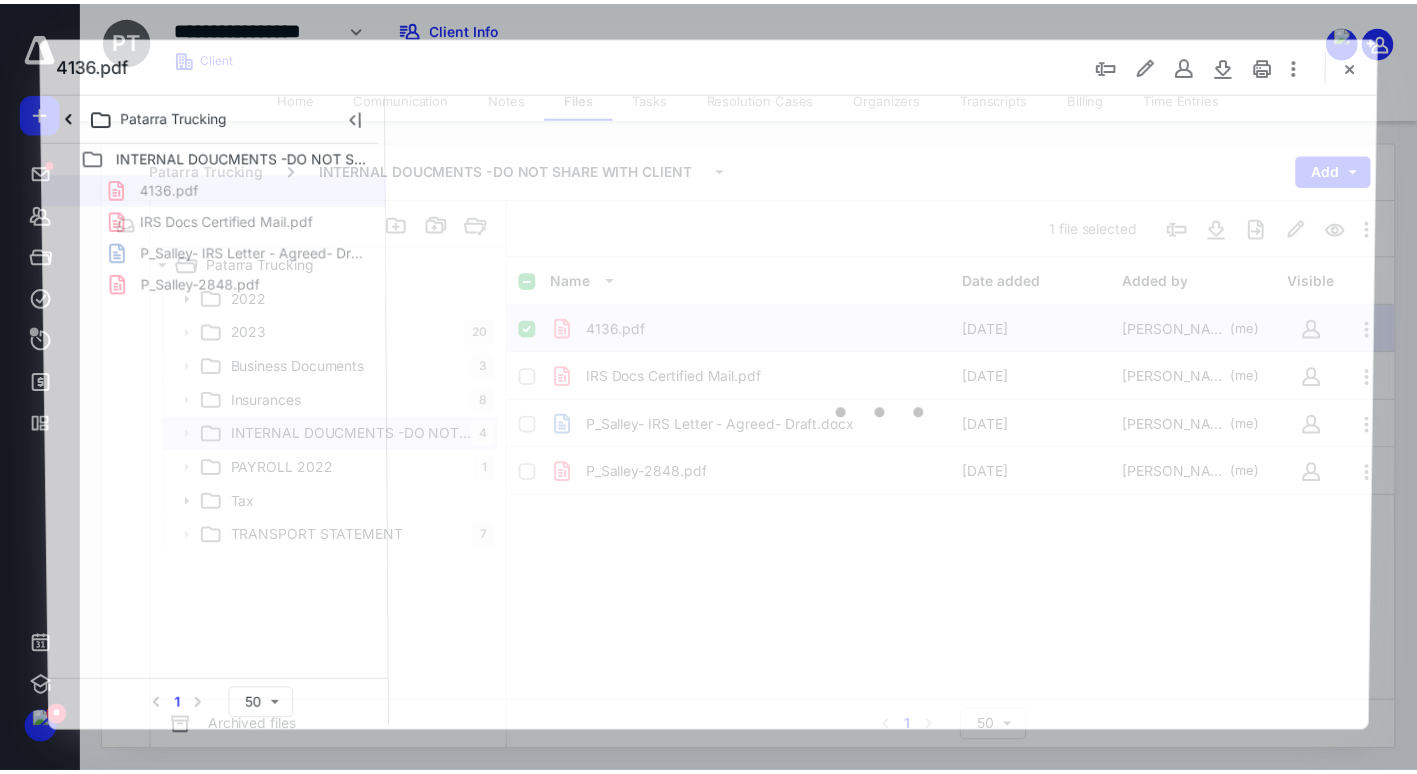 scroll, scrollTop: 0, scrollLeft: 0, axis: both 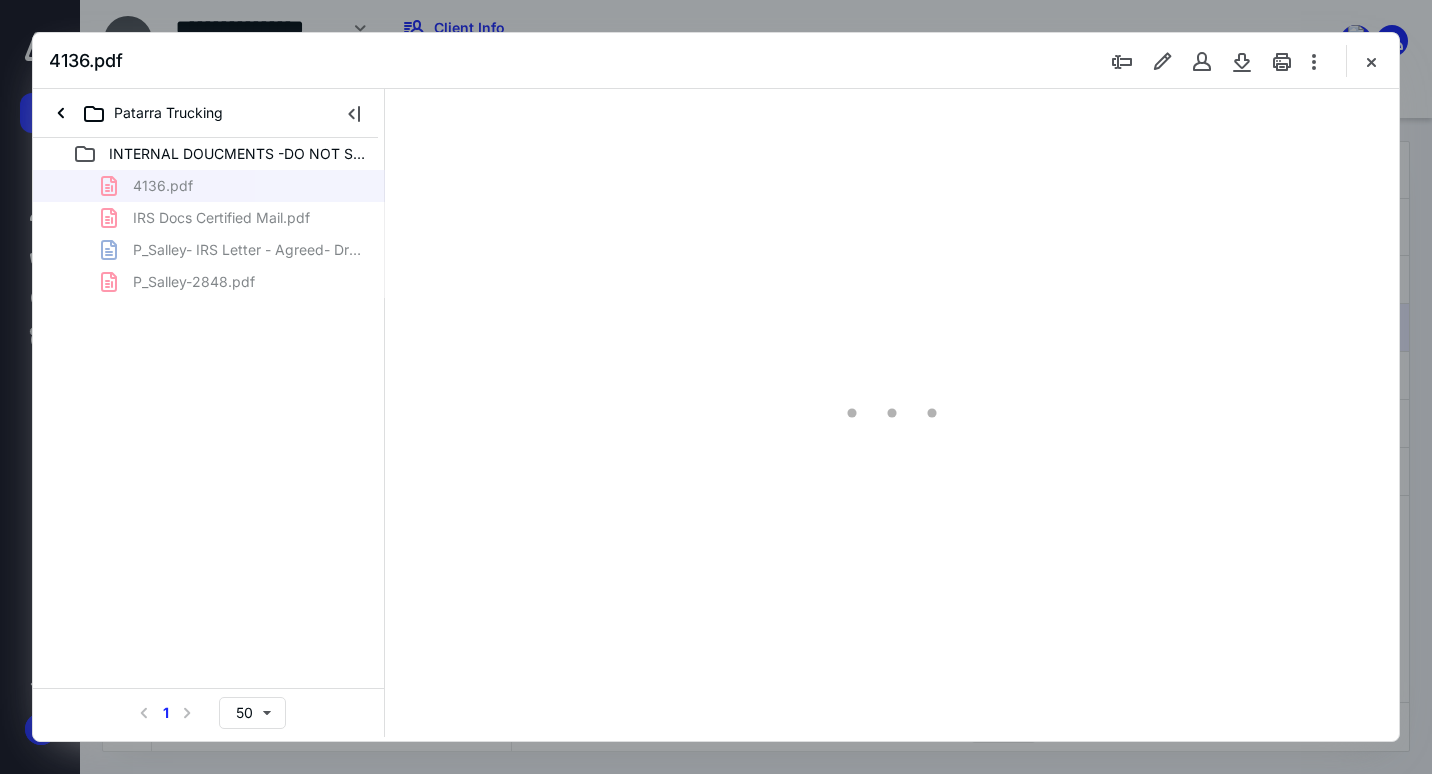 type on "73" 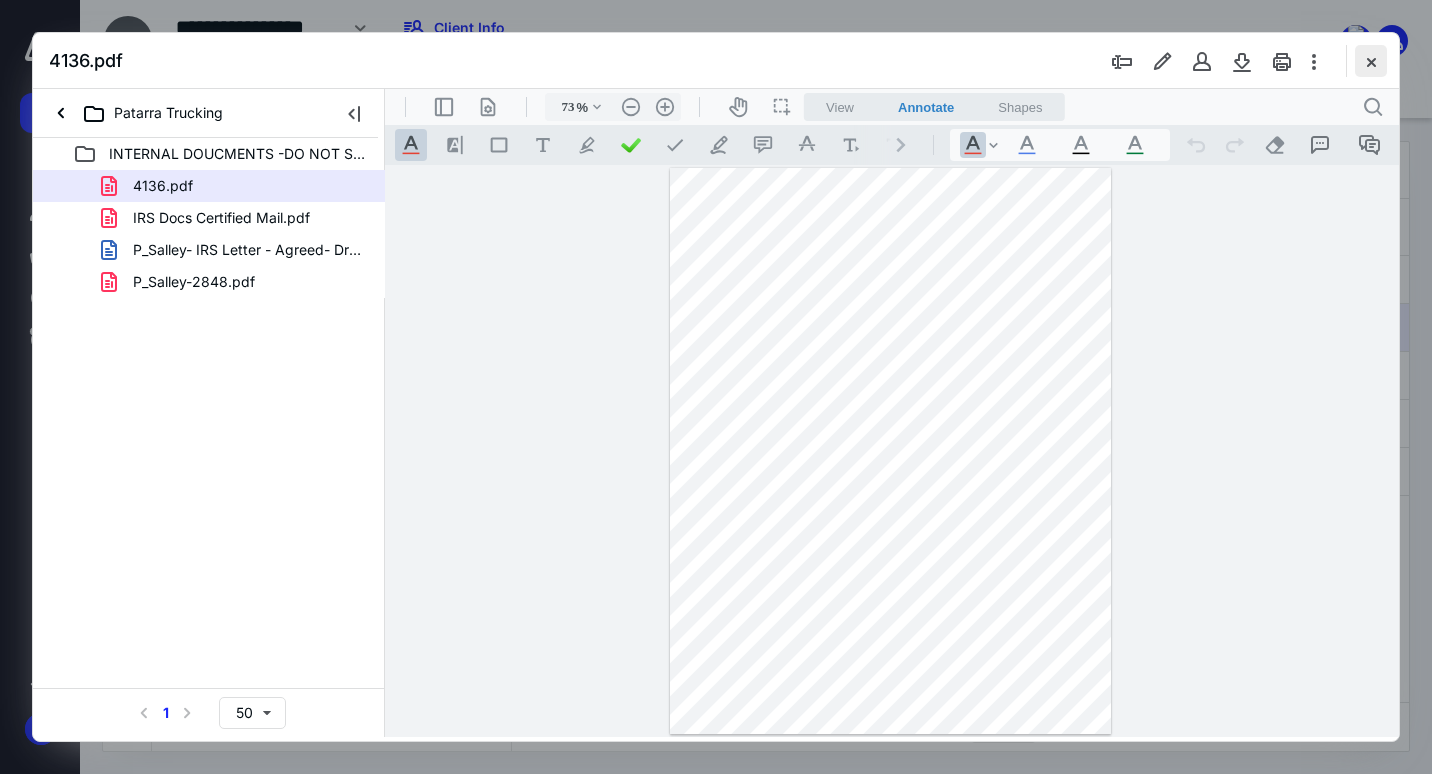 click at bounding box center (1371, 61) 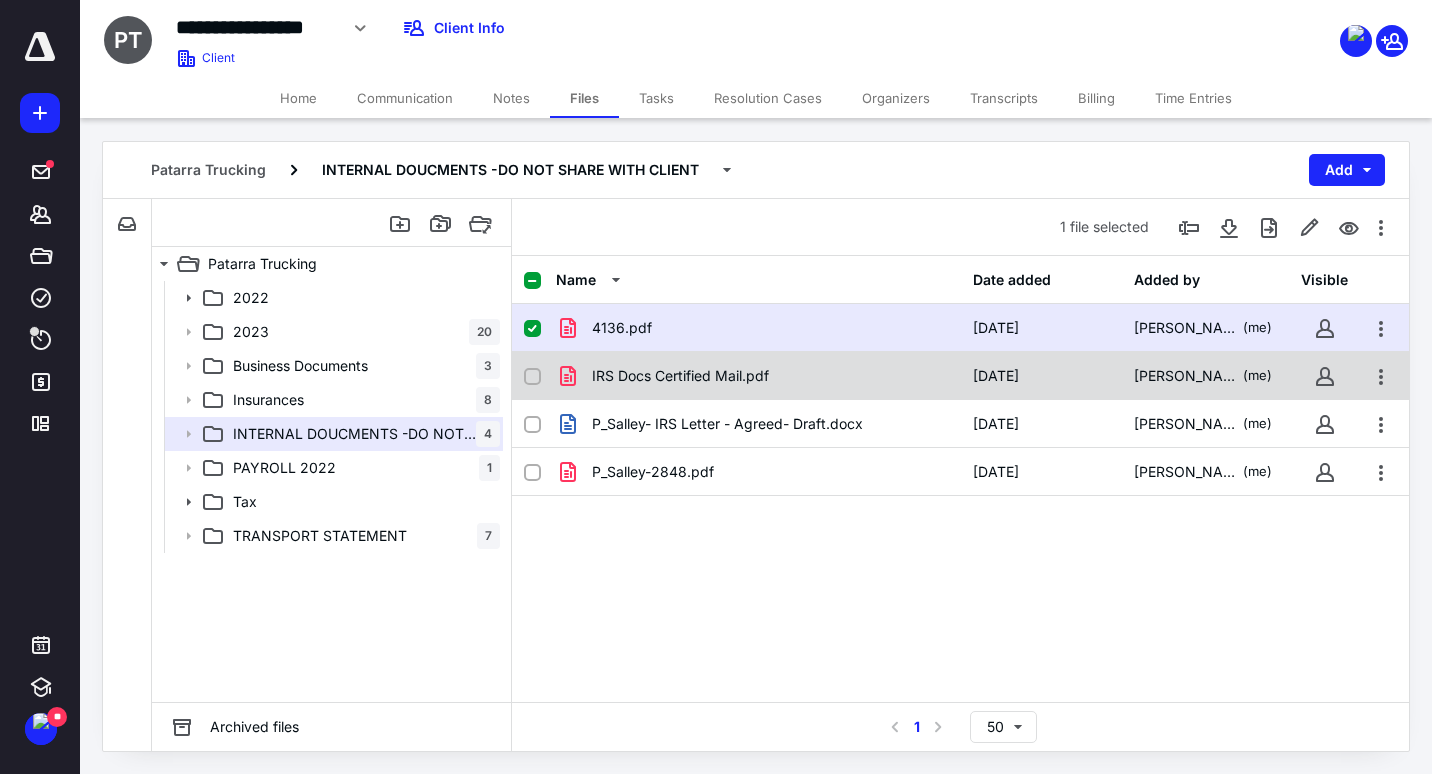 click at bounding box center [540, 376] 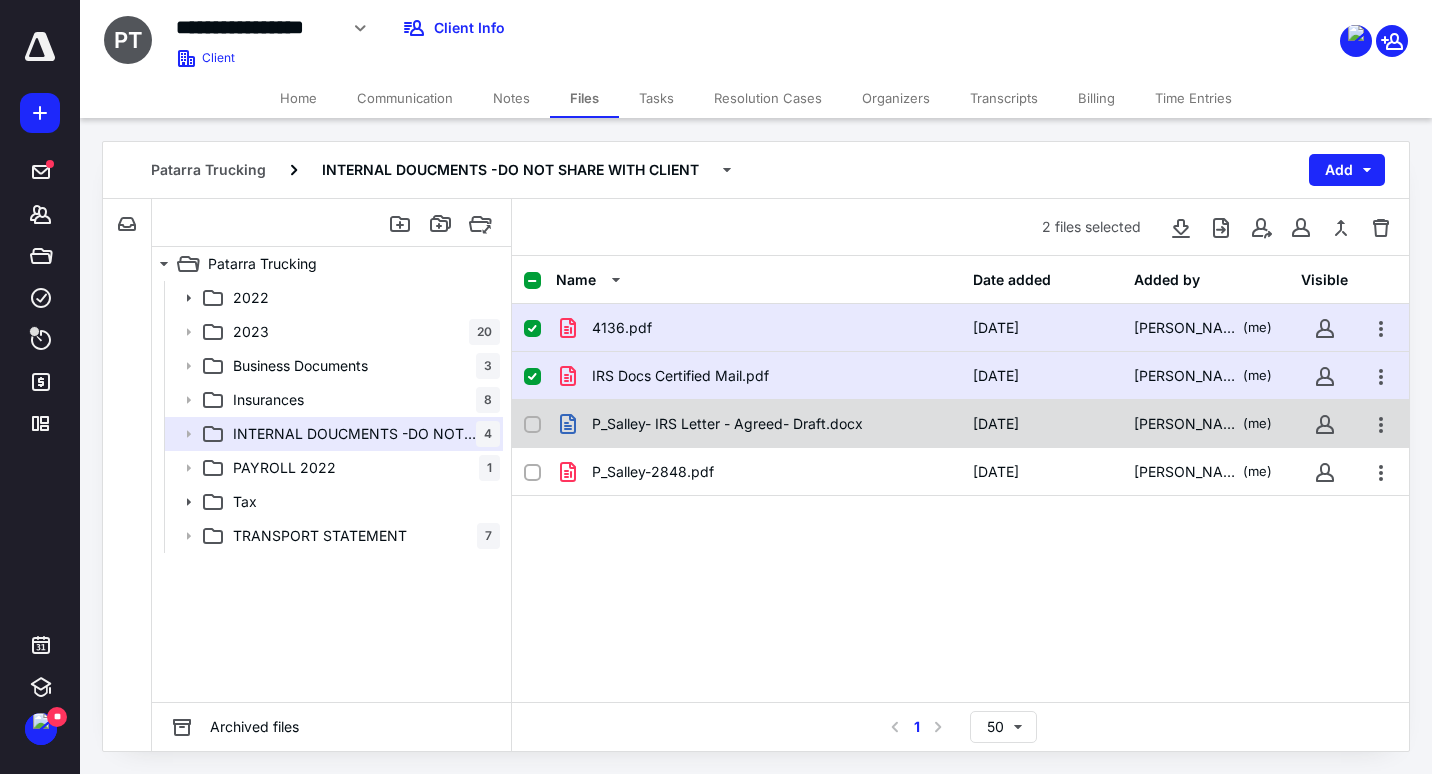 click at bounding box center (532, 425) 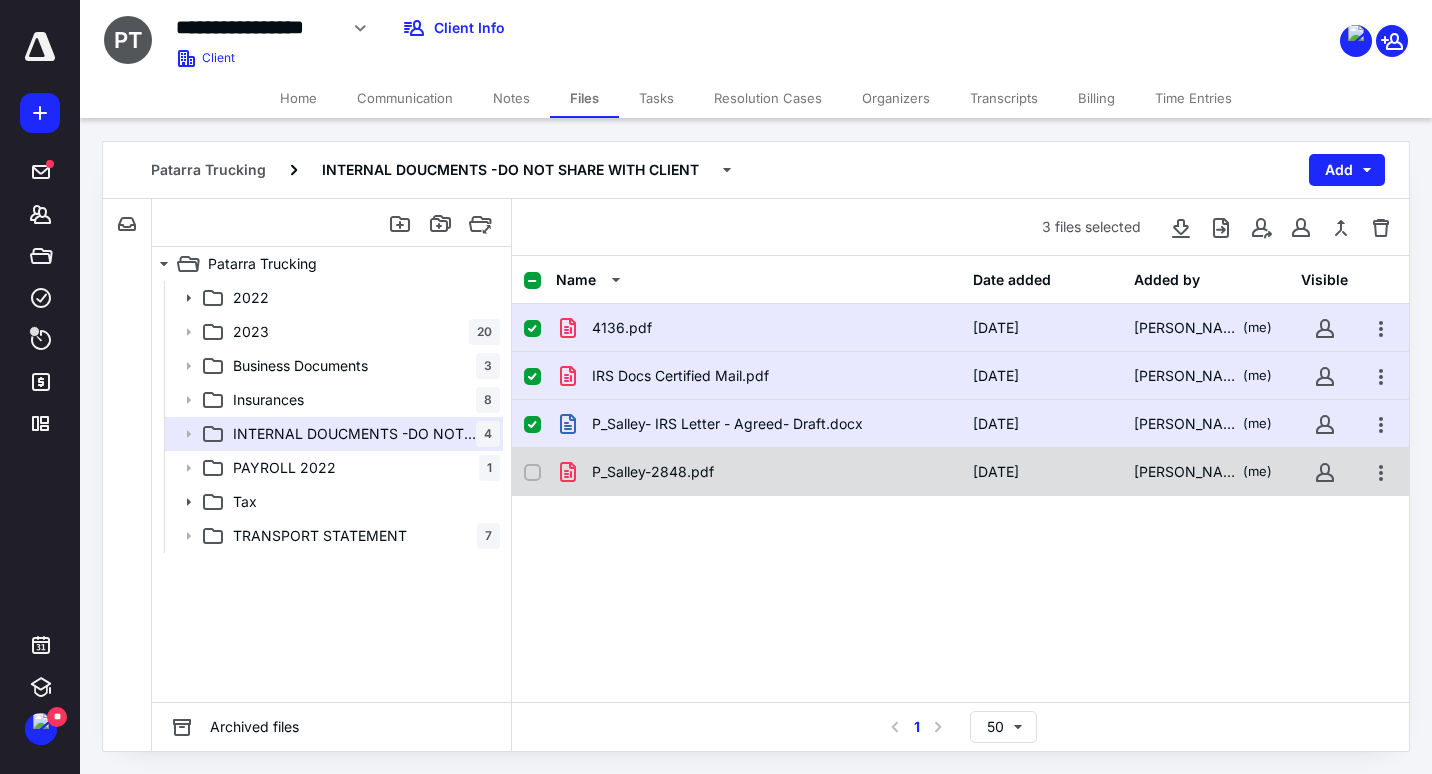 click 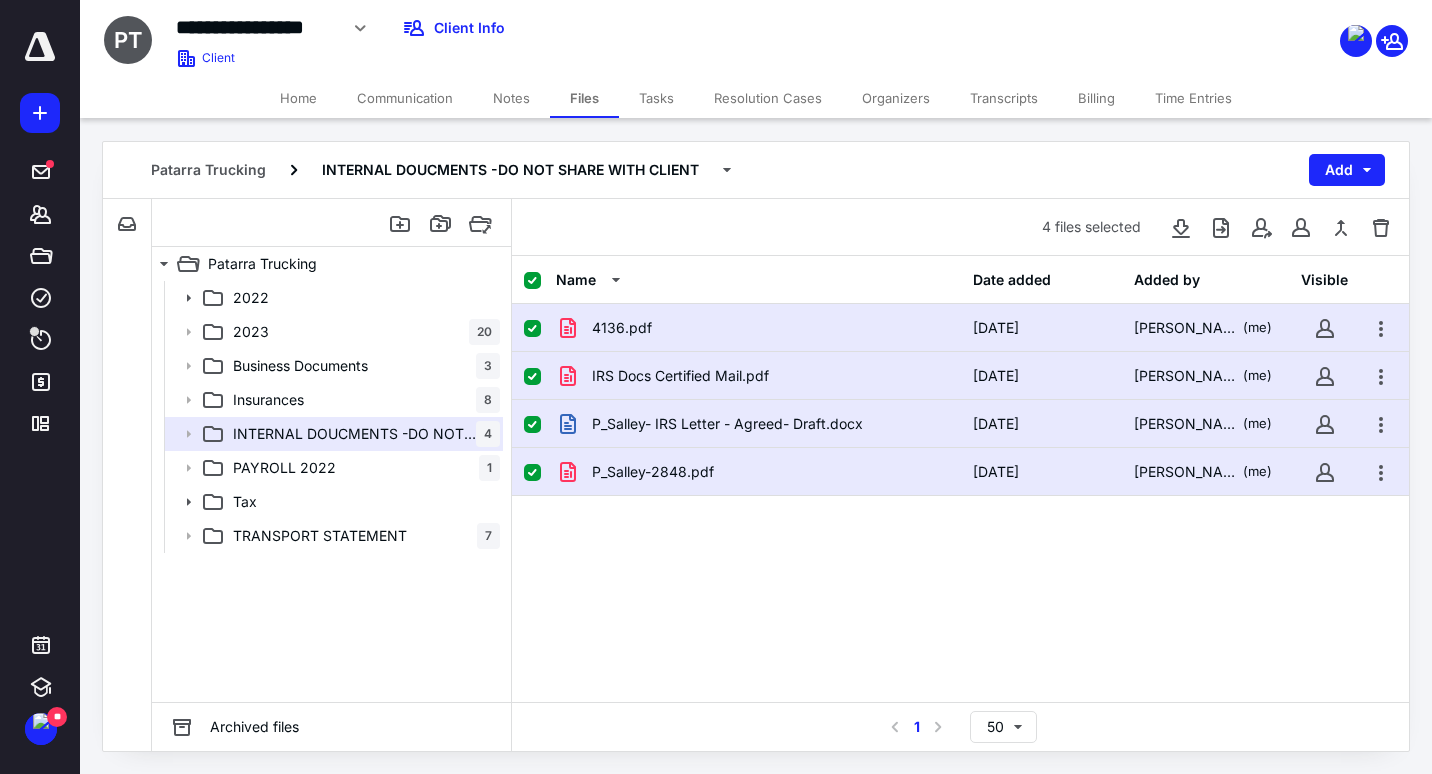checkbox on "true" 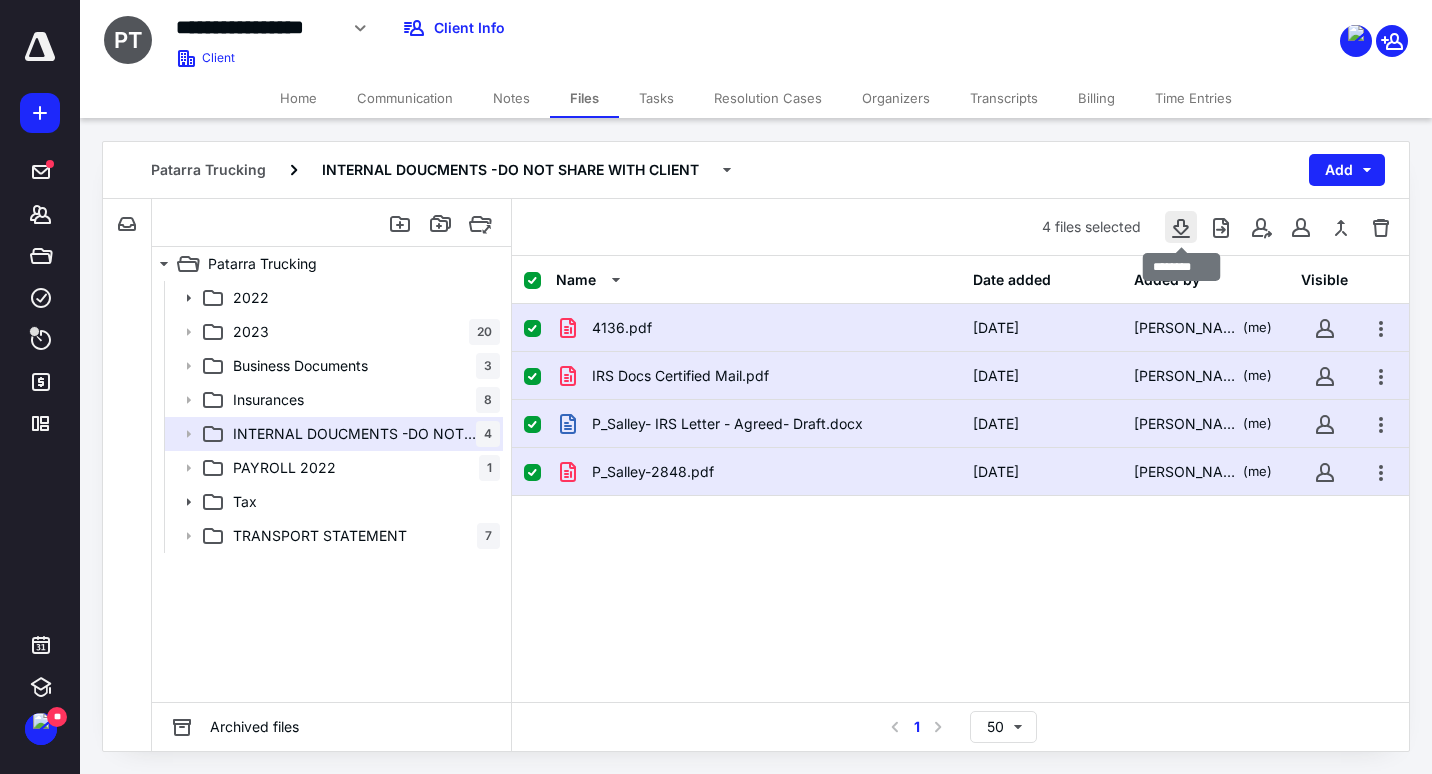 click at bounding box center [1181, 227] 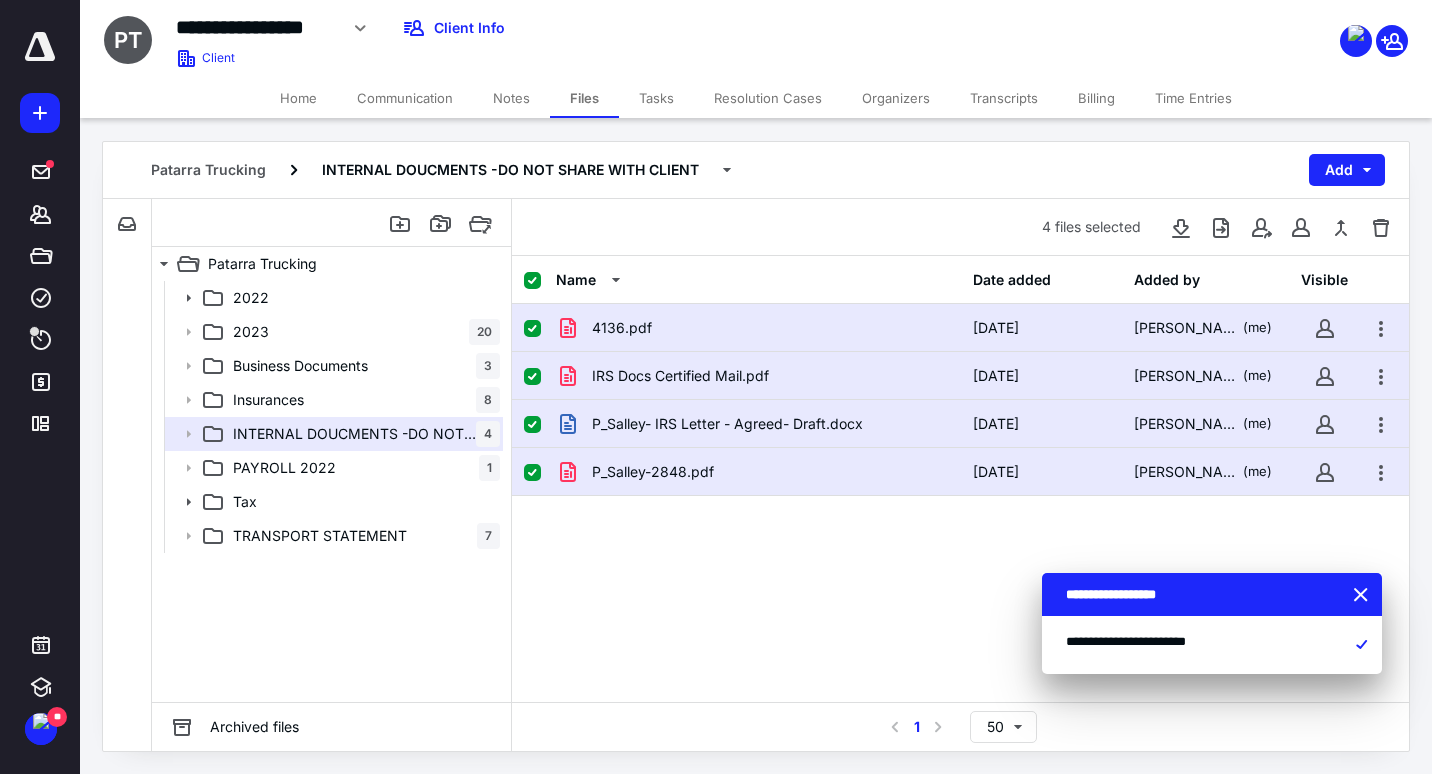 click 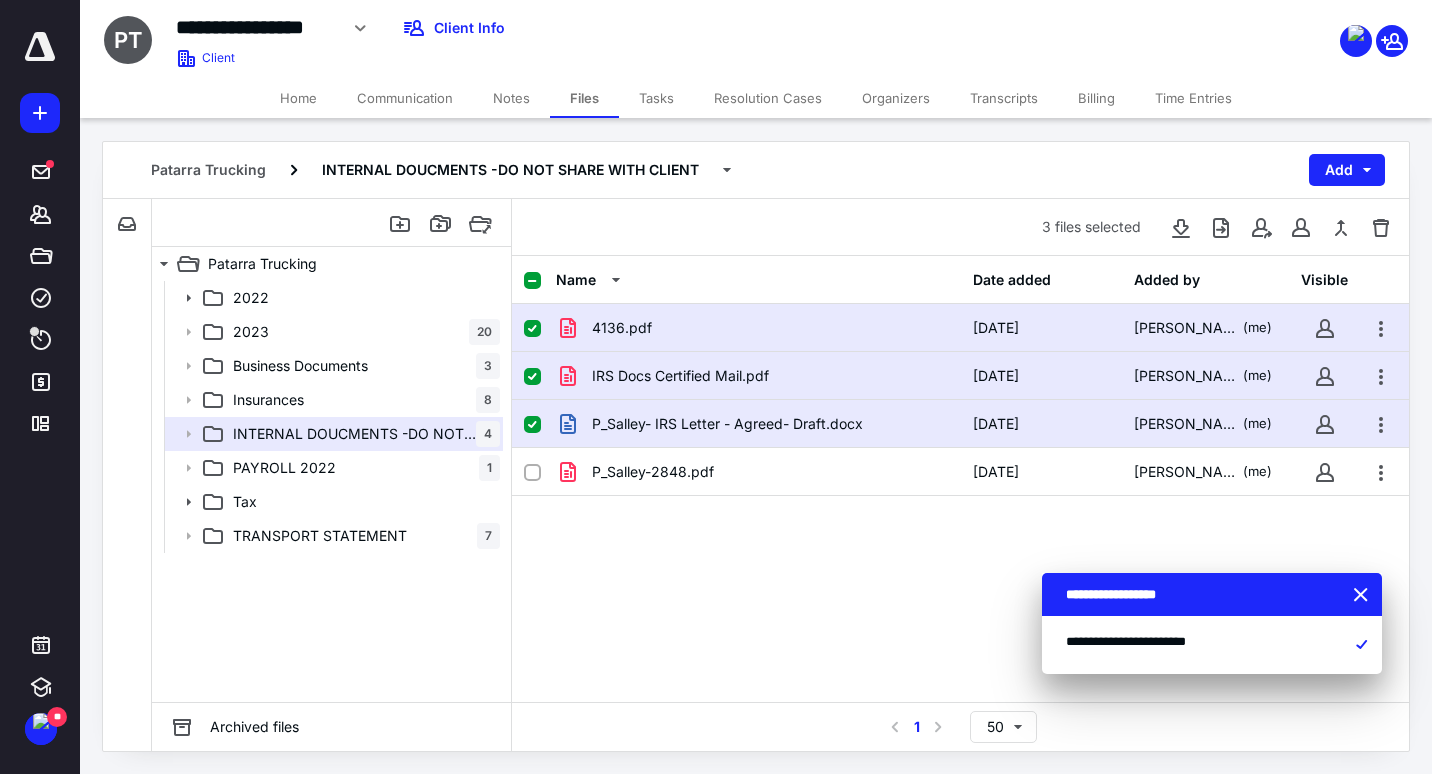 click at bounding box center [532, 425] 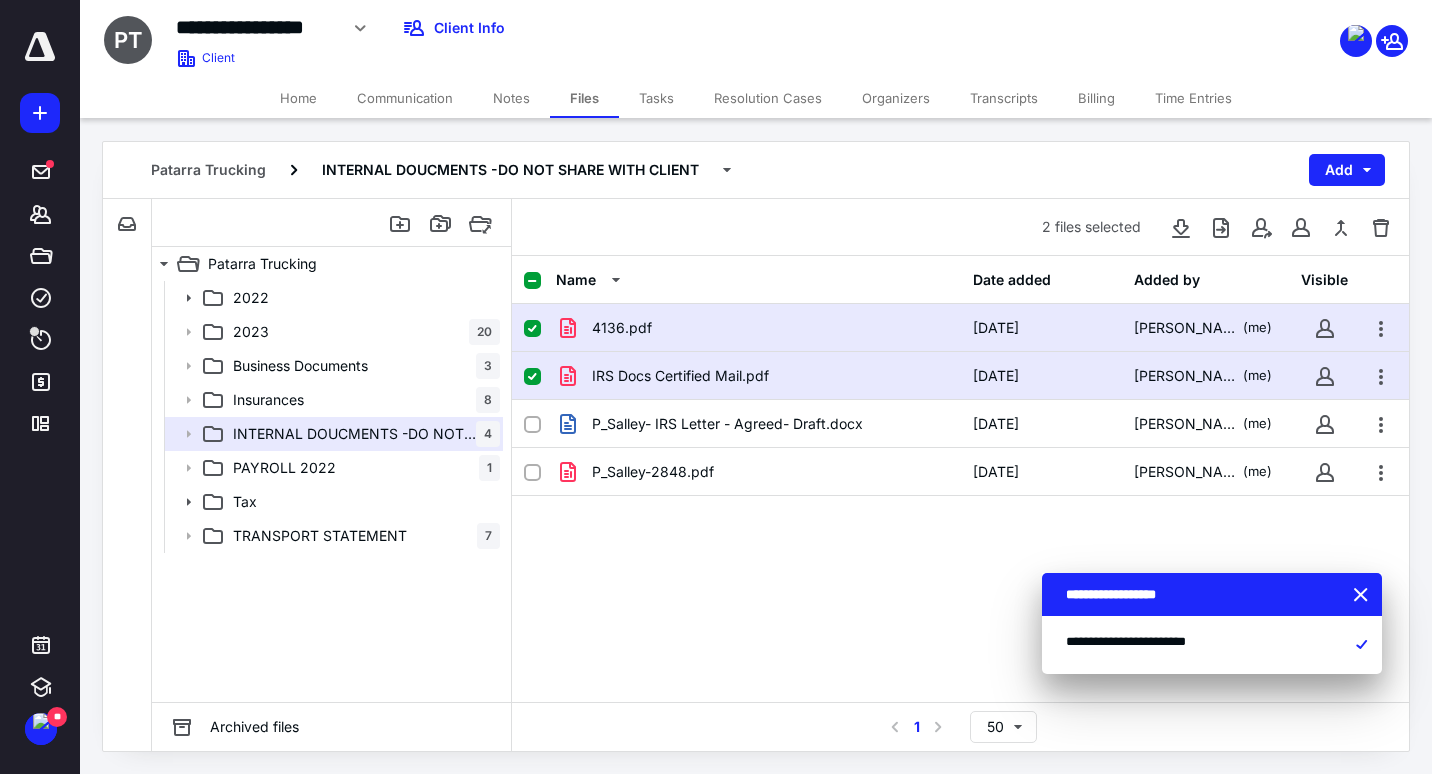 click at bounding box center [532, 377] 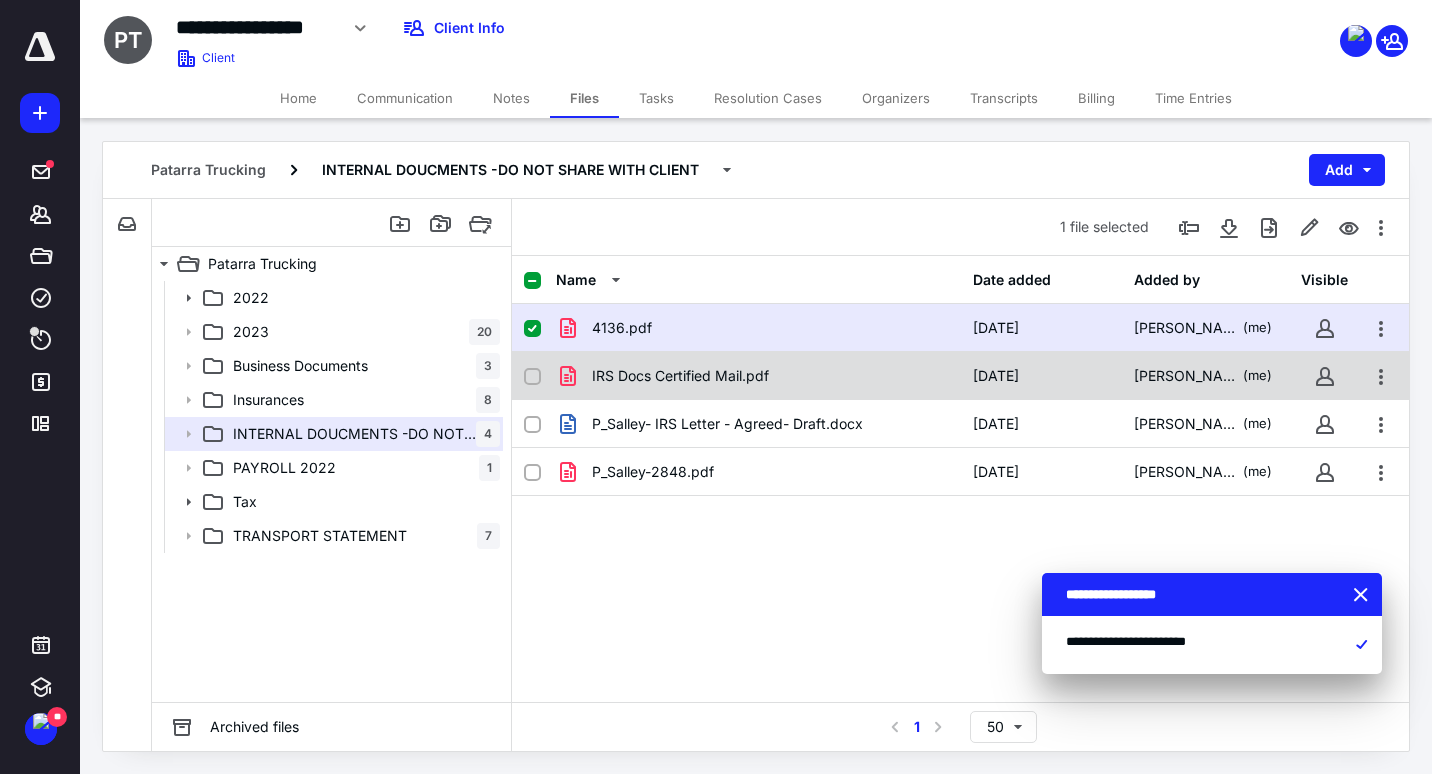 checkbox on "true" 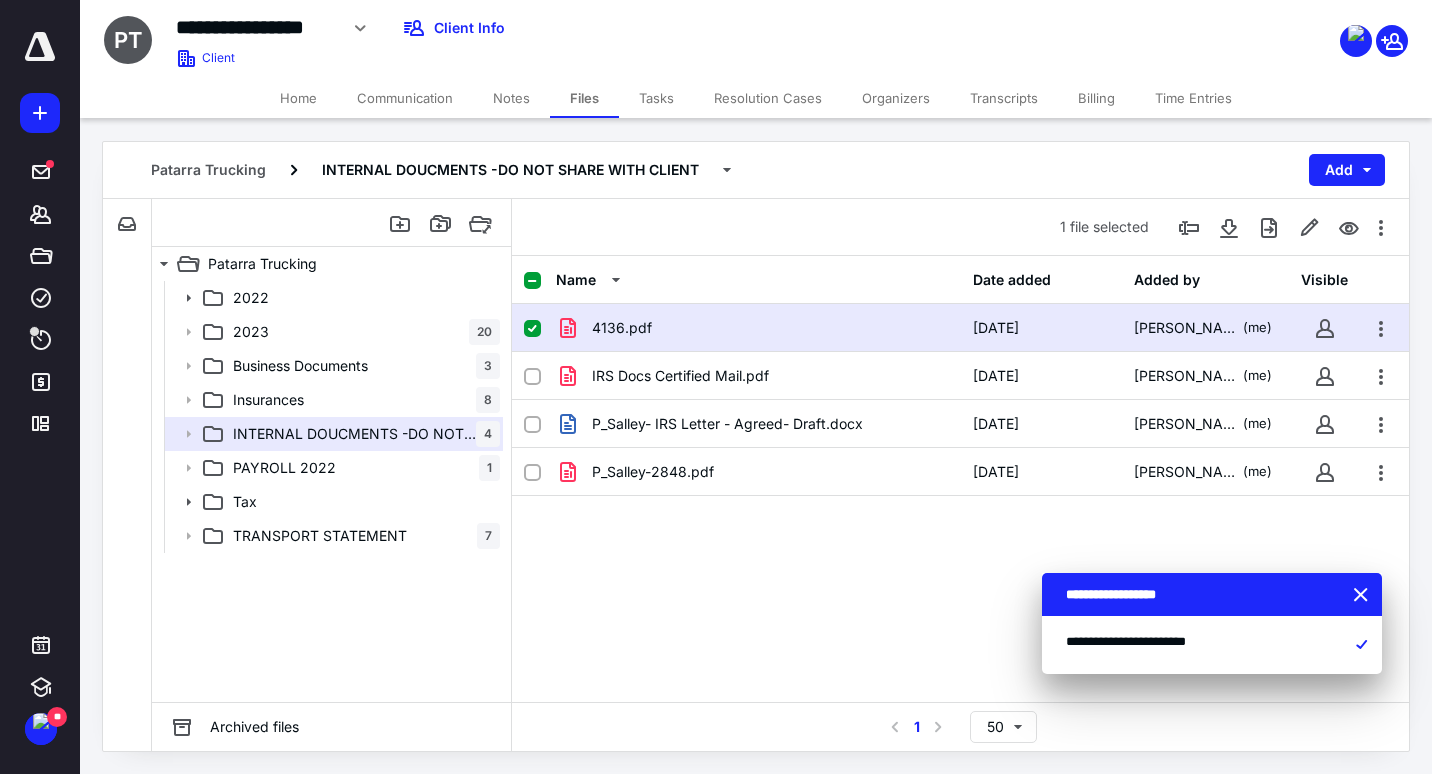 click 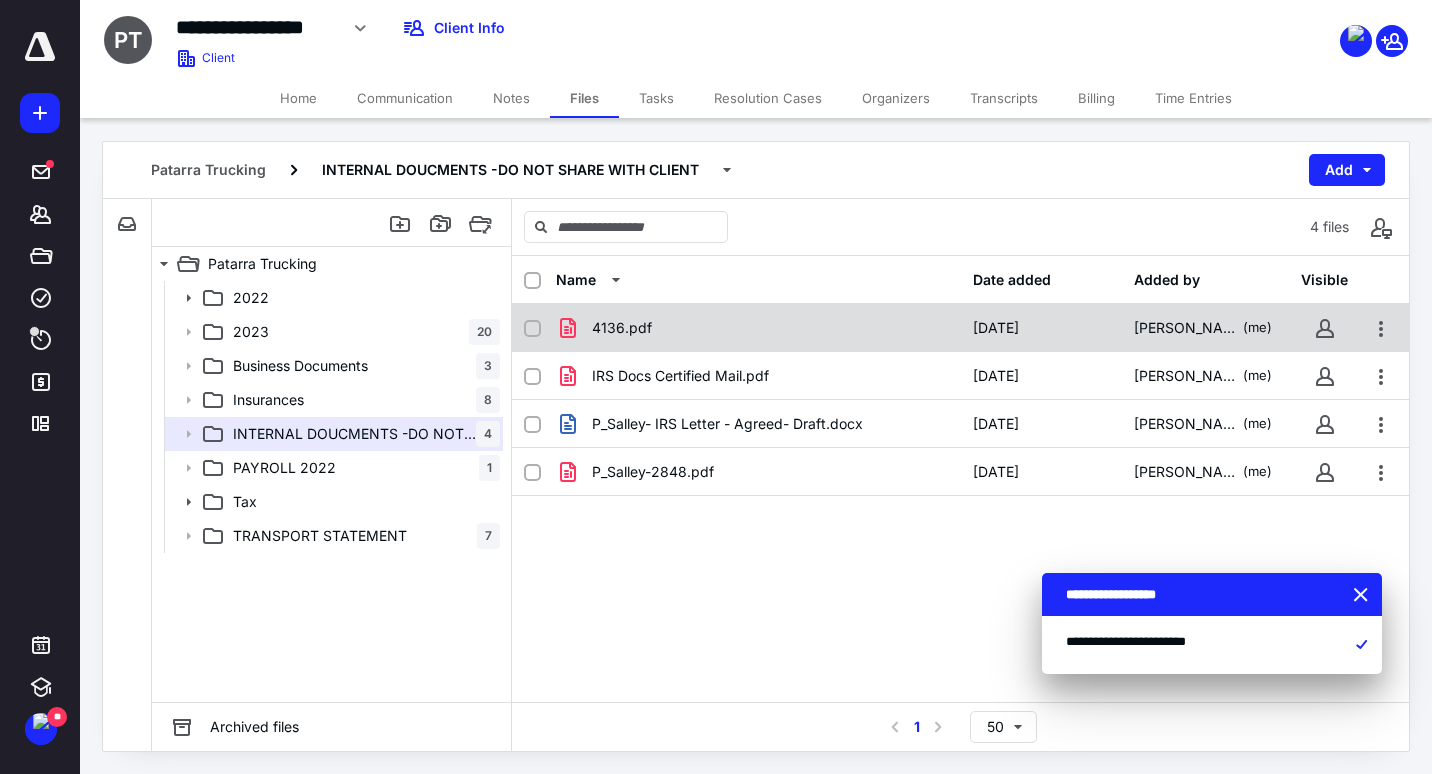 click 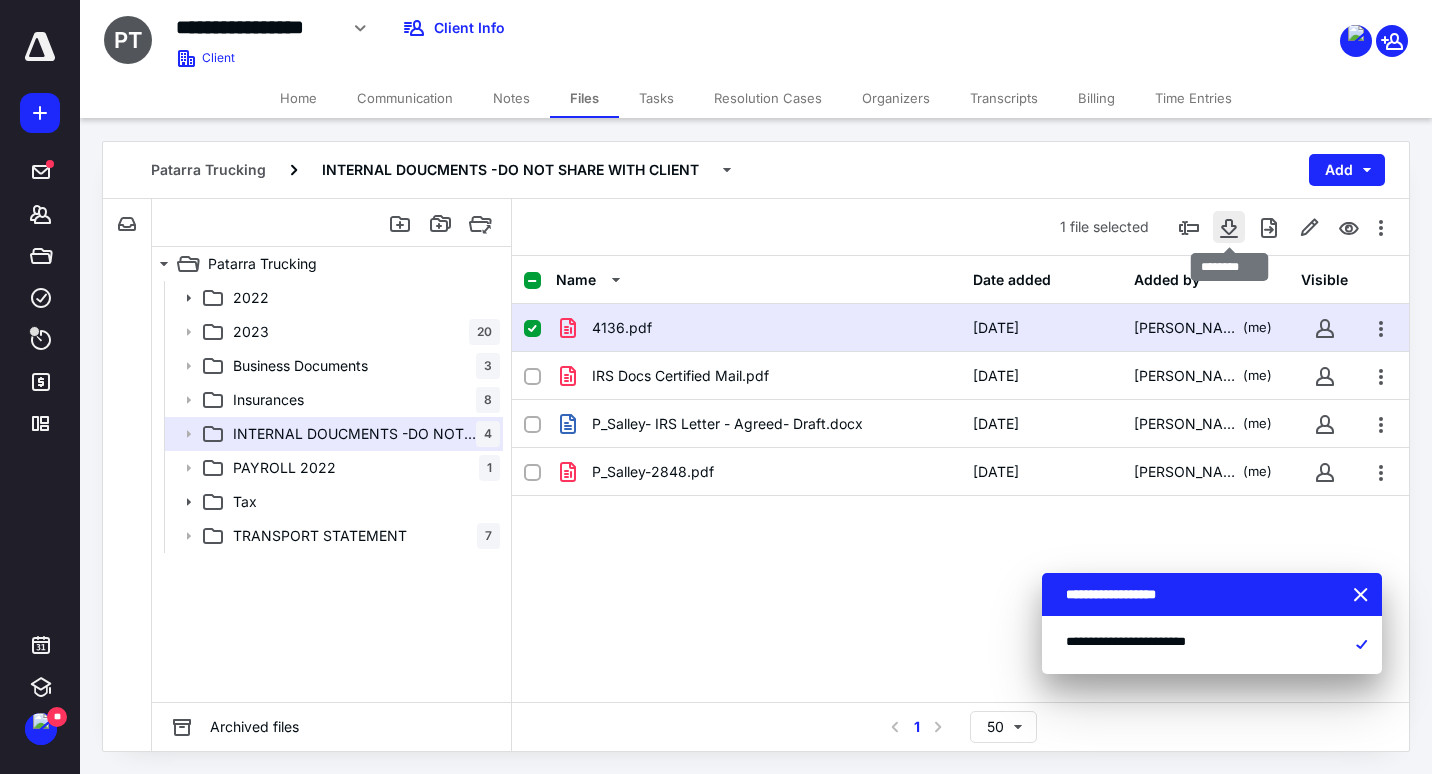 click at bounding box center [1229, 227] 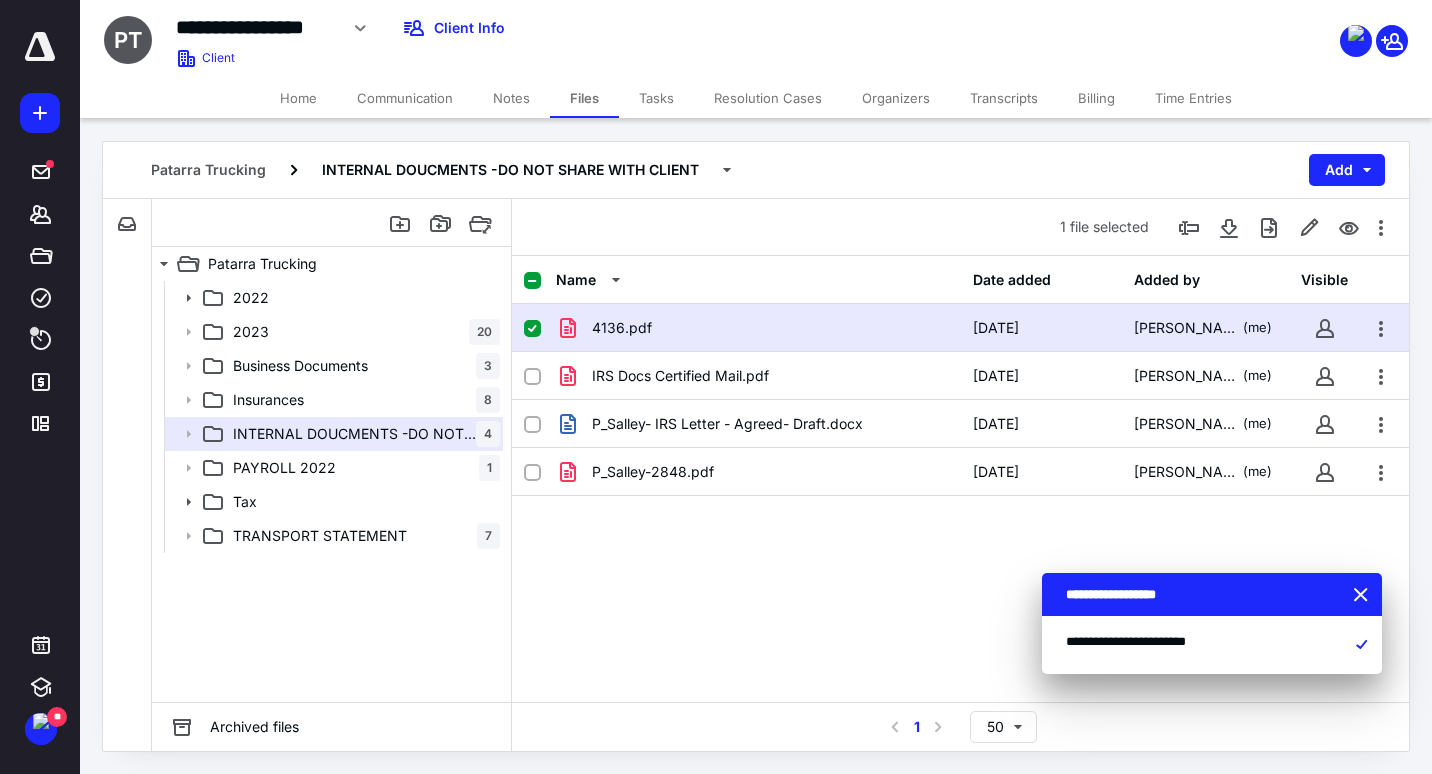 click at bounding box center (532, 329) 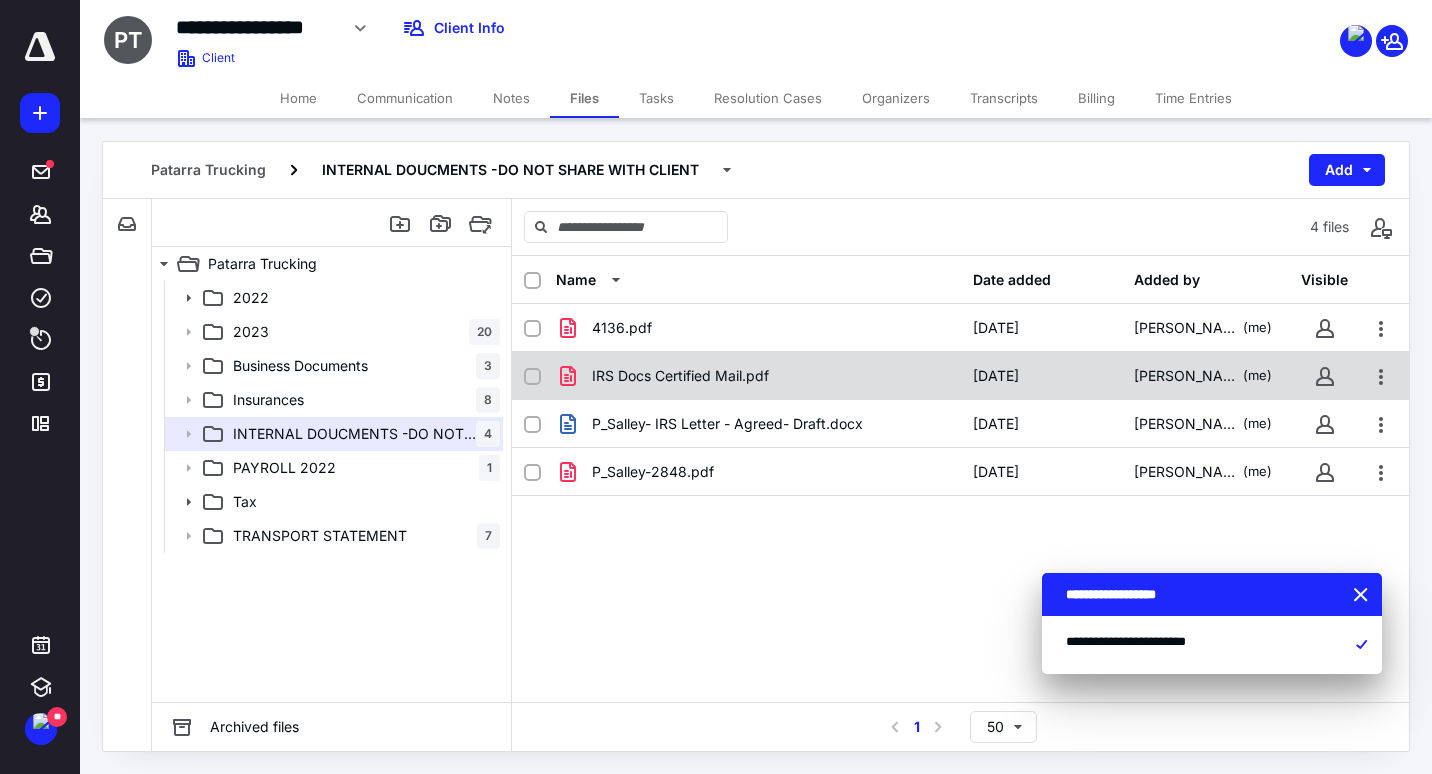 click 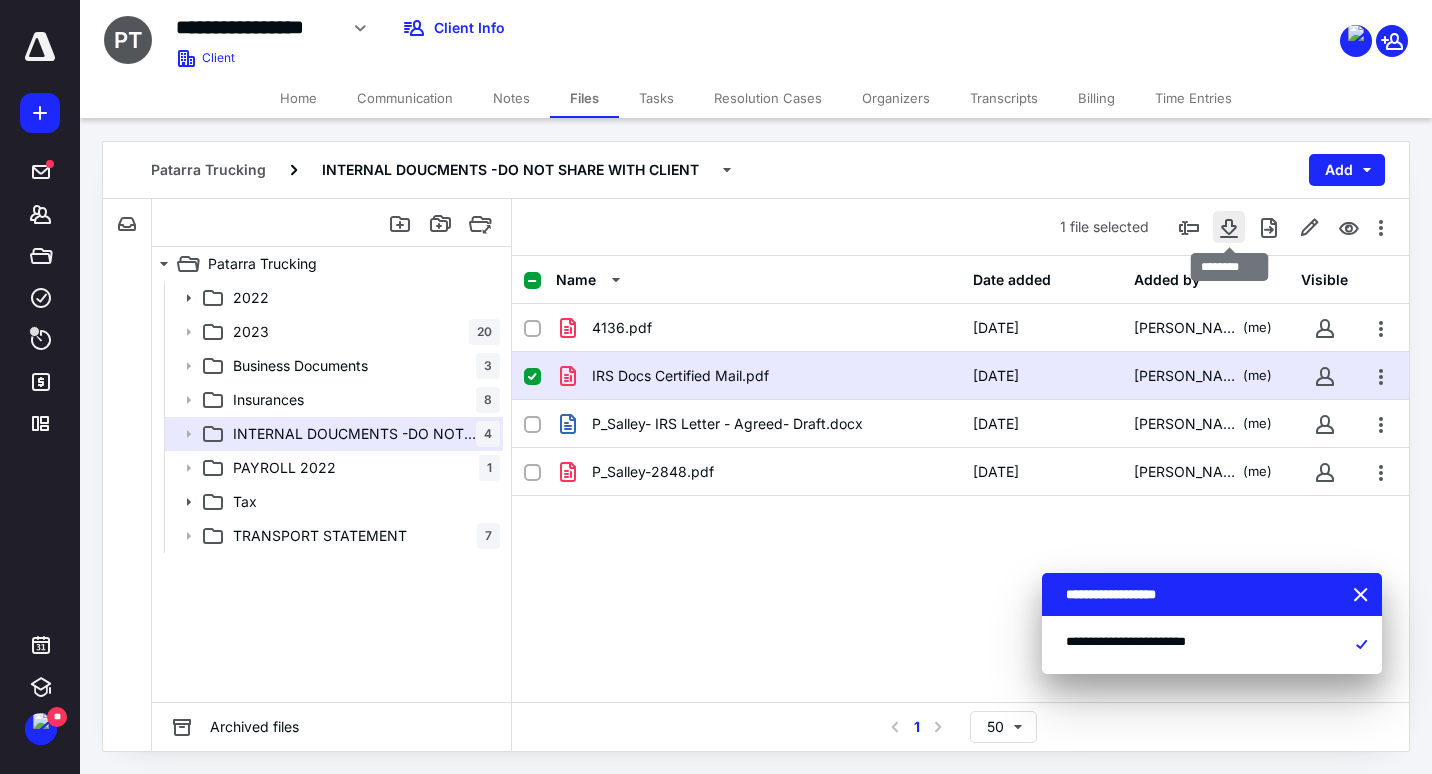 click at bounding box center (1229, 227) 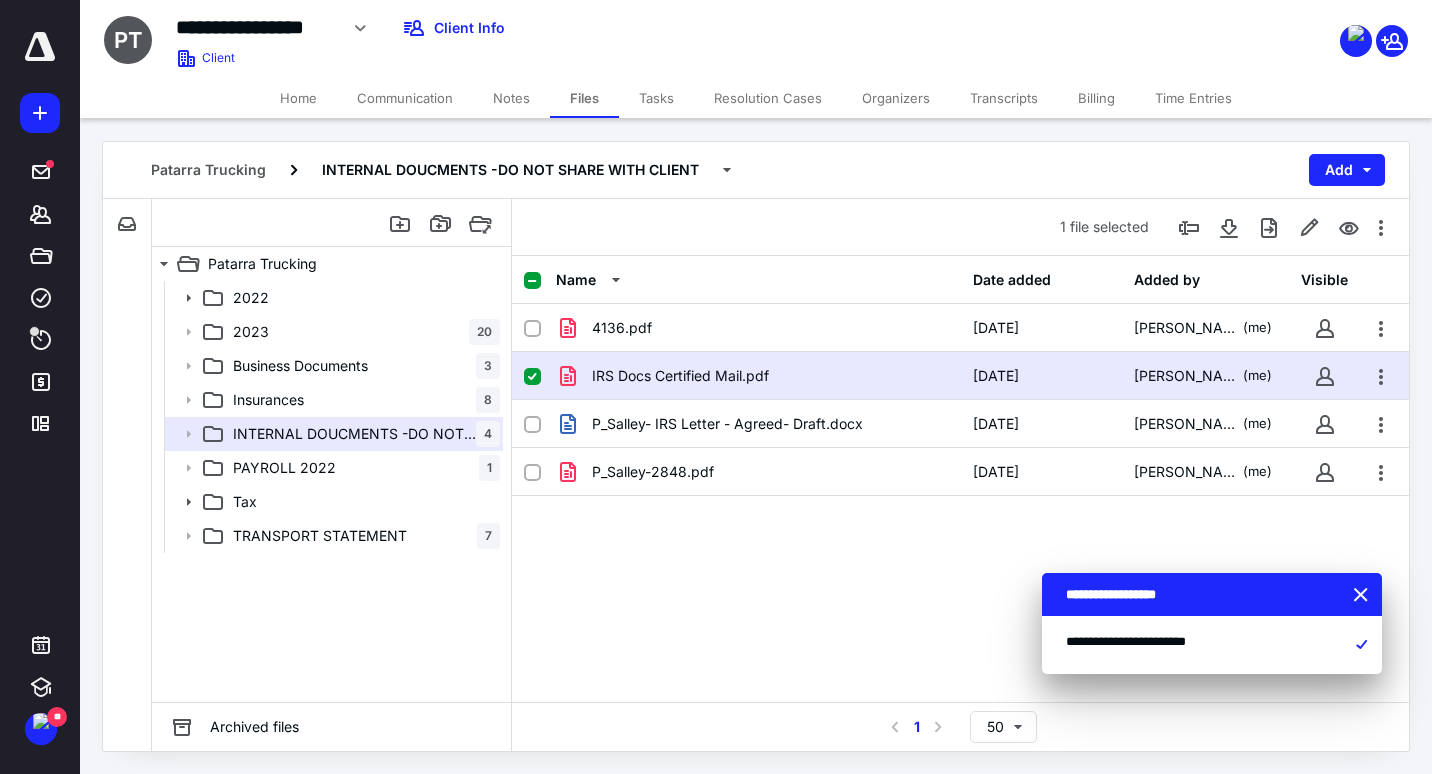 click at bounding box center [532, 377] 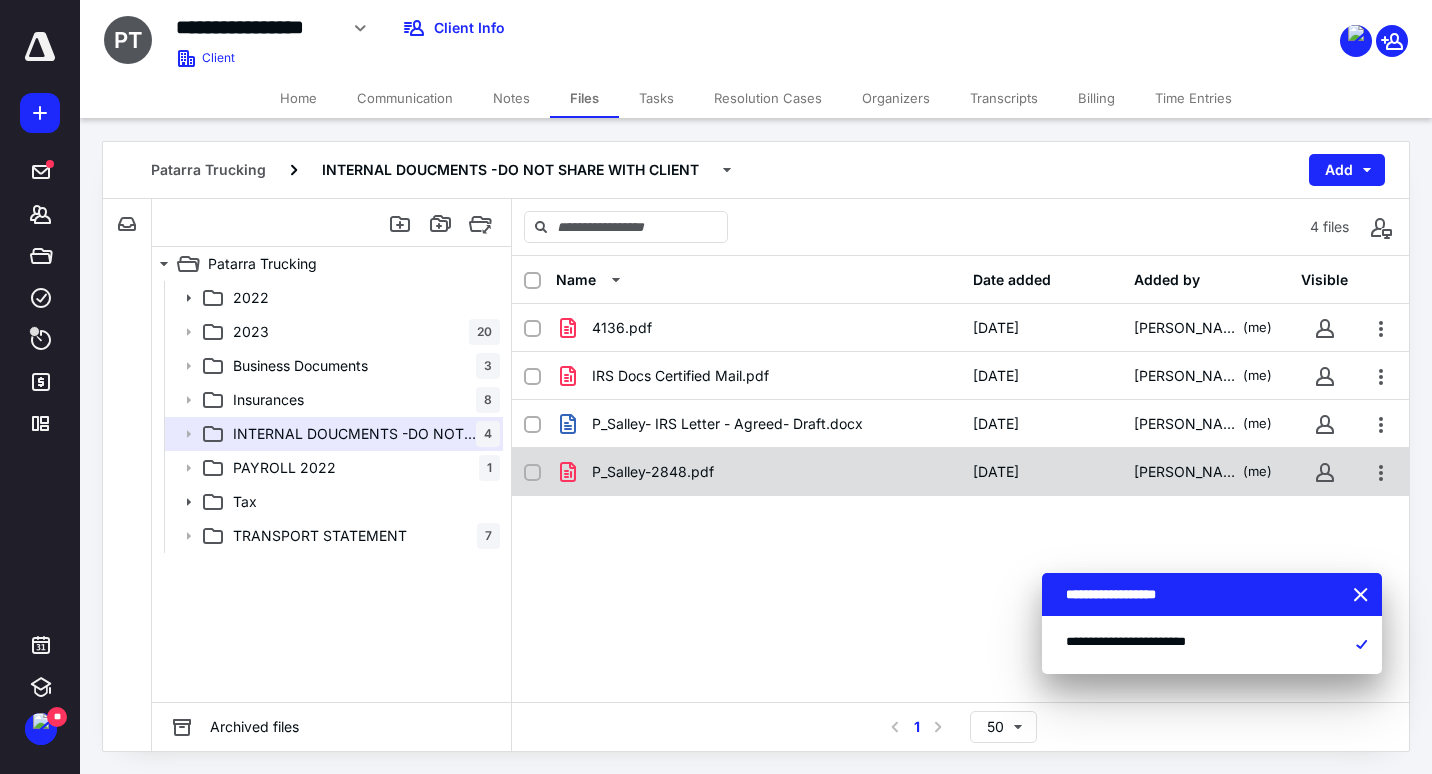 click 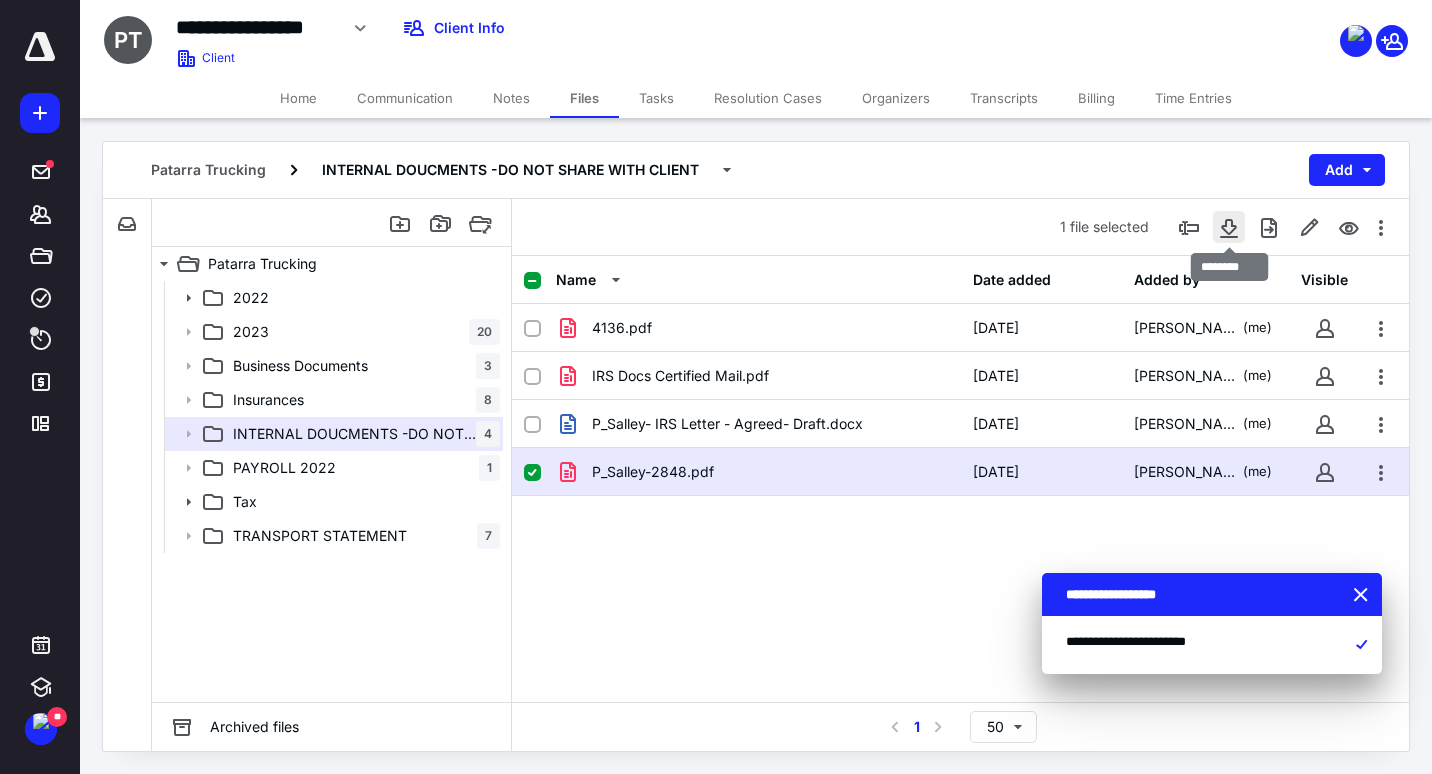 click at bounding box center [1229, 227] 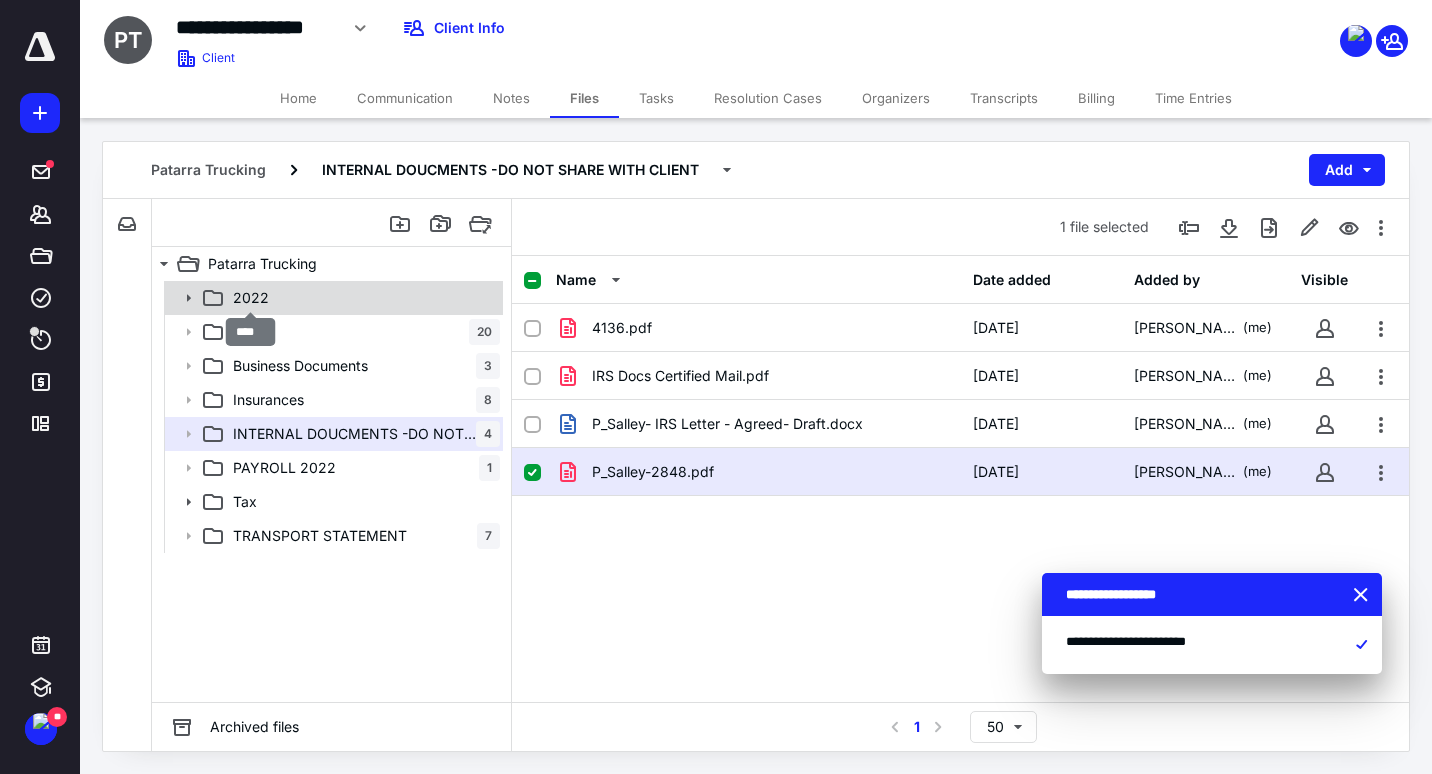 click on "2022" at bounding box center (251, 298) 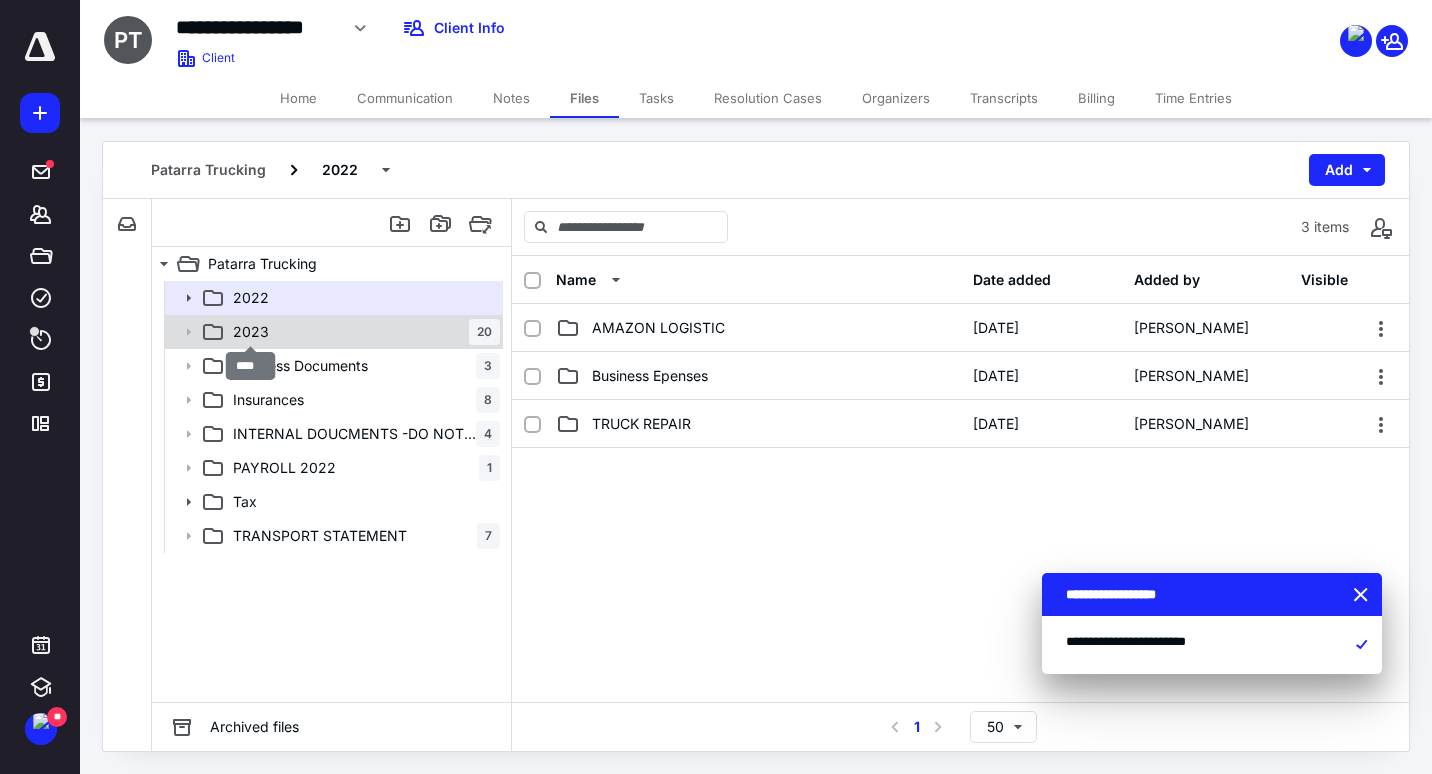 click on "2023" at bounding box center [251, 332] 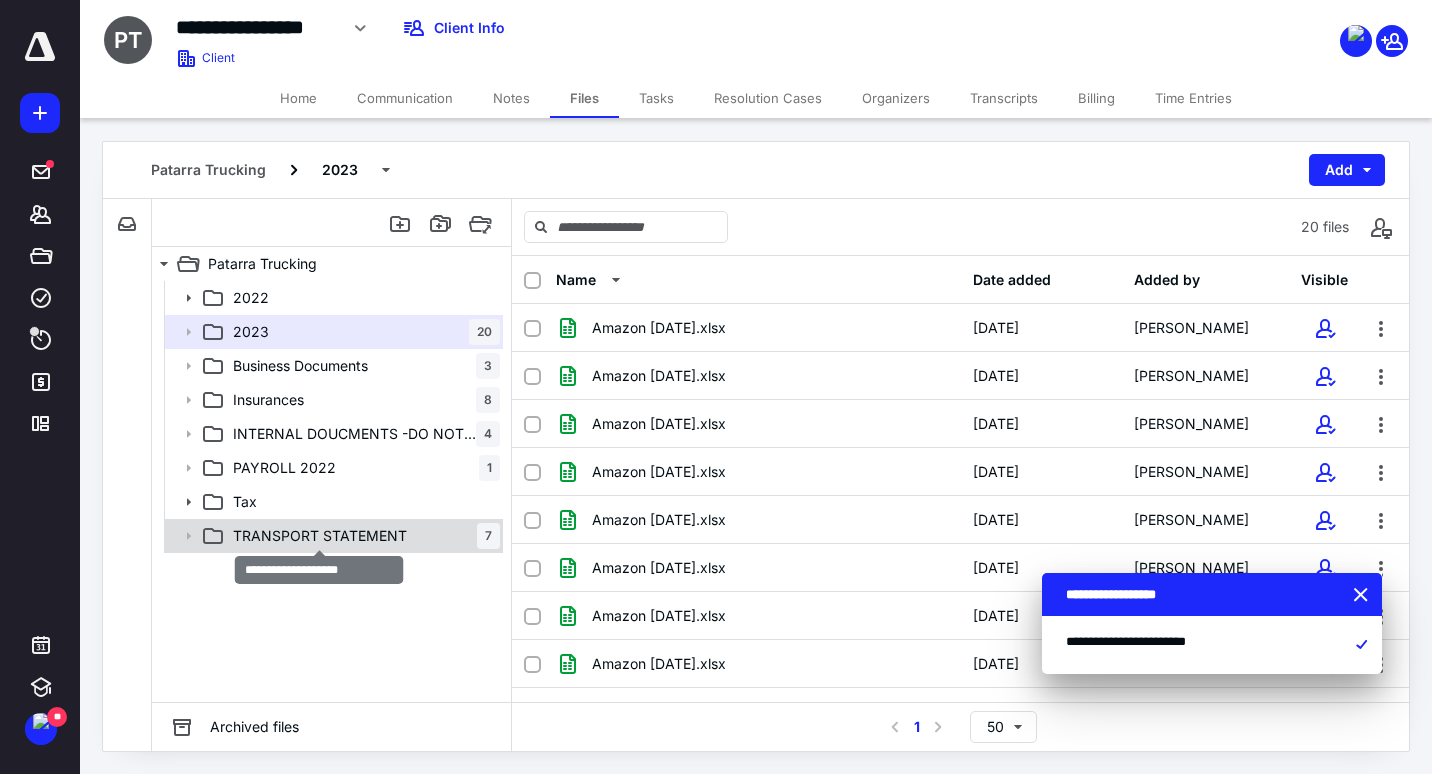 click on "TRANSPORT STATEMENT" at bounding box center (320, 536) 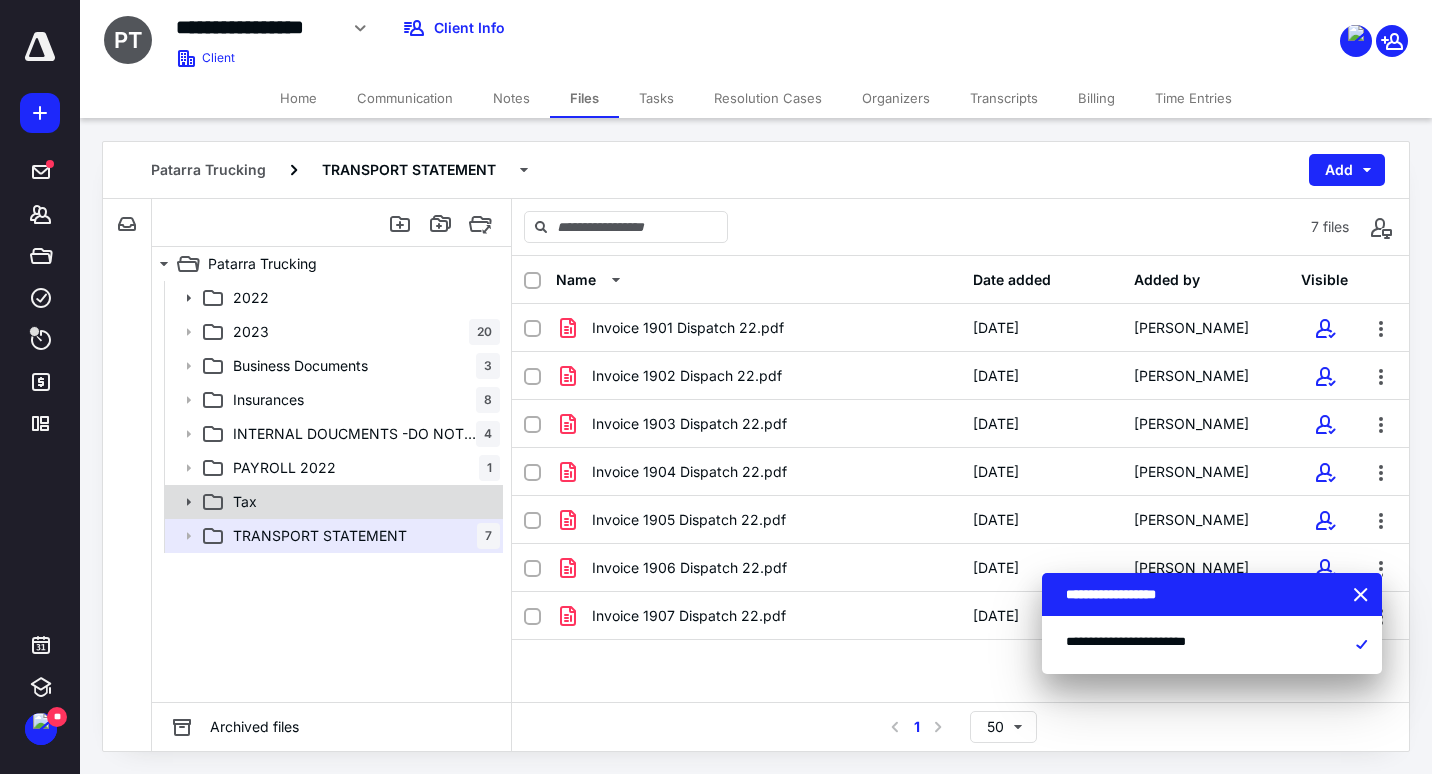 click on "Tax" at bounding box center [362, 502] 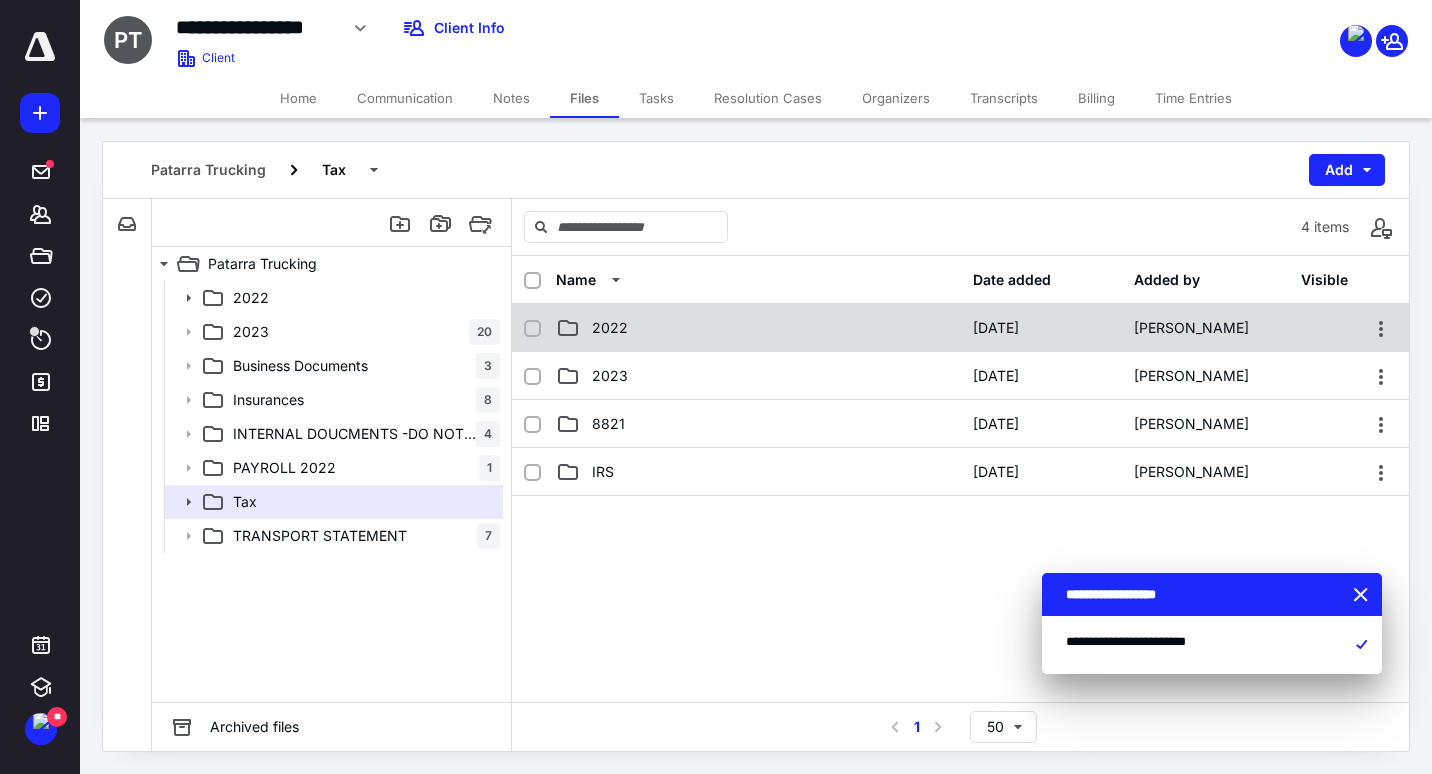 click on "2022" at bounding box center (610, 328) 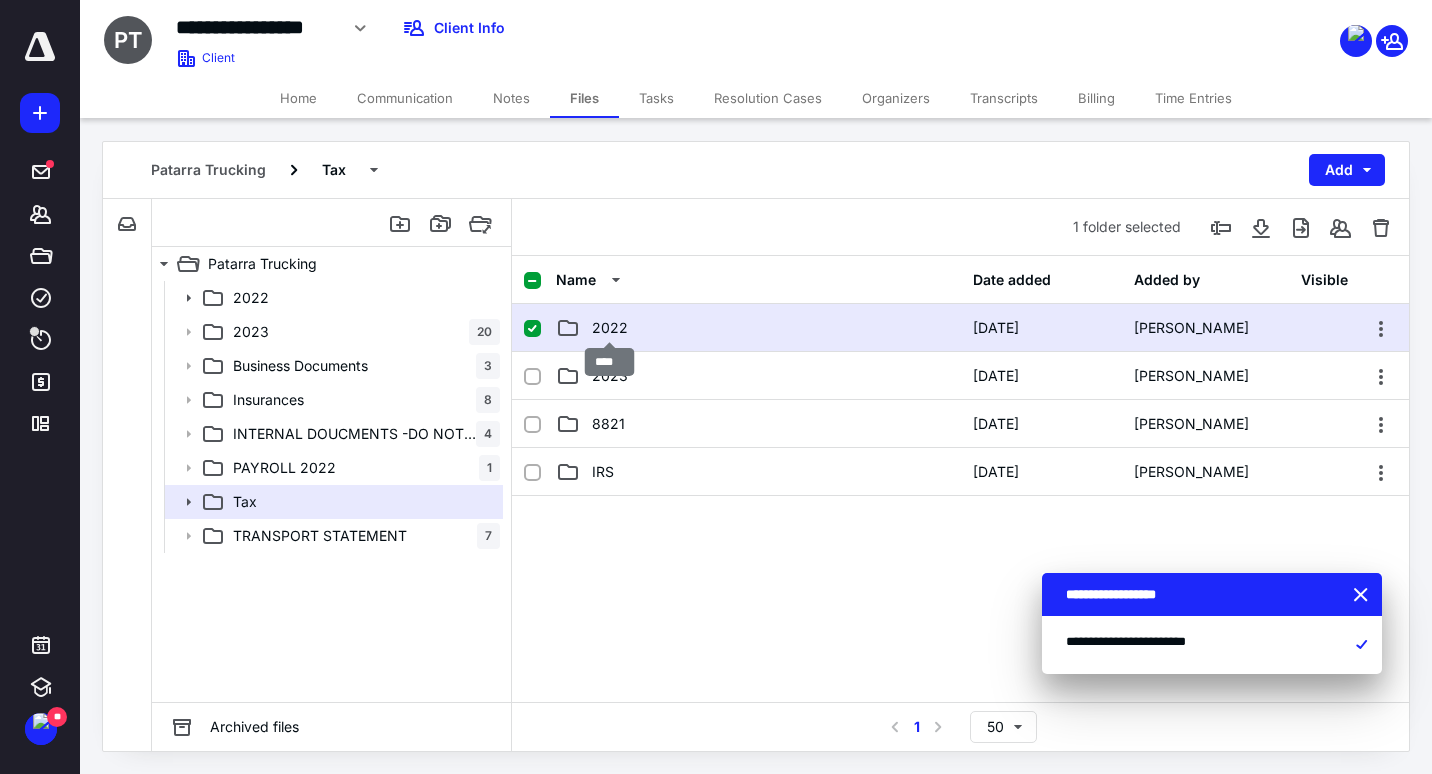 click on "2022" at bounding box center [610, 328] 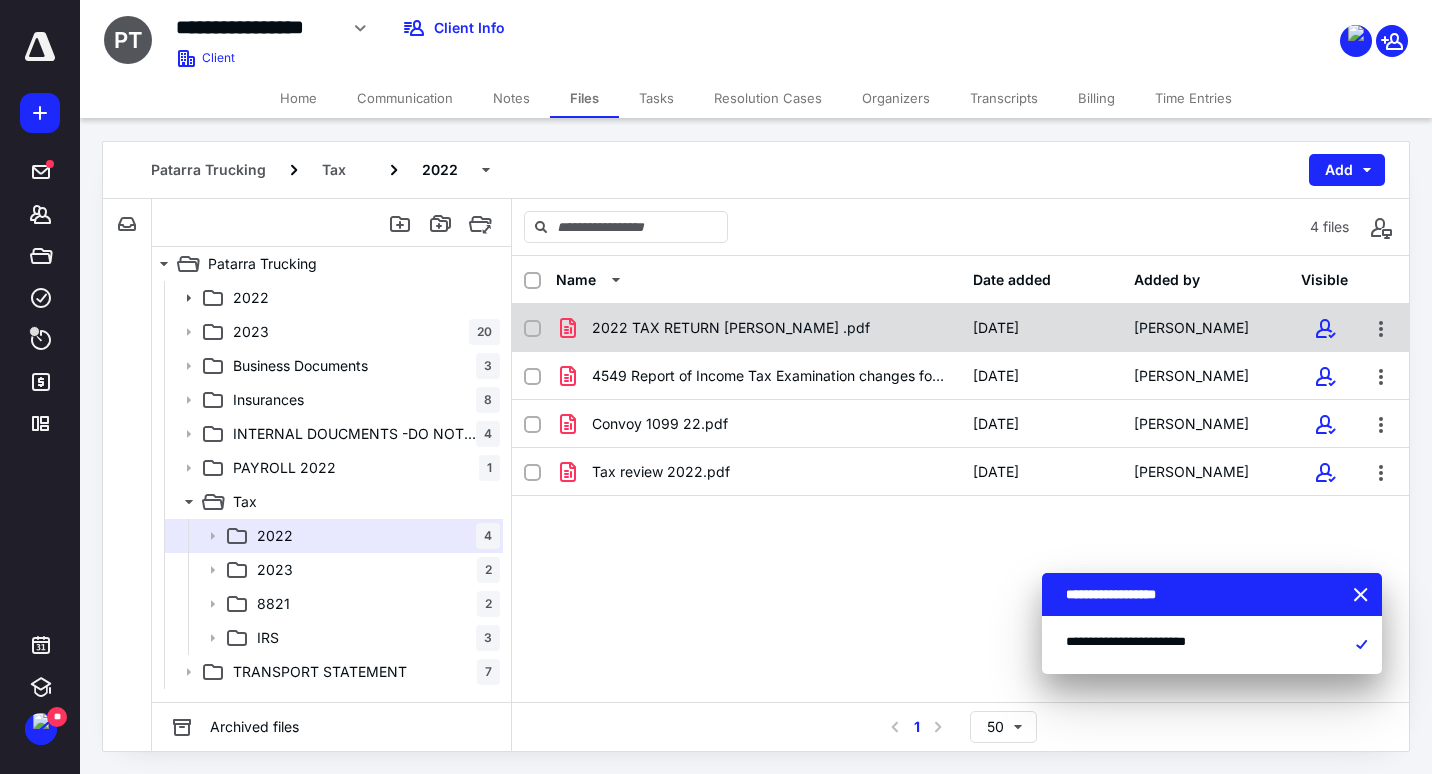 click 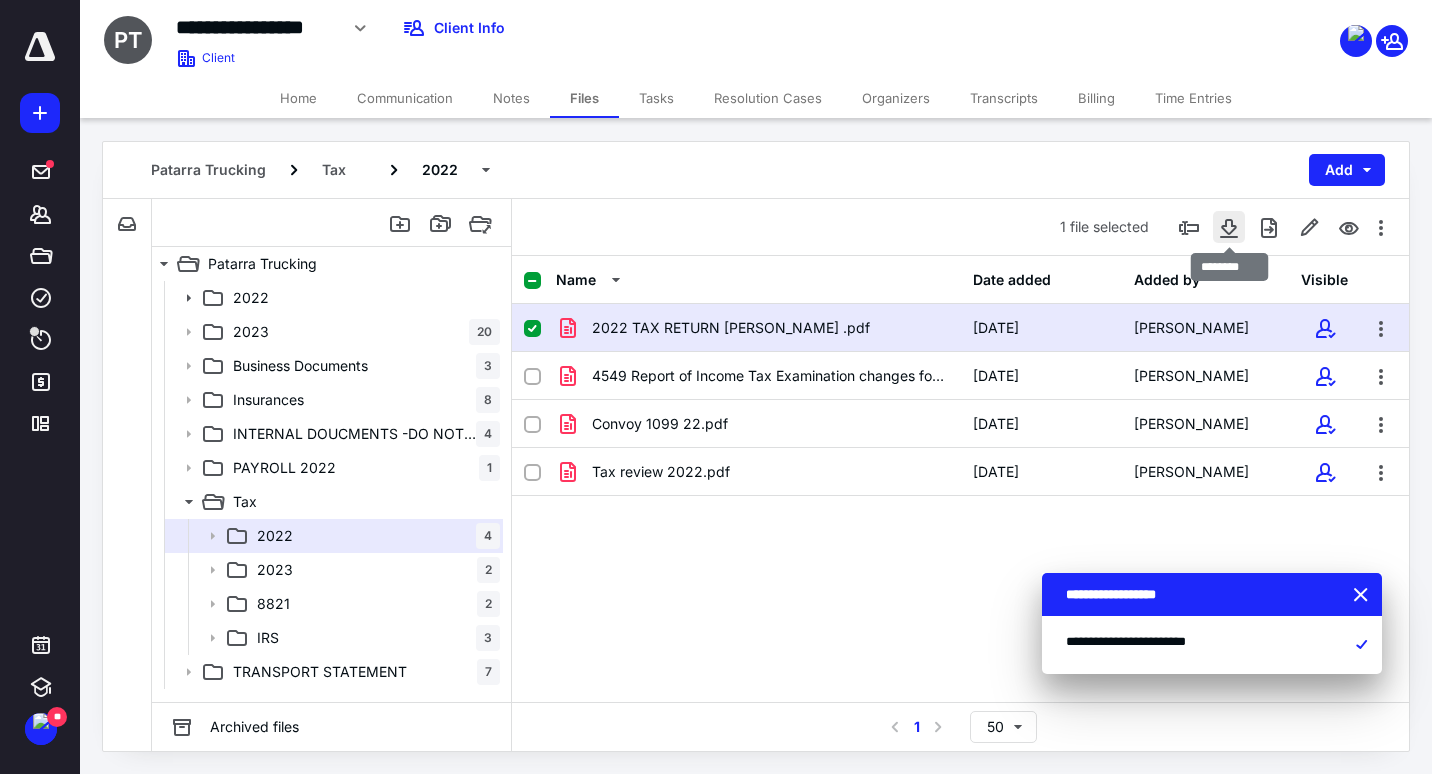 click at bounding box center (1229, 227) 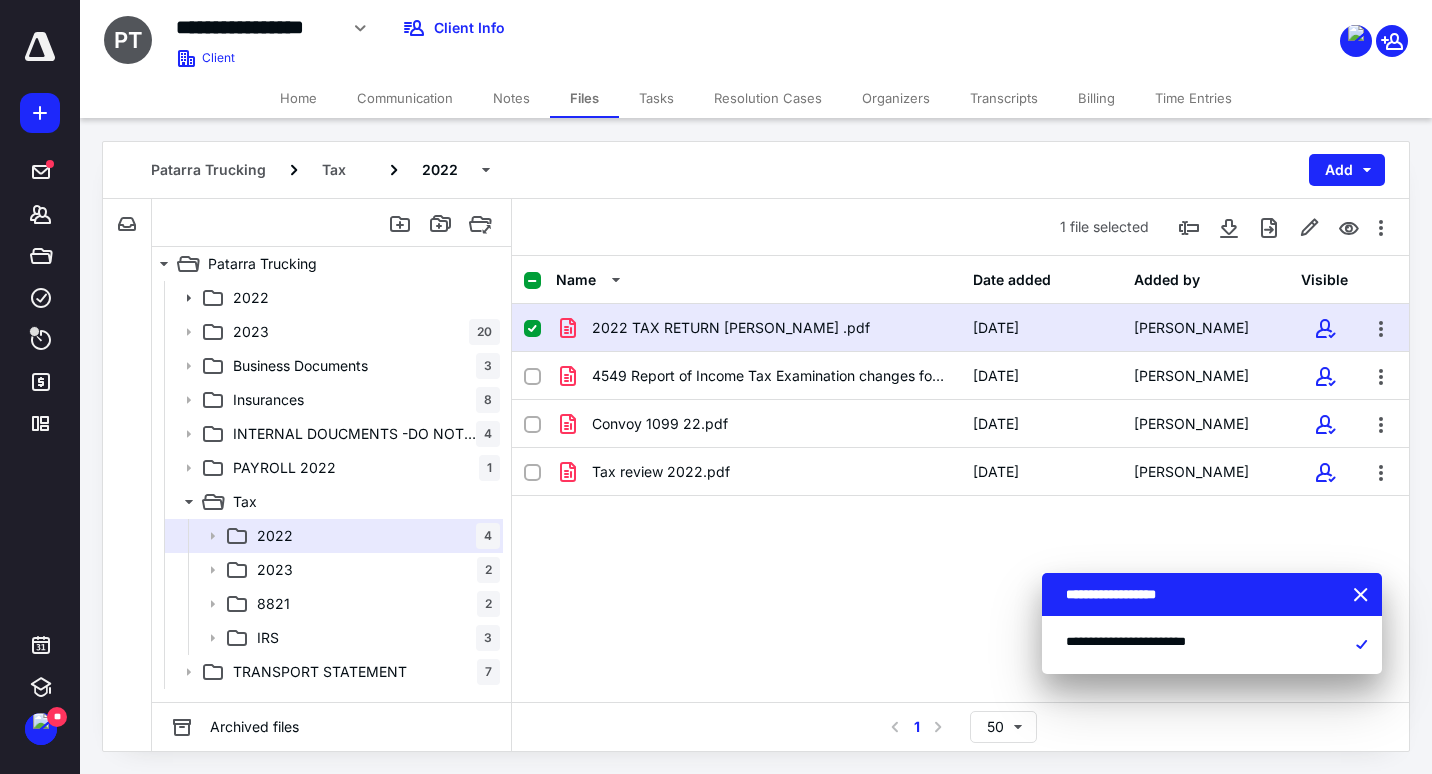 click on "Notes" at bounding box center [511, 98] 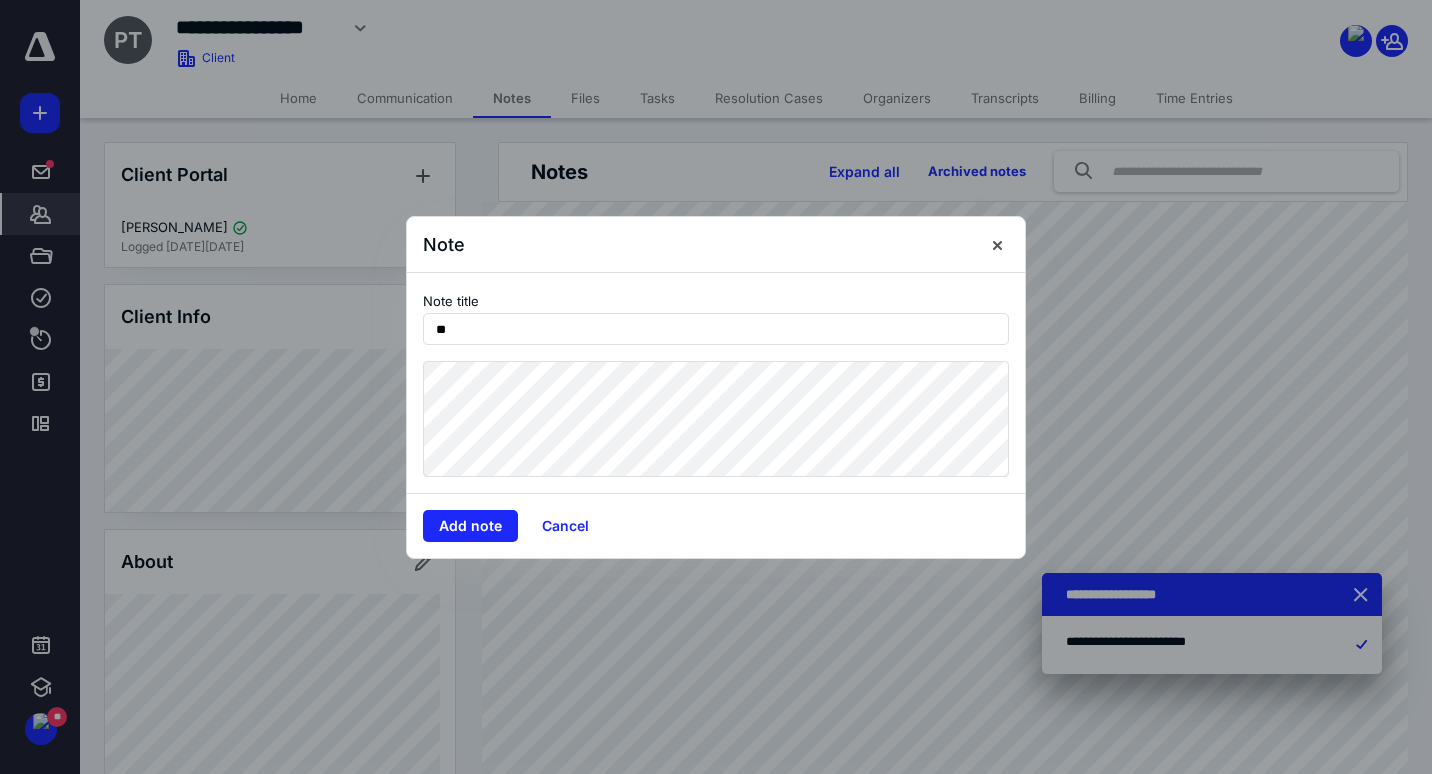 type on "*" 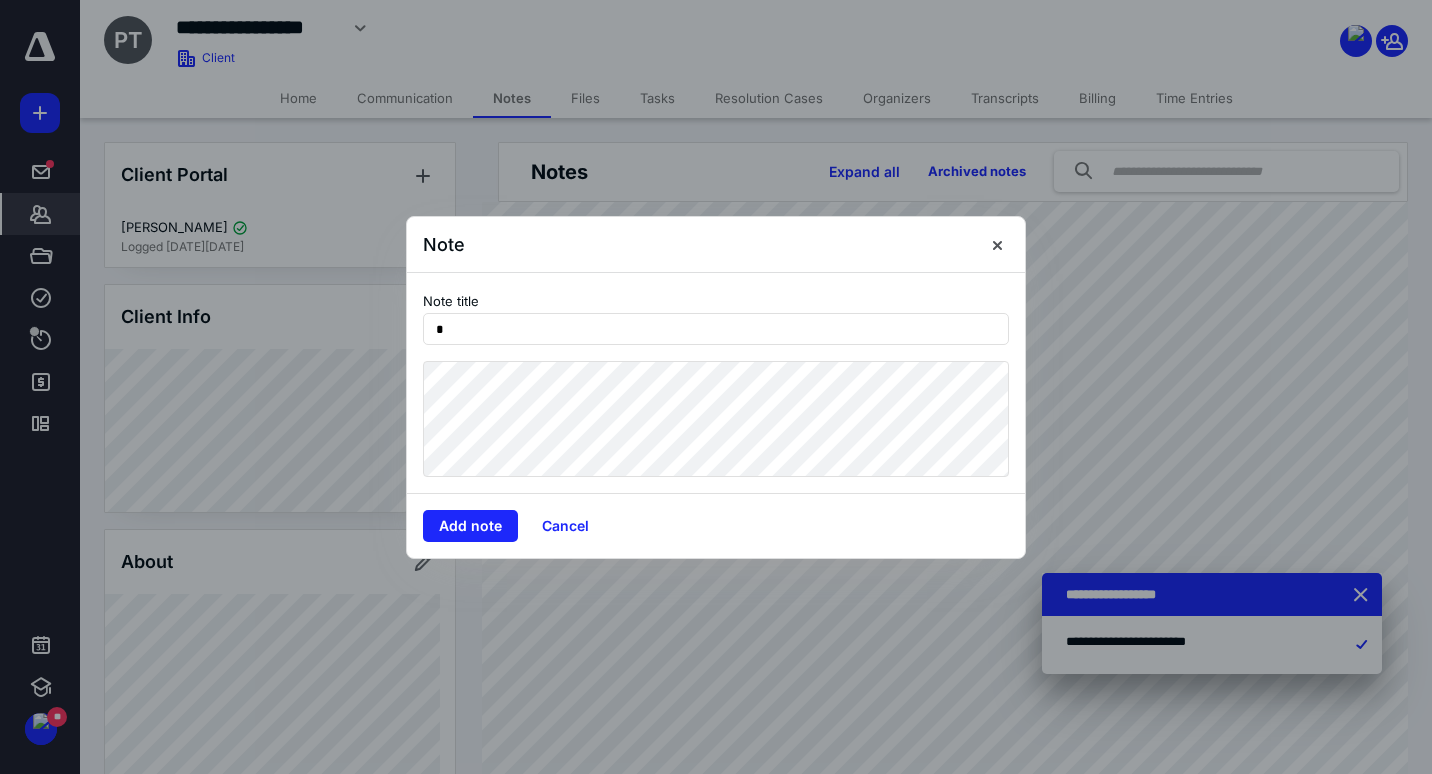 type 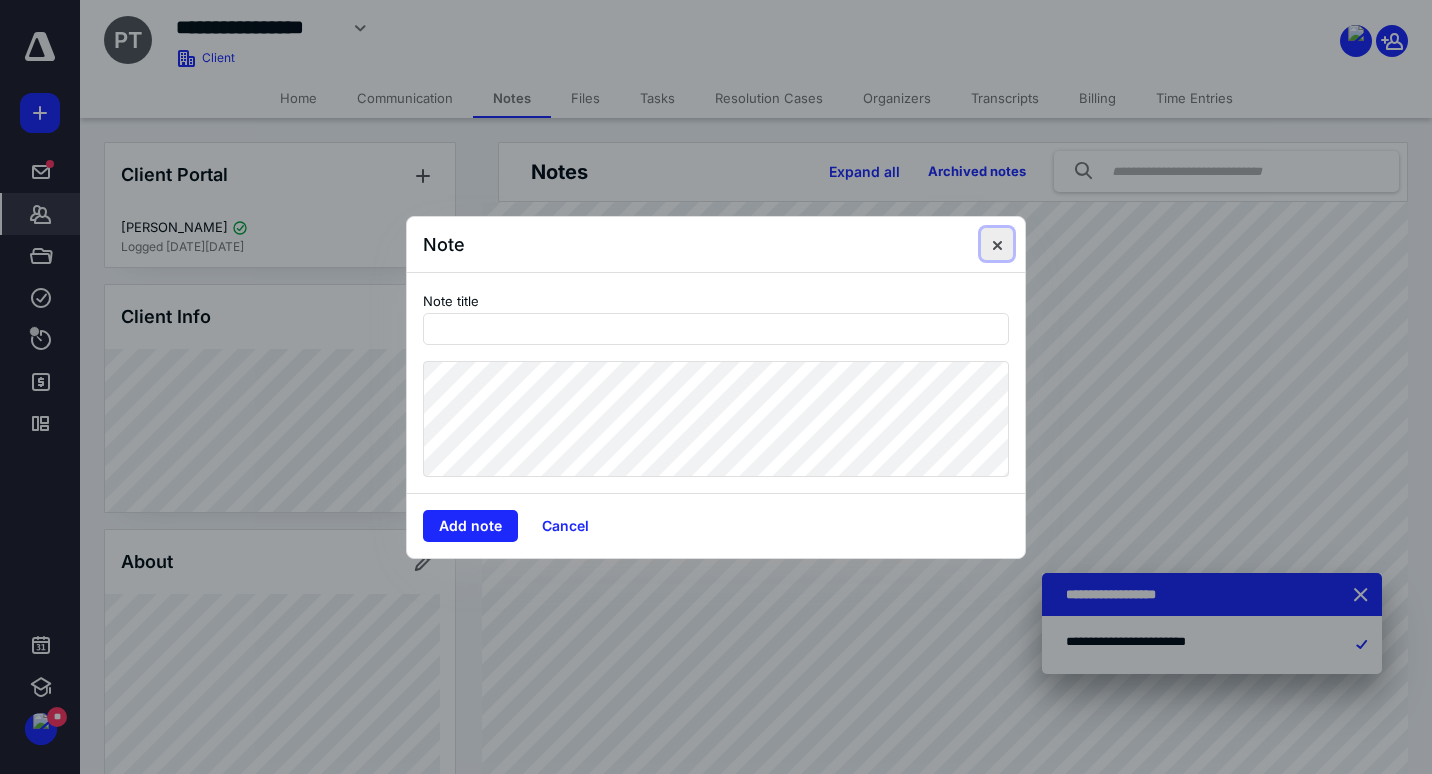 click at bounding box center (997, 244) 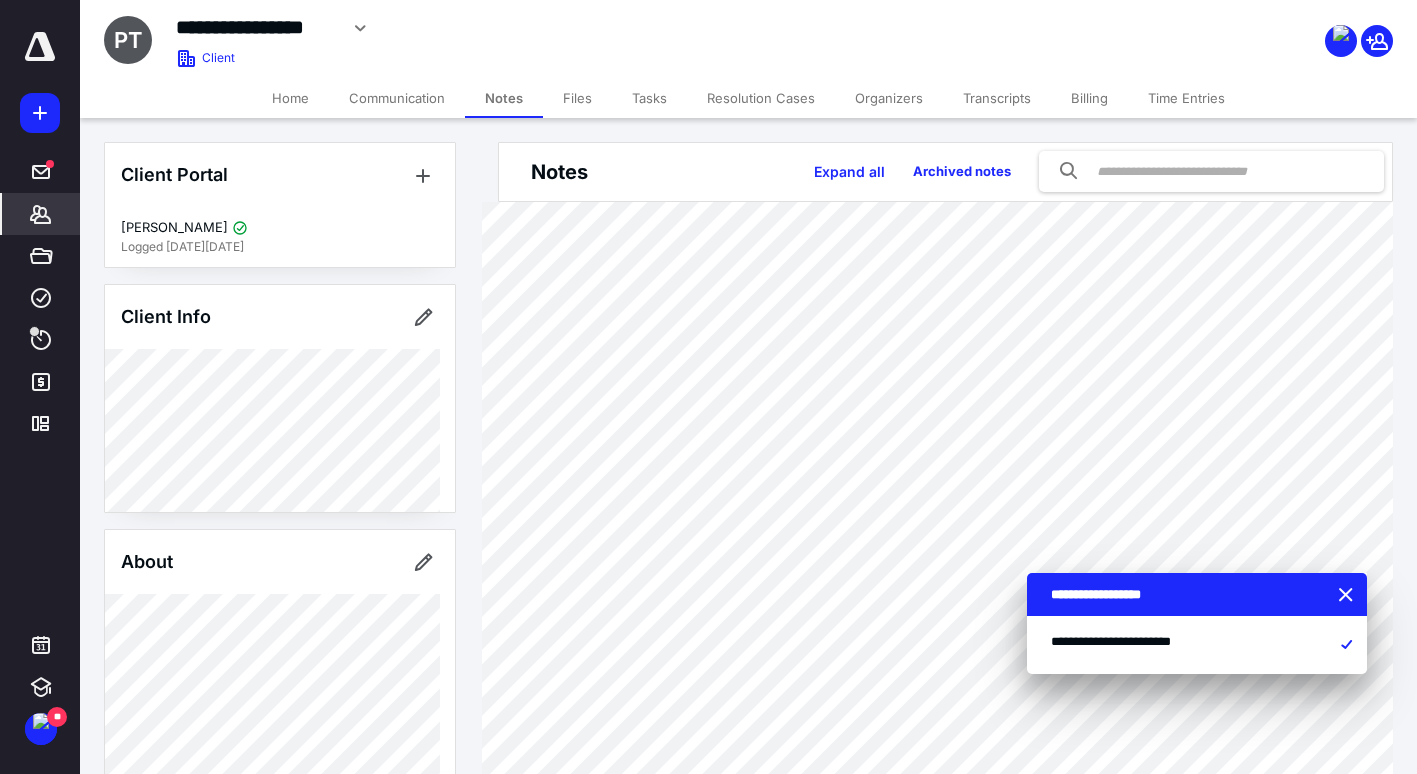 click on "Files" at bounding box center (577, 98) 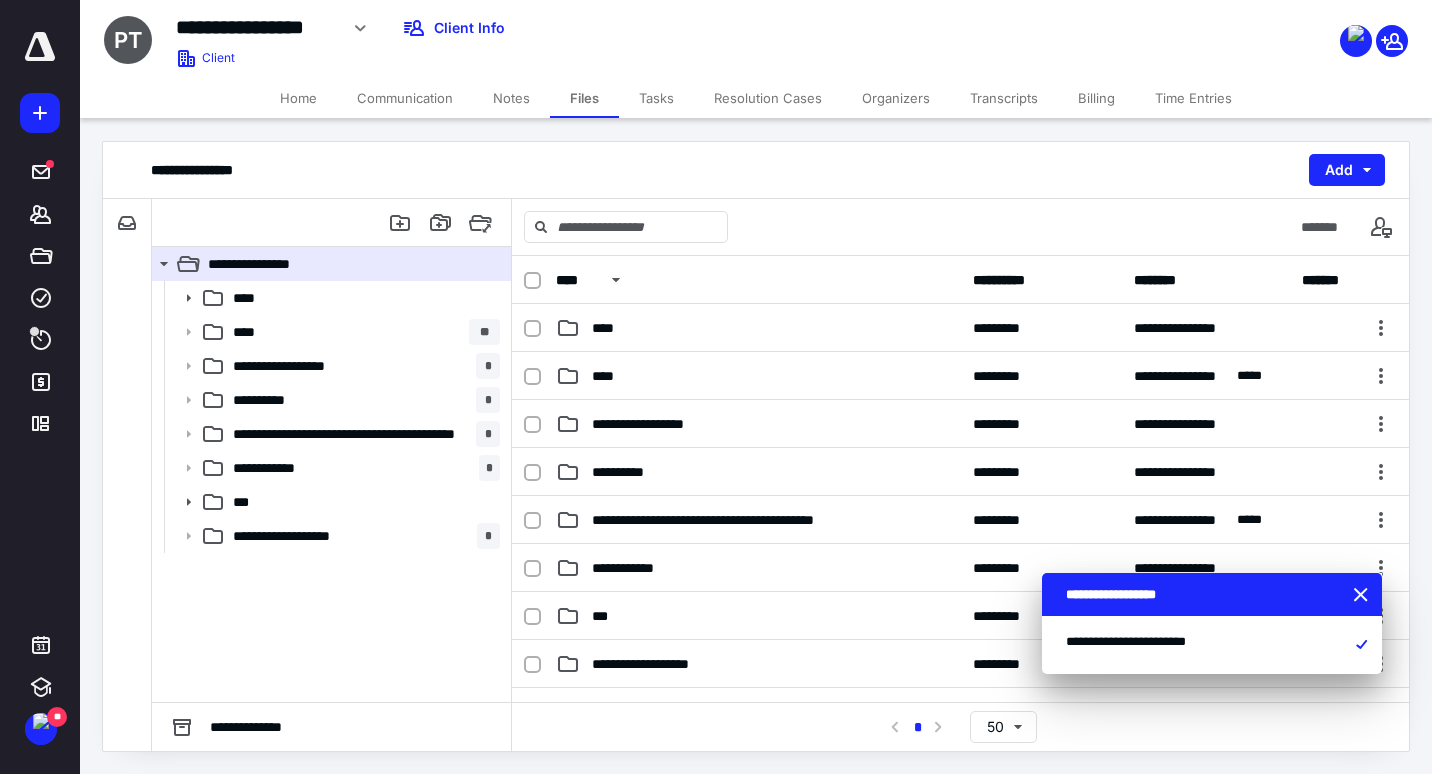 click on "Tasks" at bounding box center [656, 98] 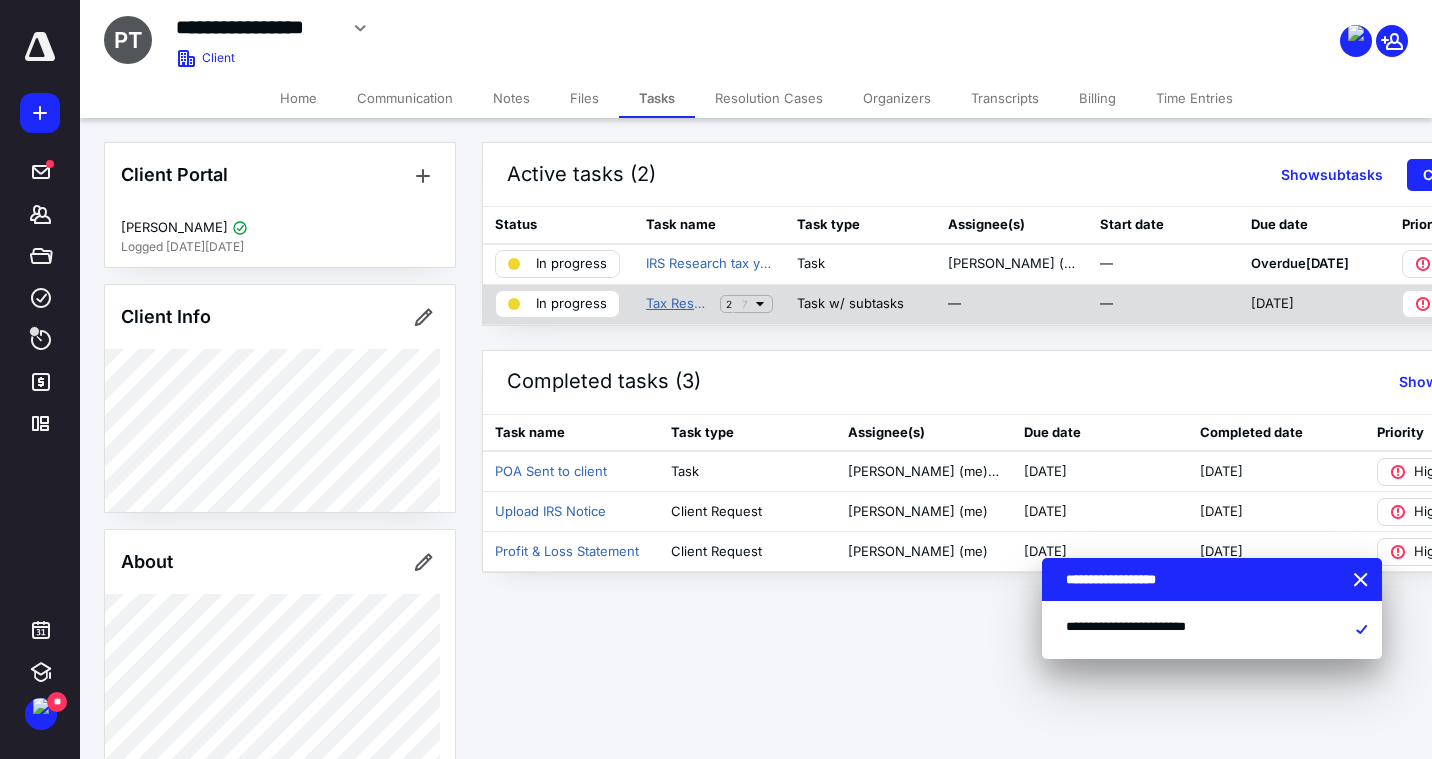 click on "Tax Resolution" at bounding box center (679, 304) 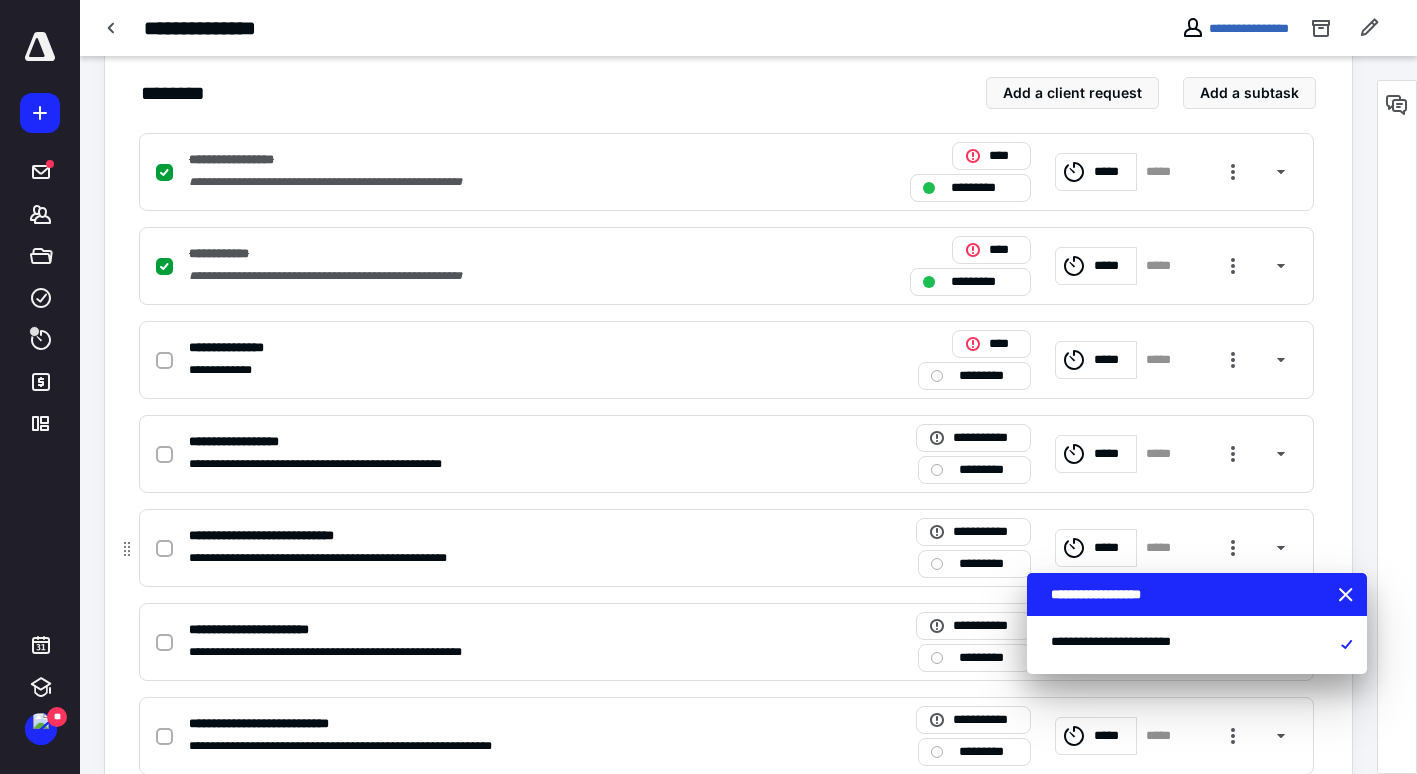scroll, scrollTop: 457, scrollLeft: 0, axis: vertical 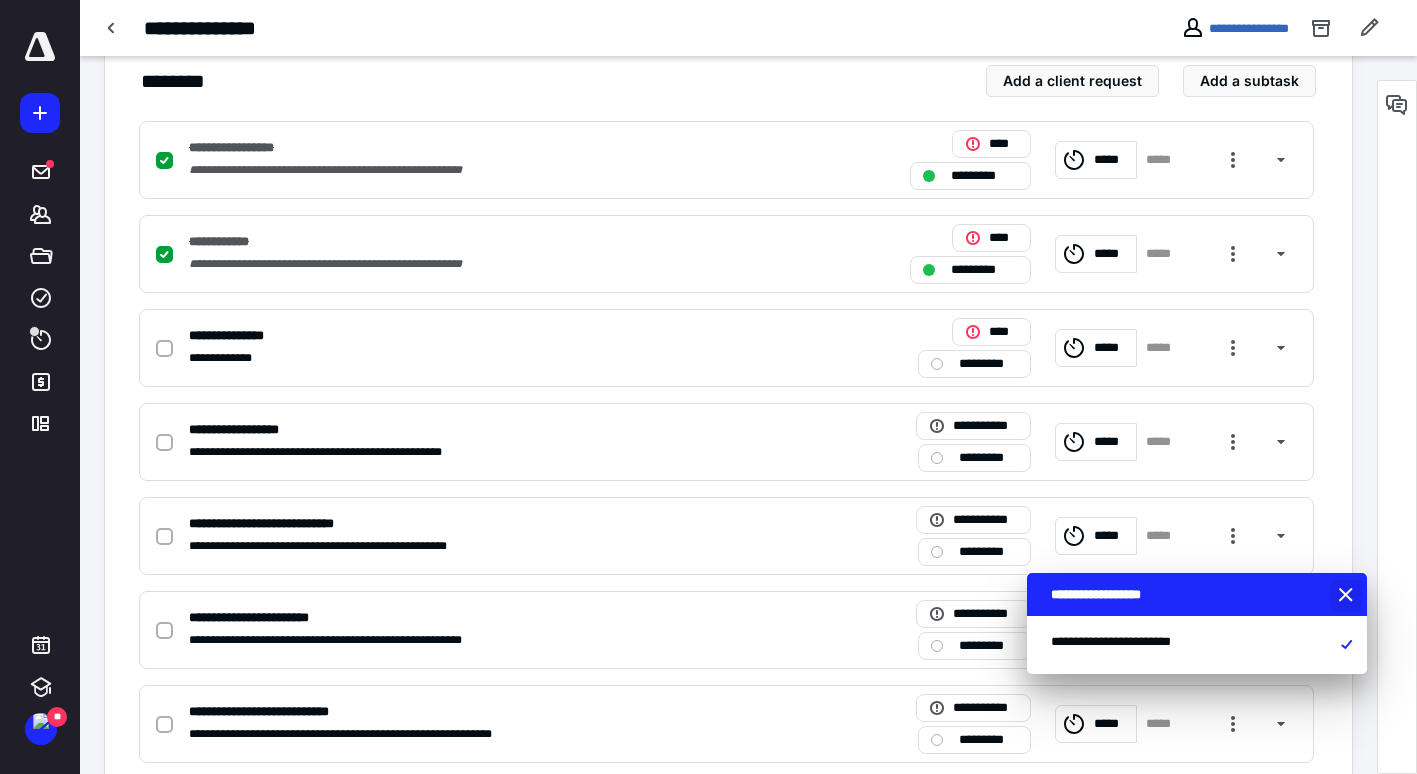 click at bounding box center (1348, 596) 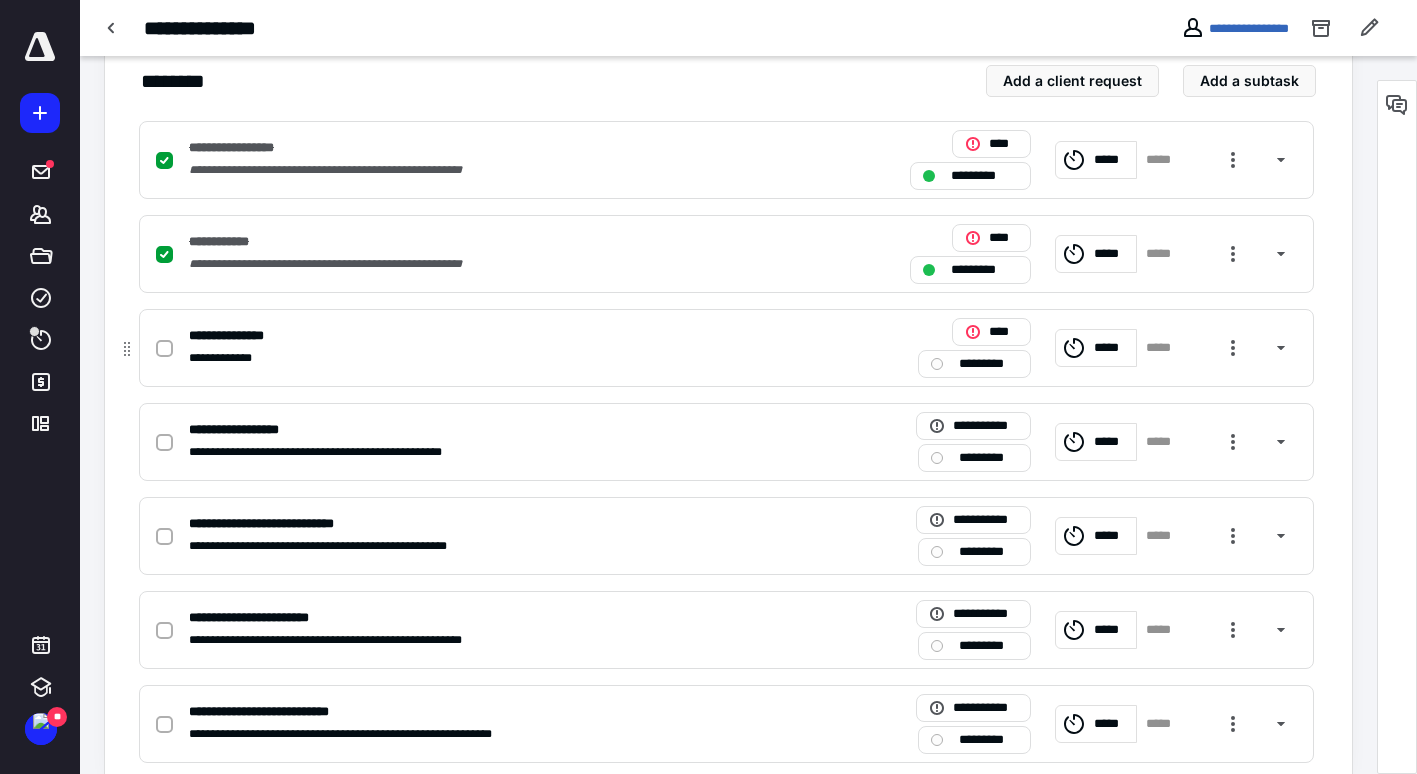 click at bounding box center (164, 349) 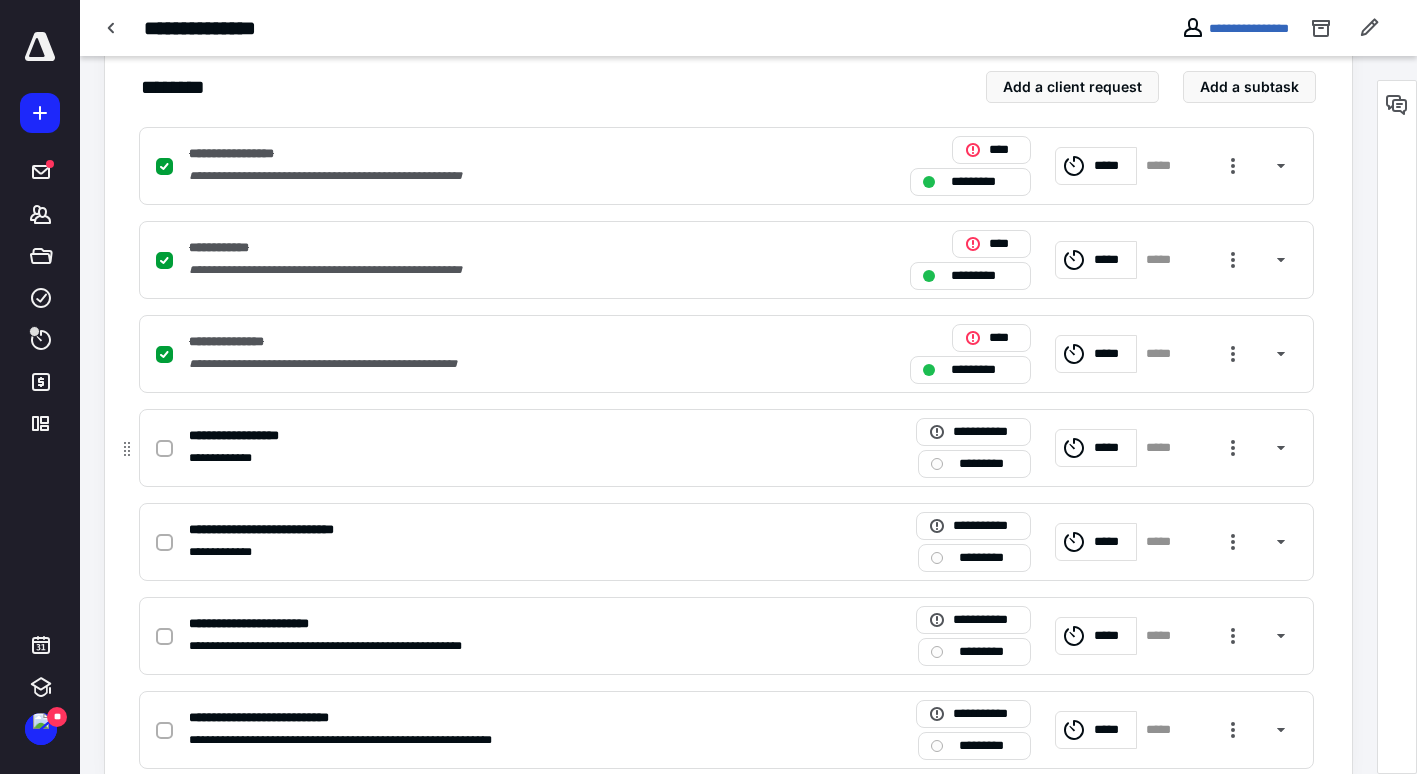 scroll, scrollTop: 450, scrollLeft: 0, axis: vertical 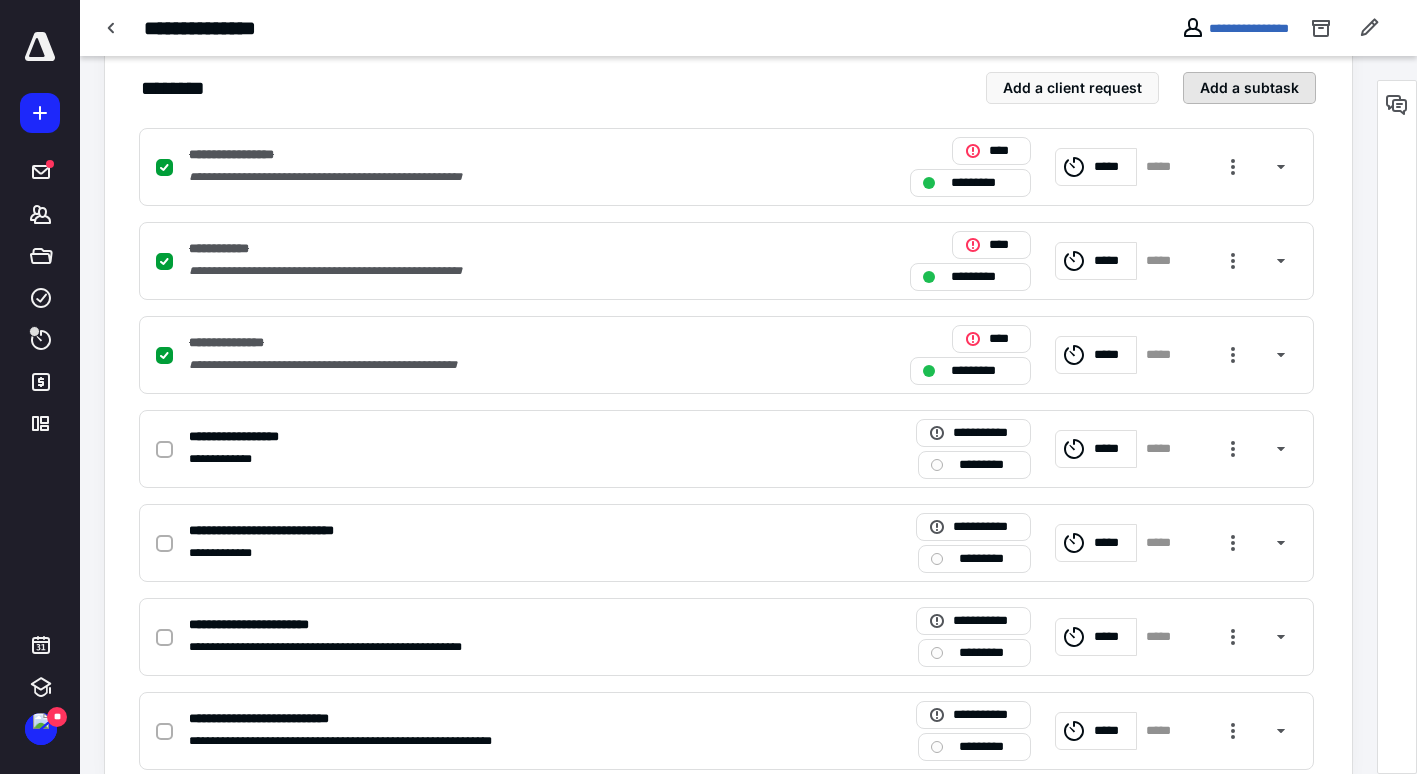 click on "Add a subtask" at bounding box center (1249, 88) 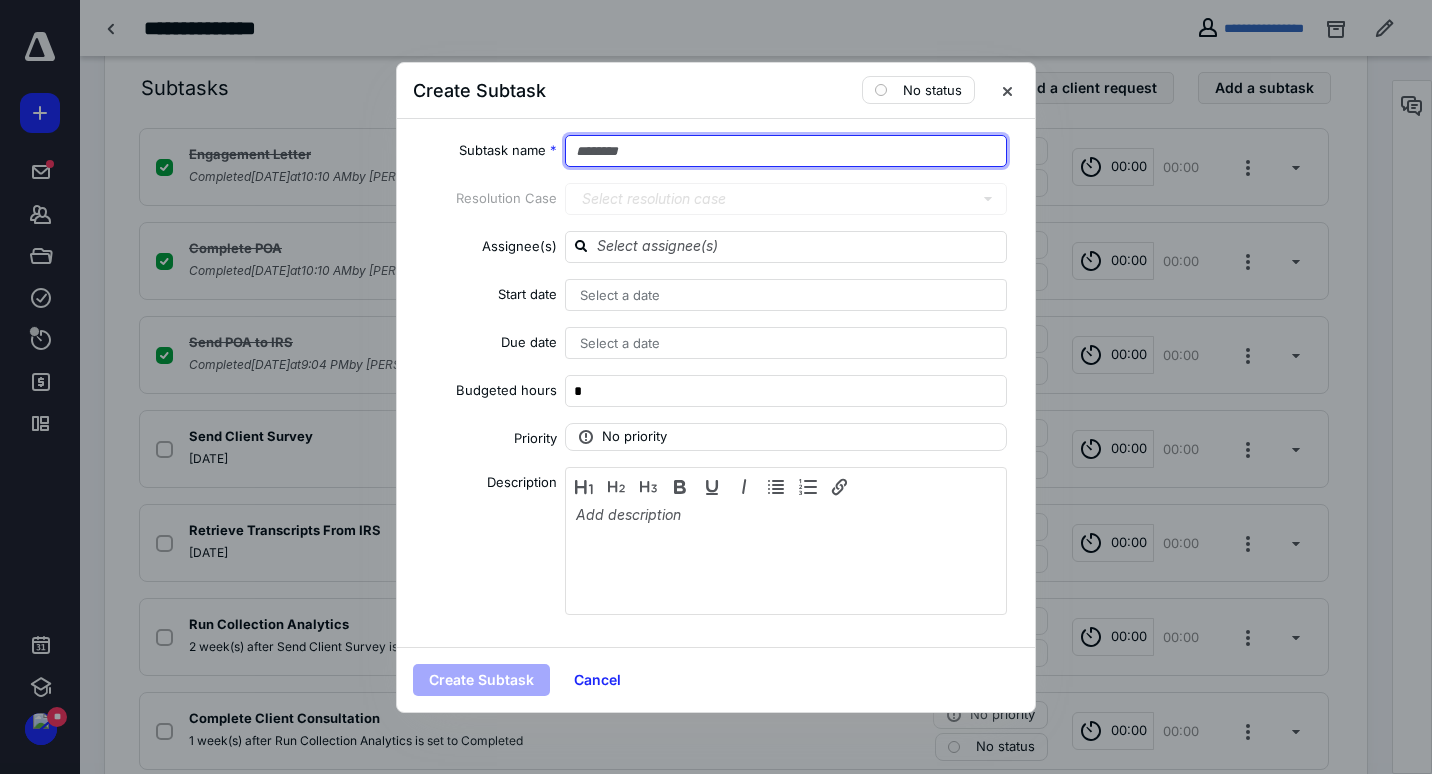 click at bounding box center (786, 151) 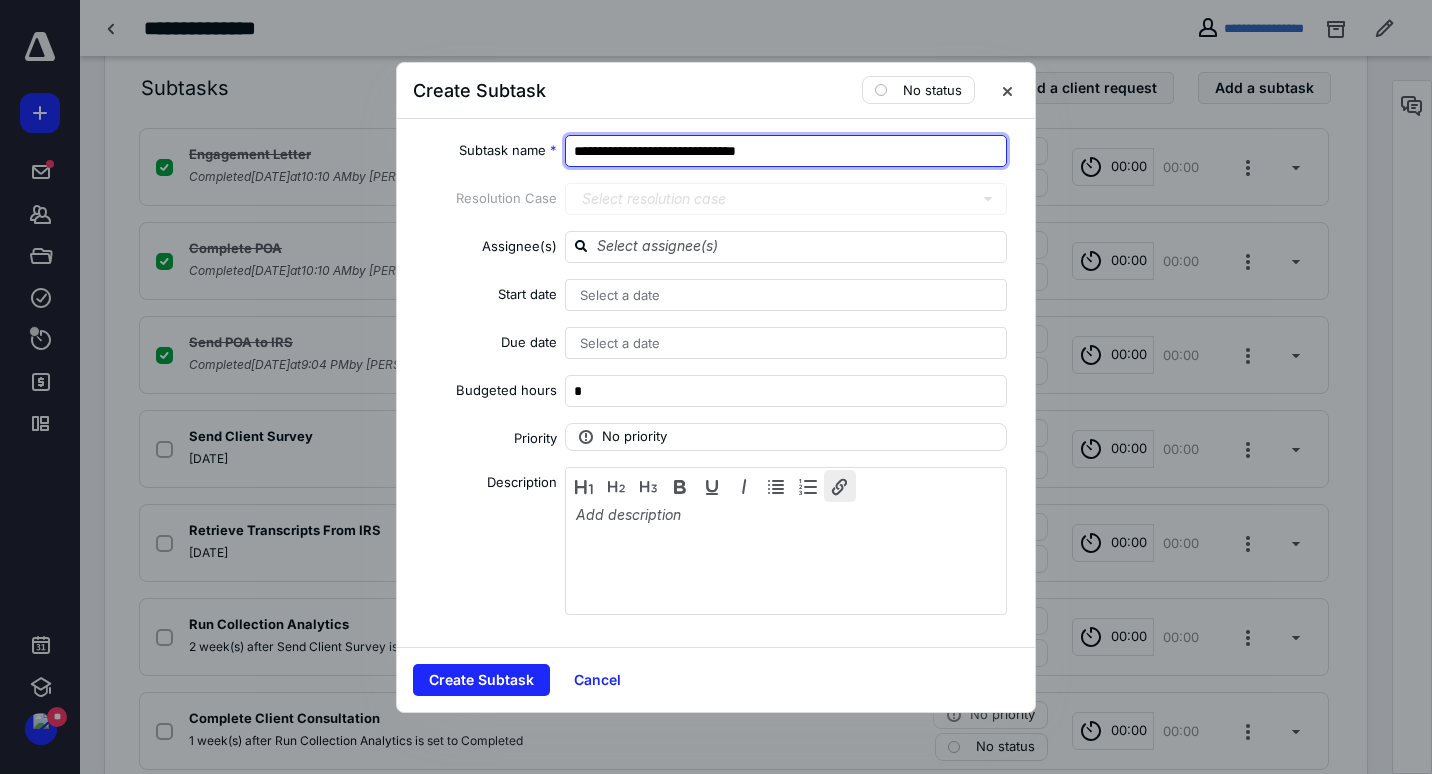 type on "**********" 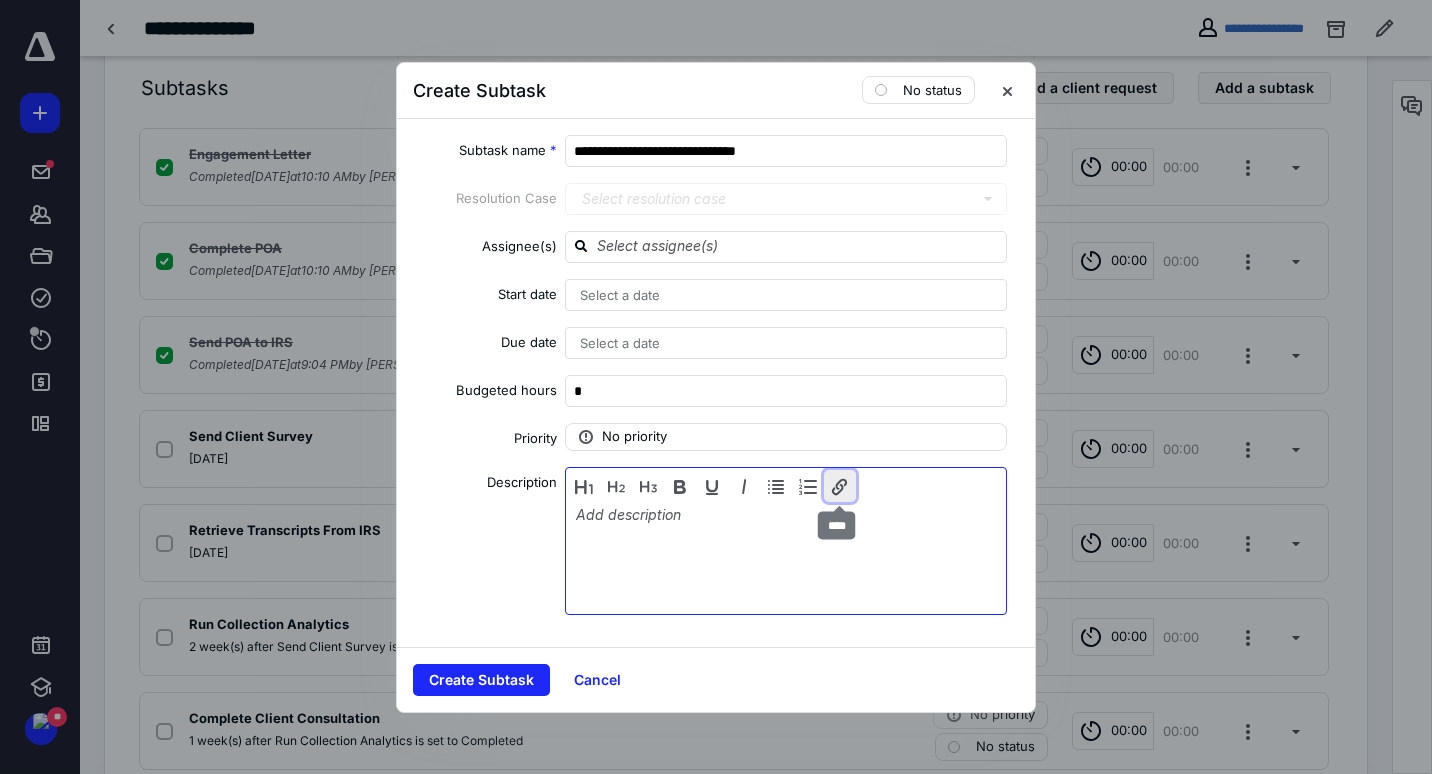 click at bounding box center [840, 486] 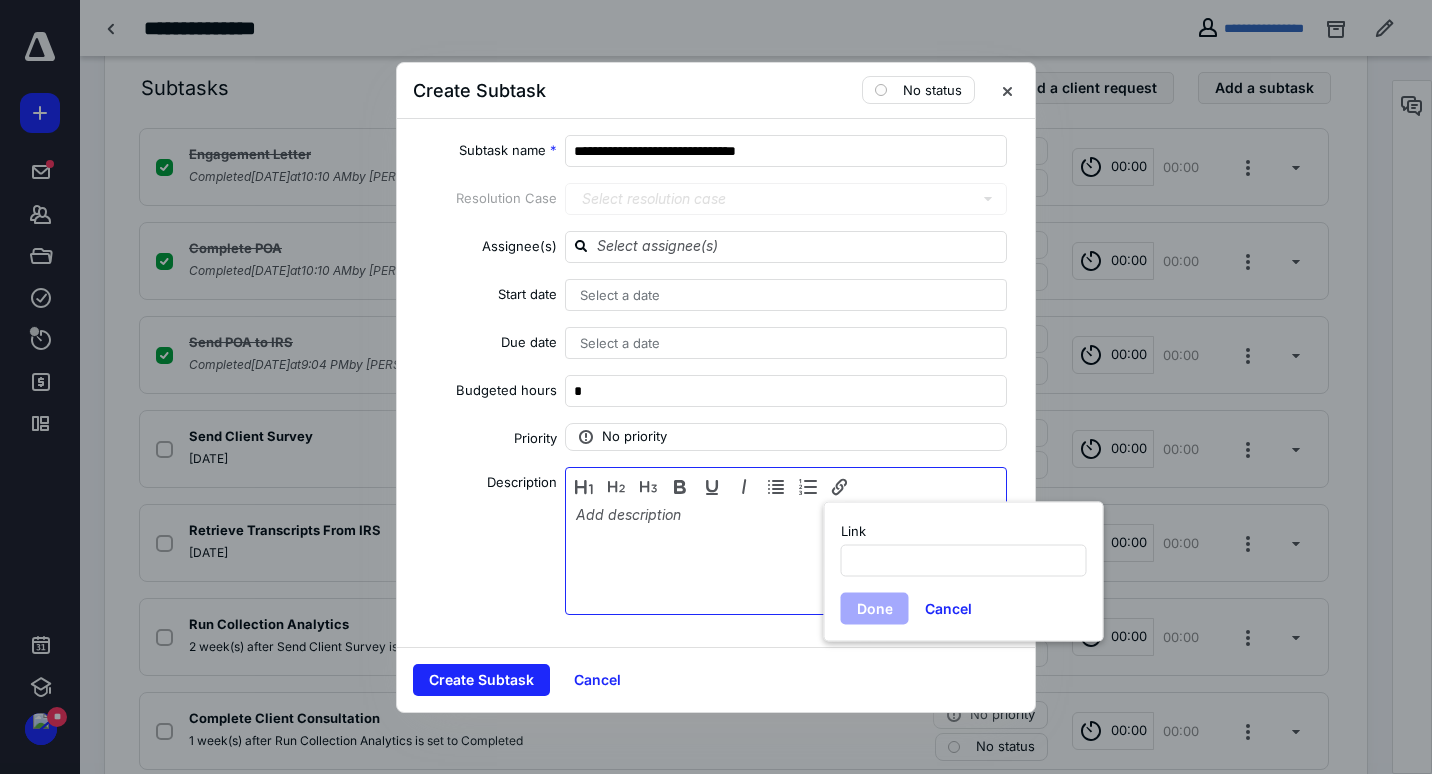 click at bounding box center (786, 556) 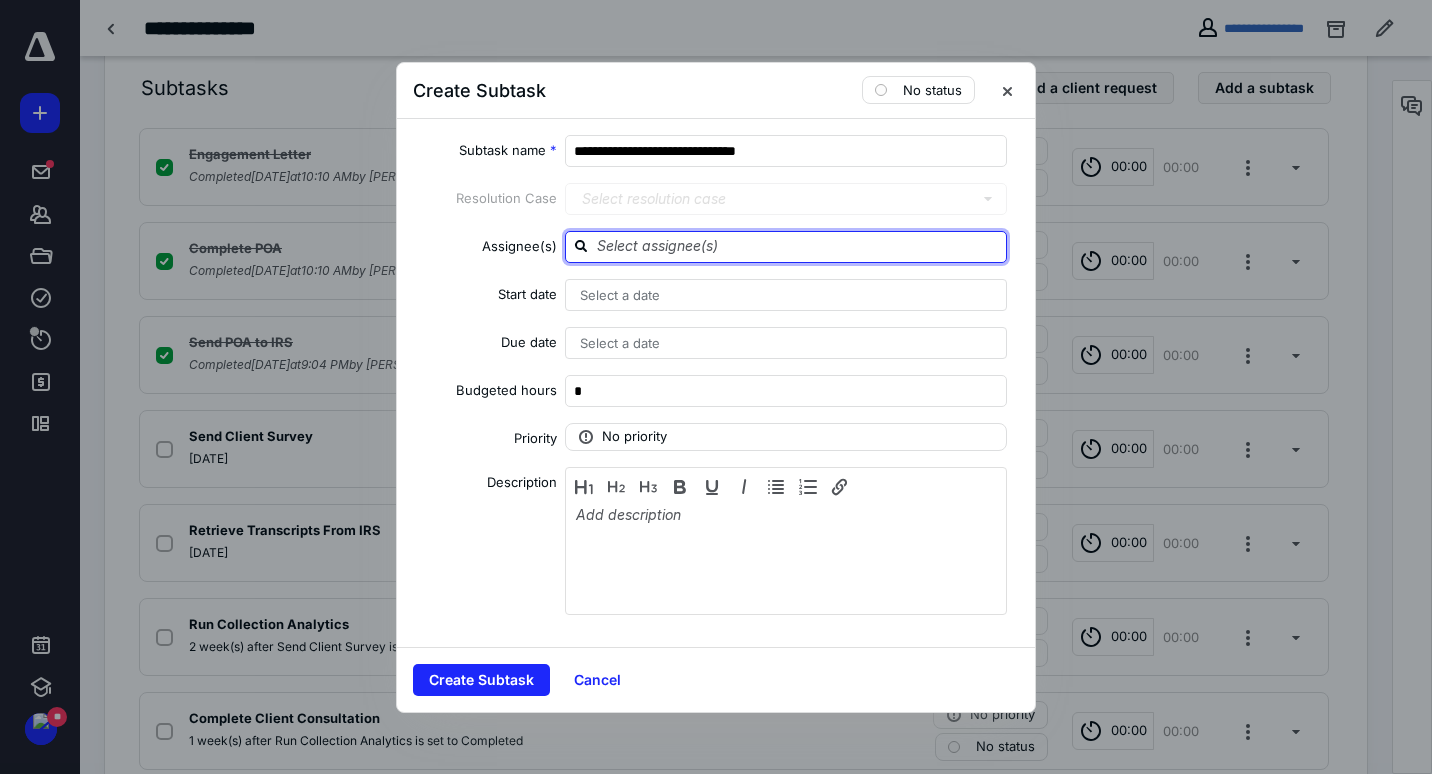 click at bounding box center [798, 246] 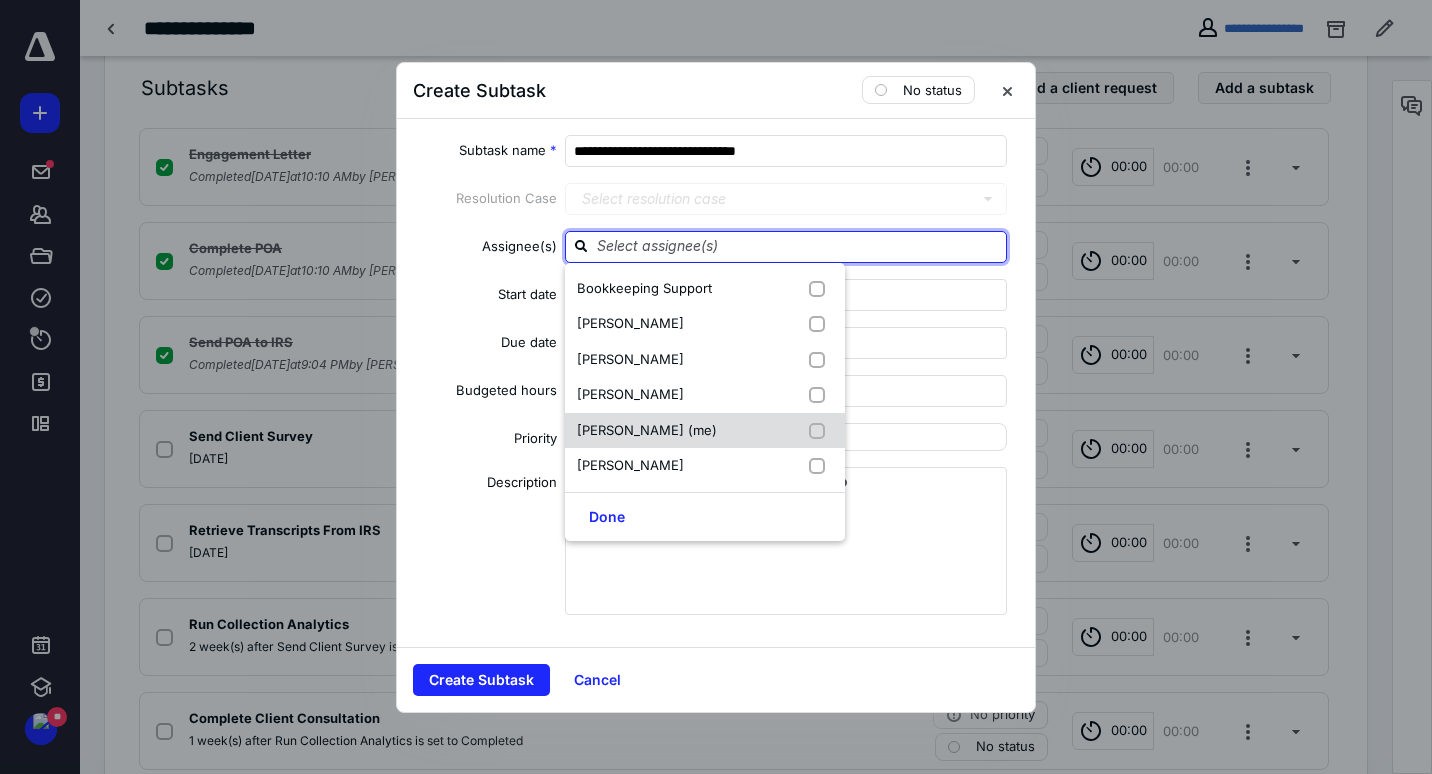 click on "[PERSON_NAME] (me)" at bounding box center (647, 430) 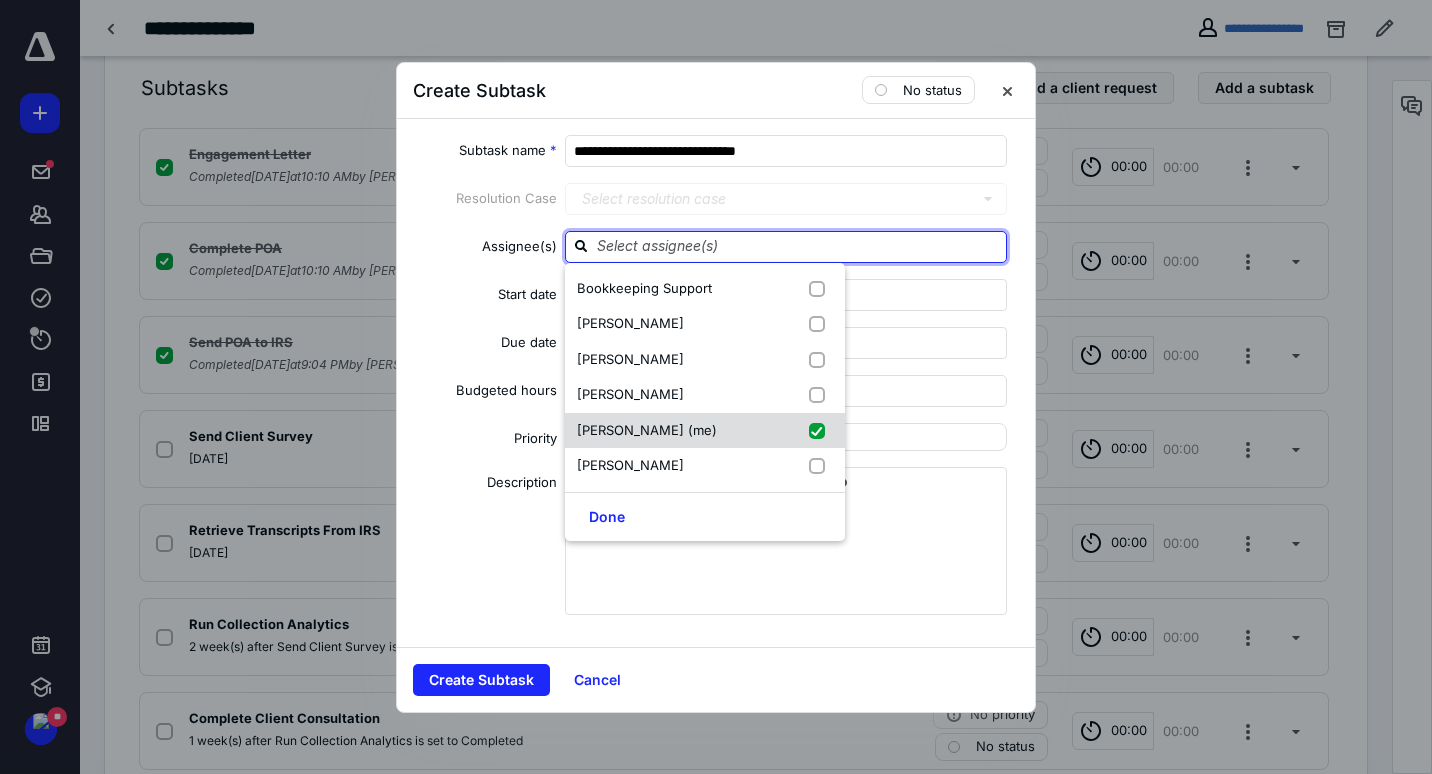 checkbox on "true" 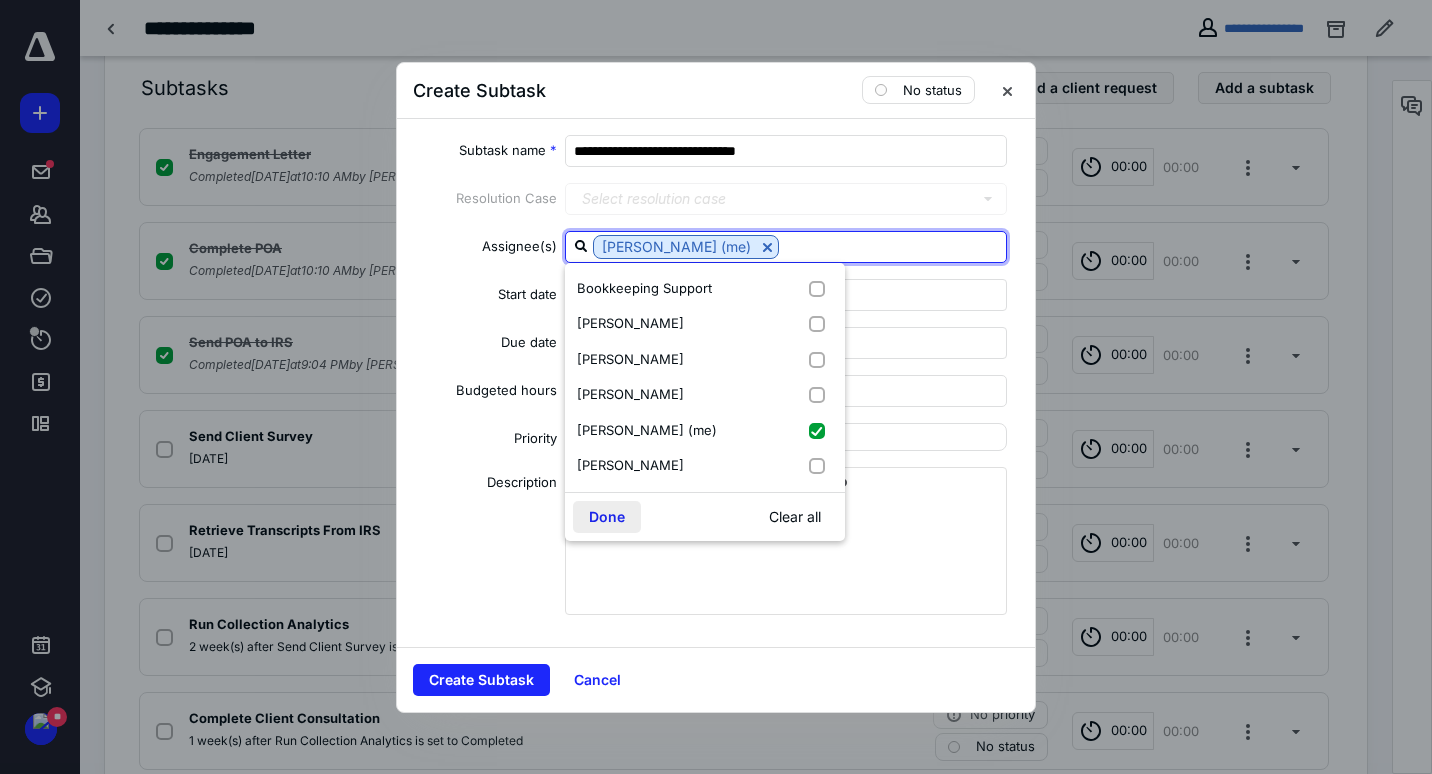 click on "Done" at bounding box center (607, 517) 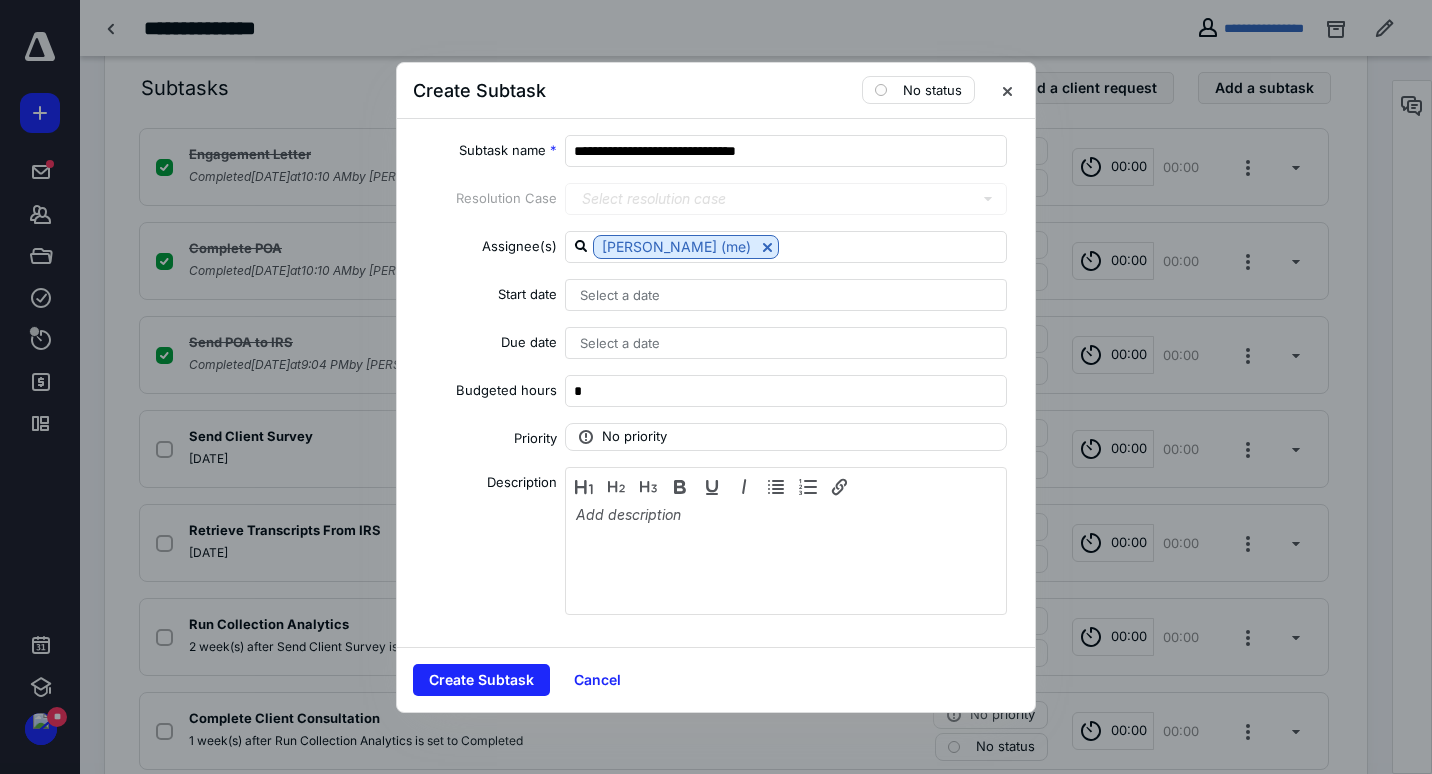 click on "Select a date" at bounding box center [620, 343] 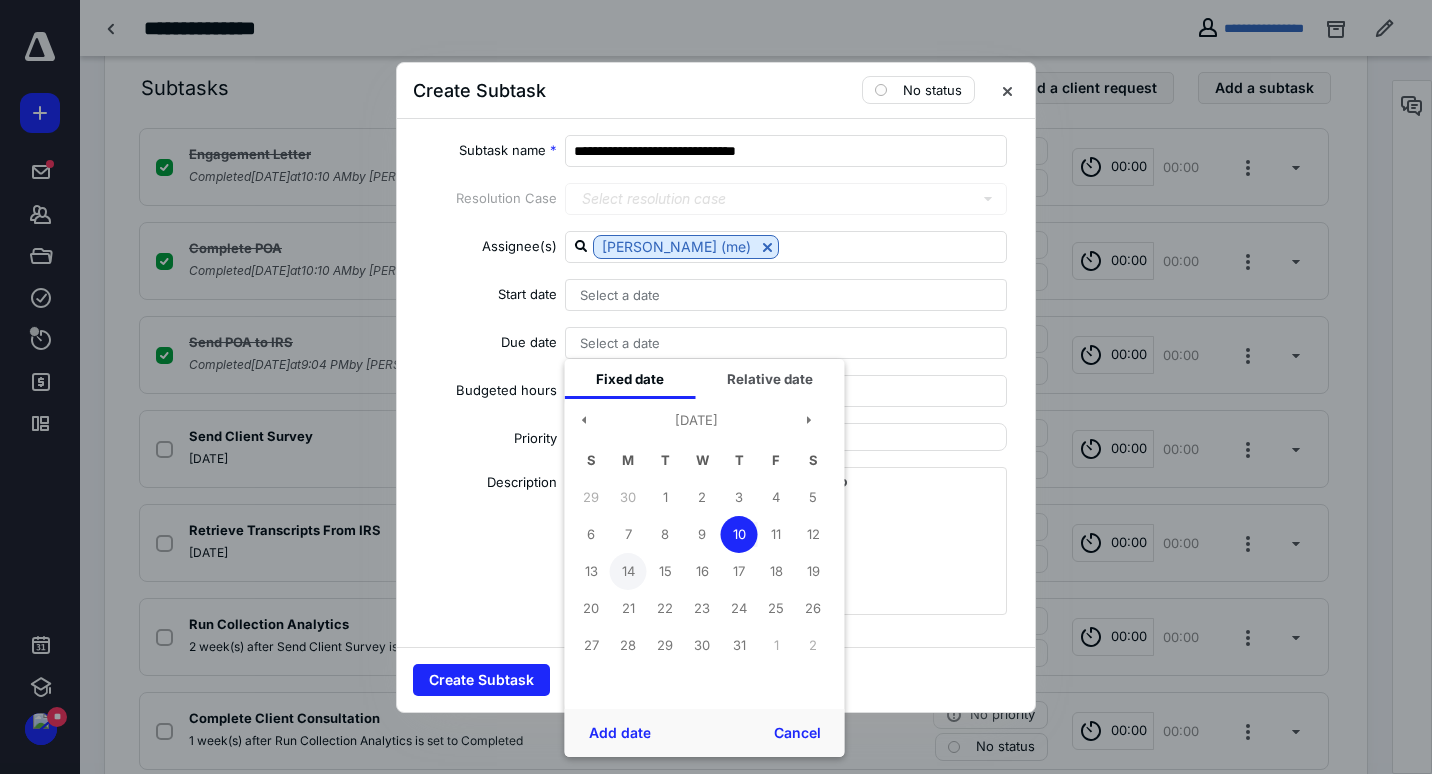click on "14" at bounding box center [628, 571] 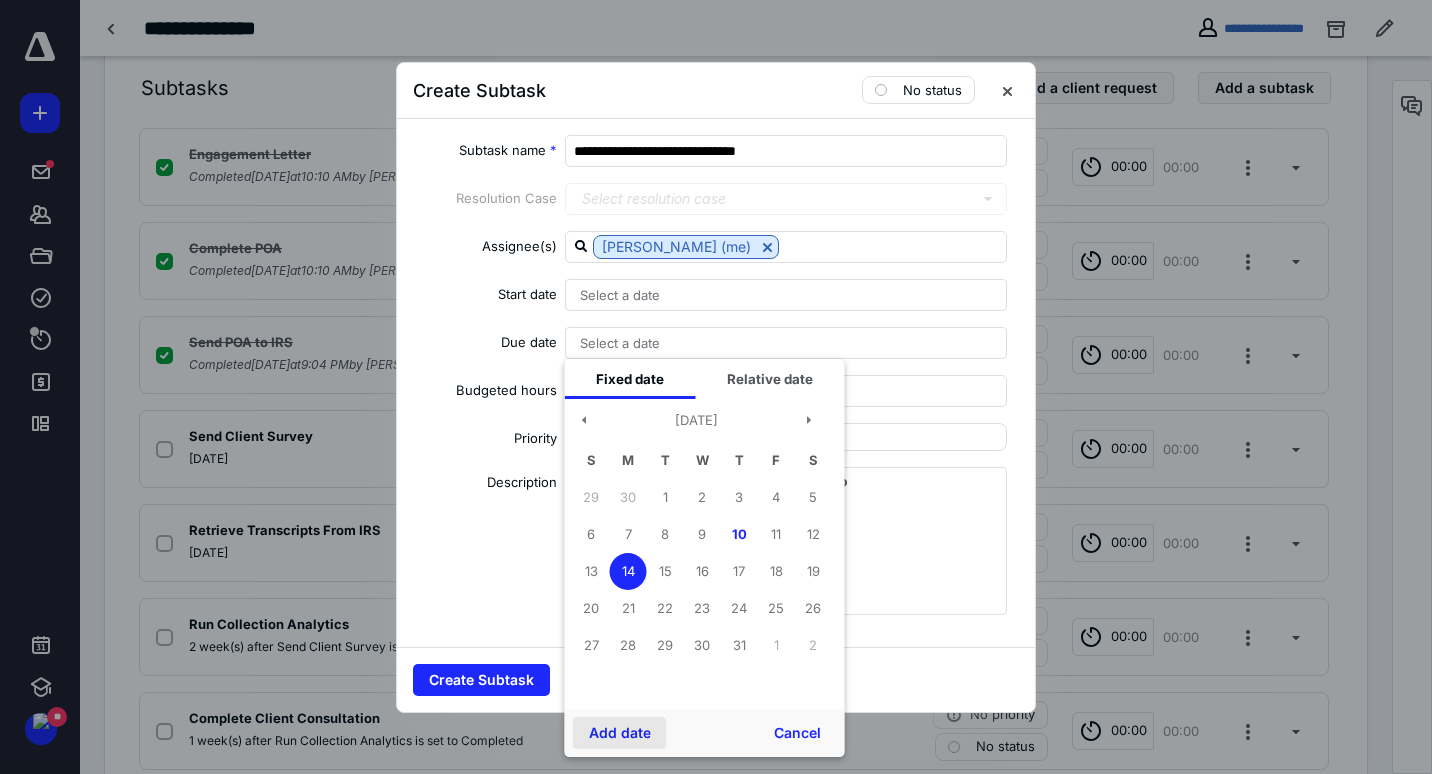 click on "Add date" at bounding box center (620, 733) 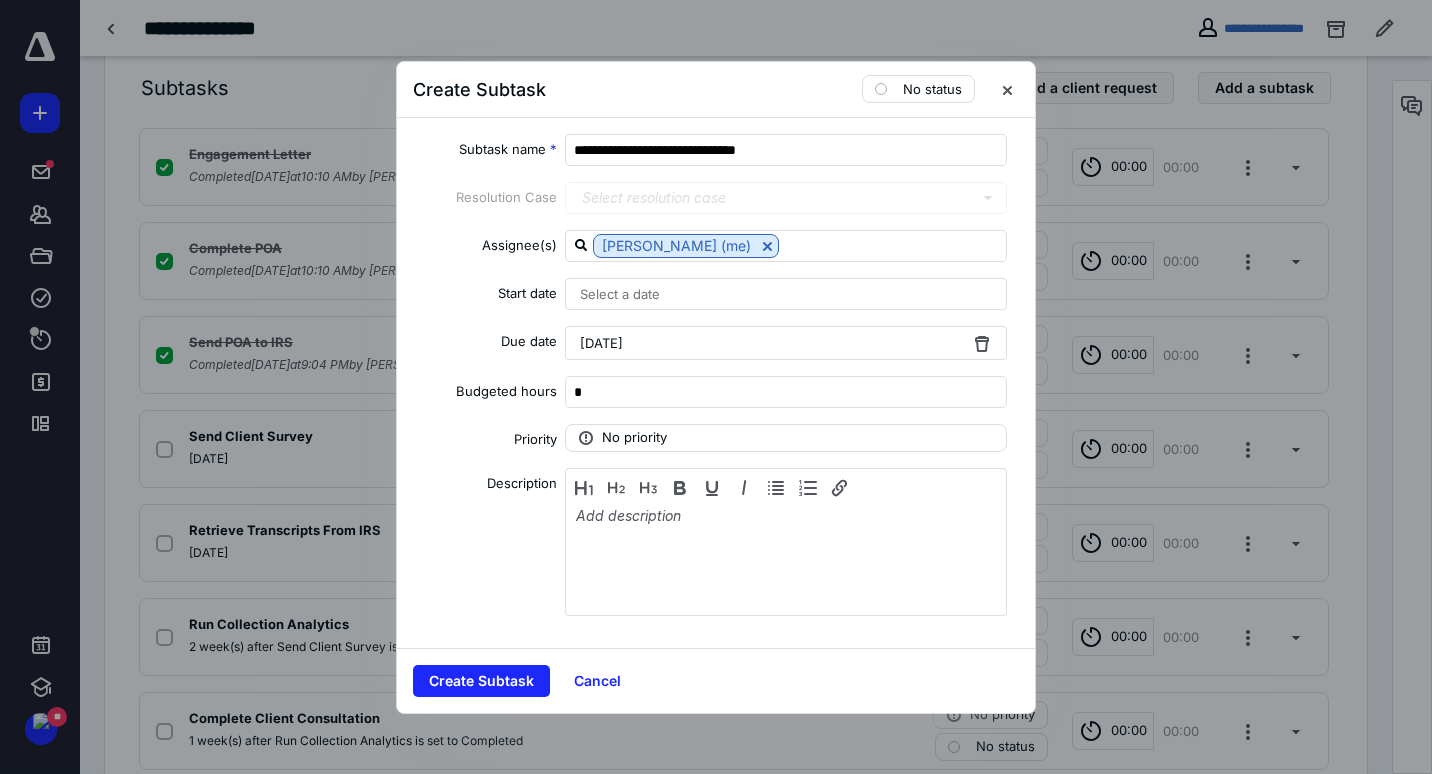 click on "**********" at bounding box center [716, 383] 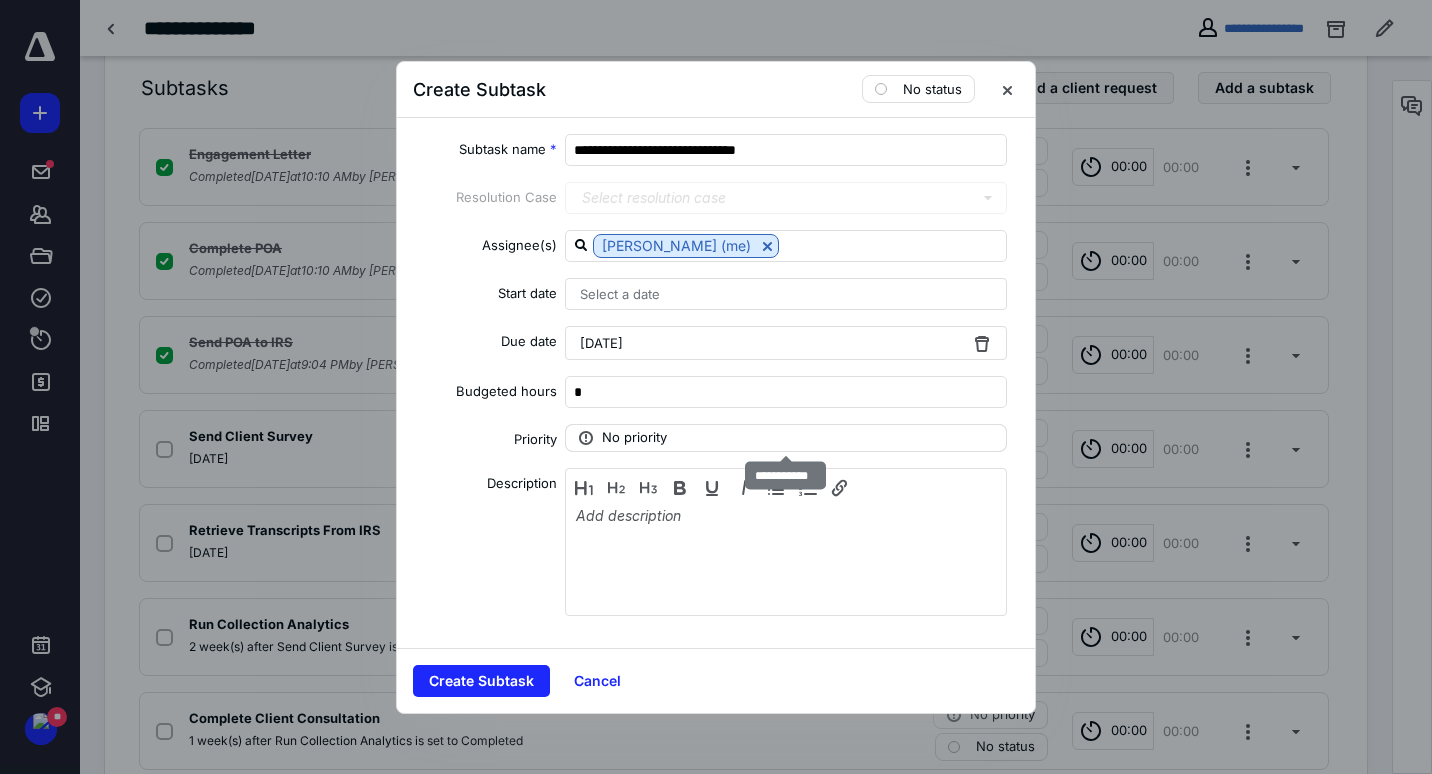 drag, startPoint x: 636, startPoint y: 450, endPoint x: 621, endPoint y: 430, distance: 25 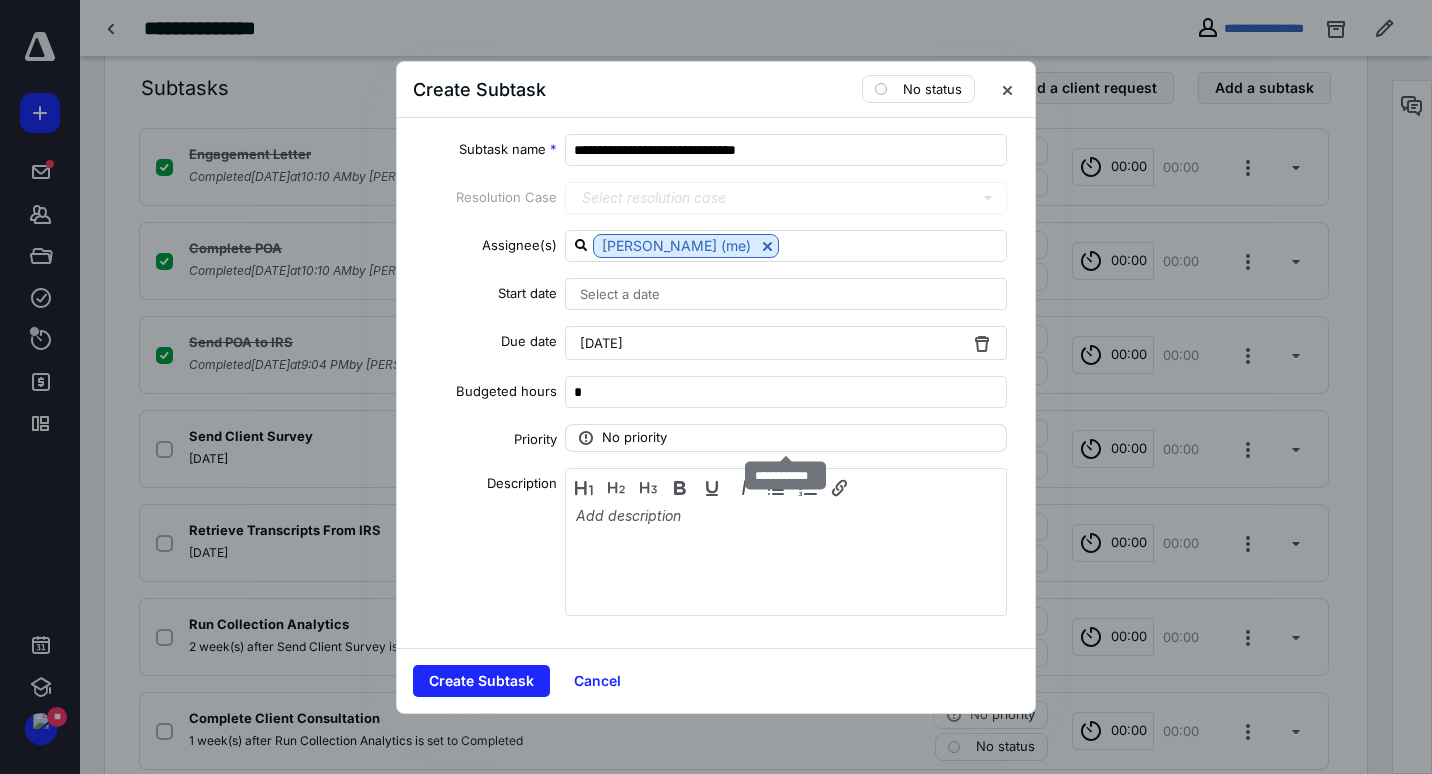 click on "No priority" at bounding box center [634, 438] 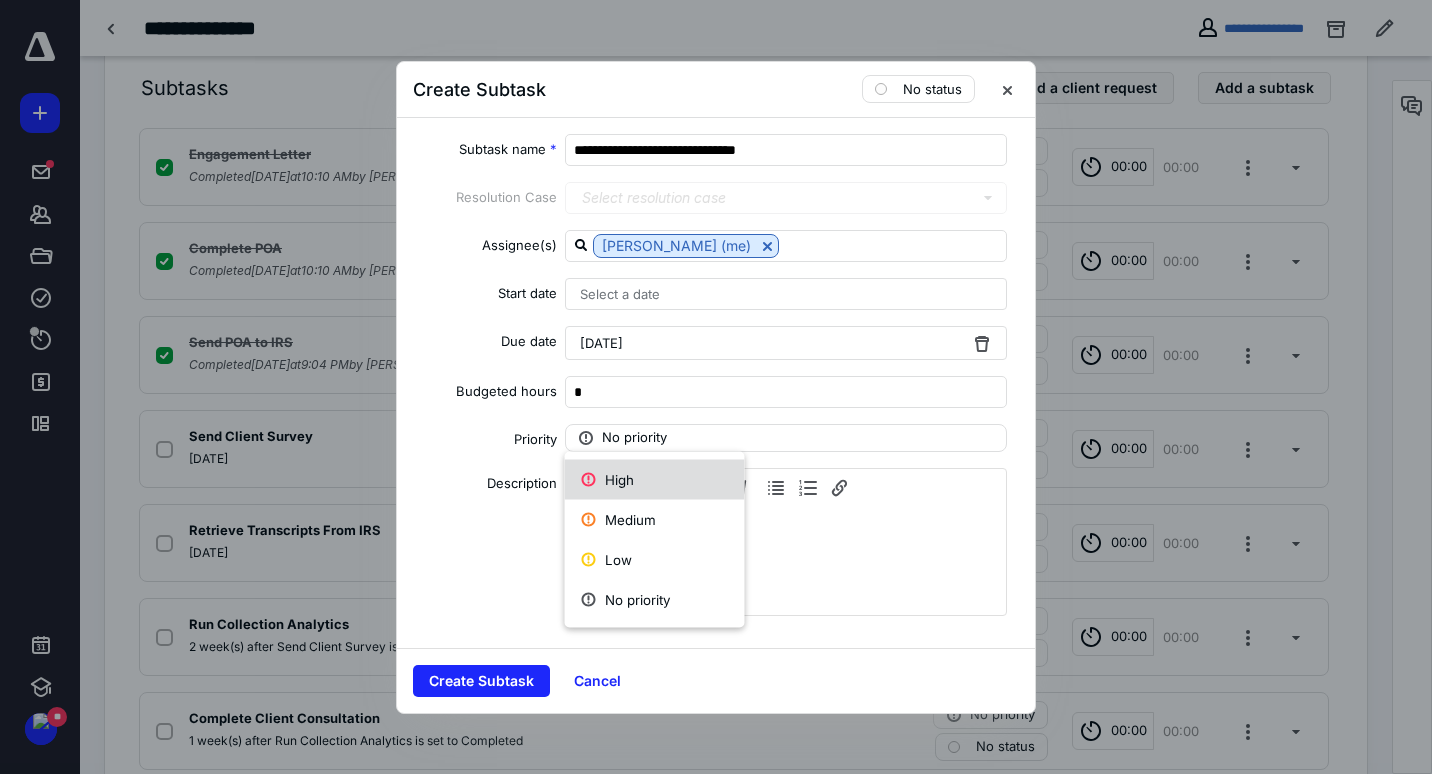 click on "High" at bounding box center (655, 480) 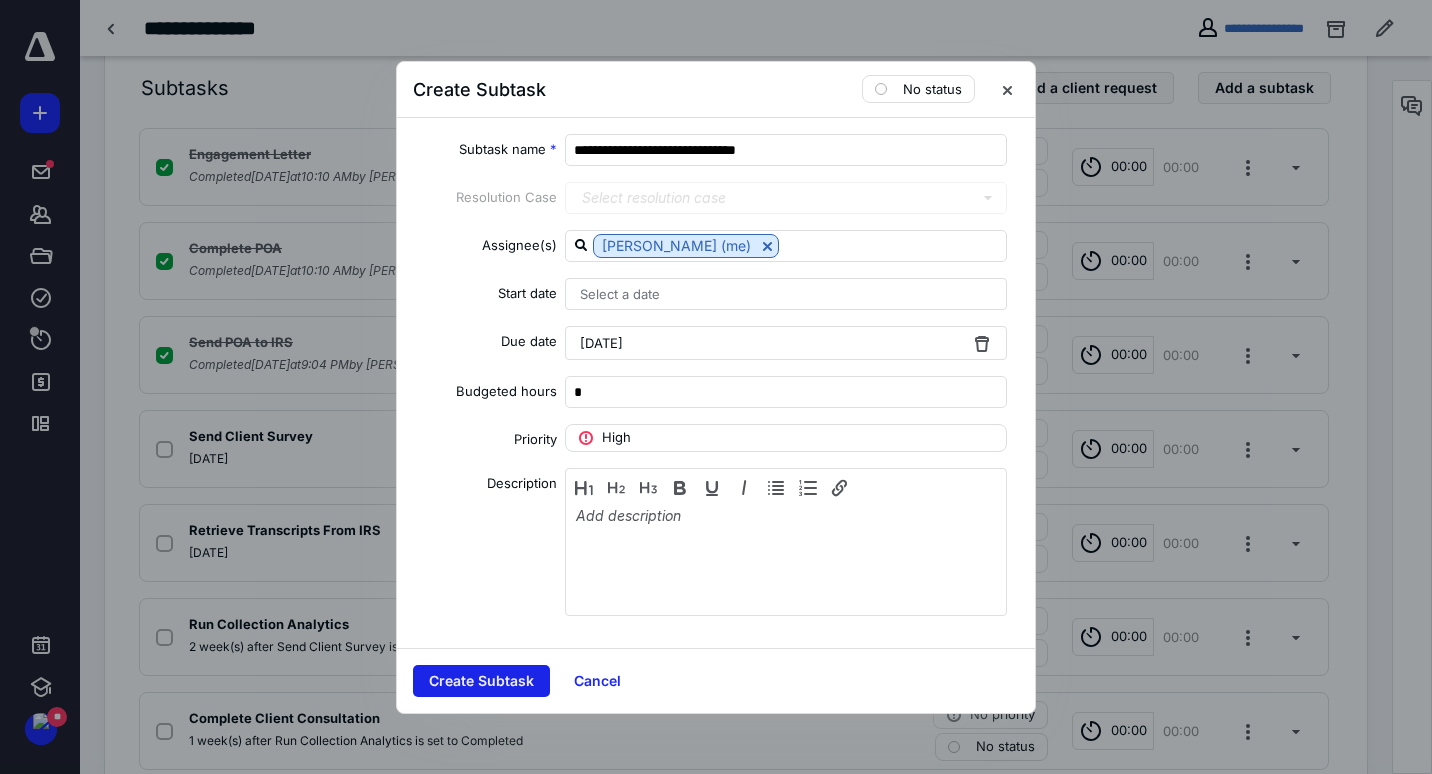 click on "Create Subtask" at bounding box center [481, 681] 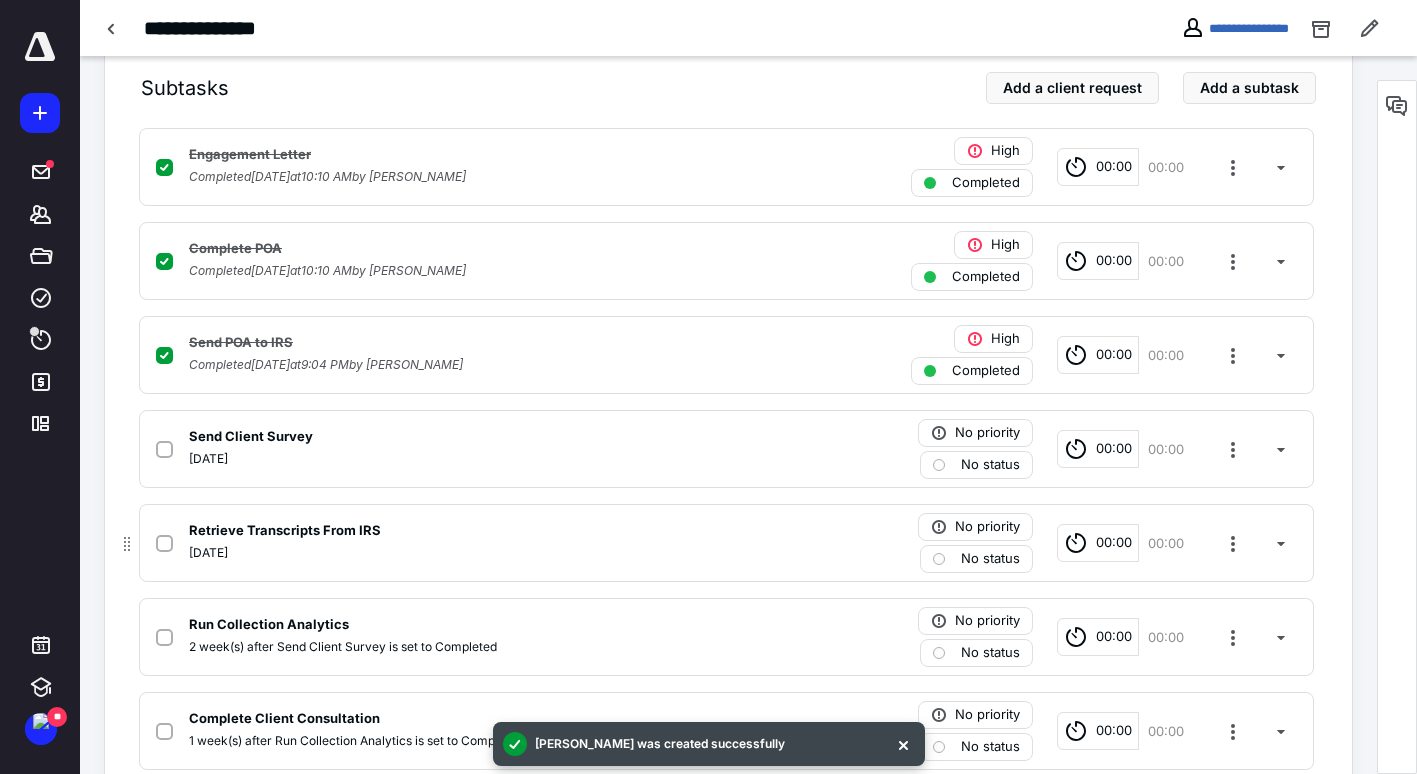 scroll, scrollTop: 589, scrollLeft: 0, axis: vertical 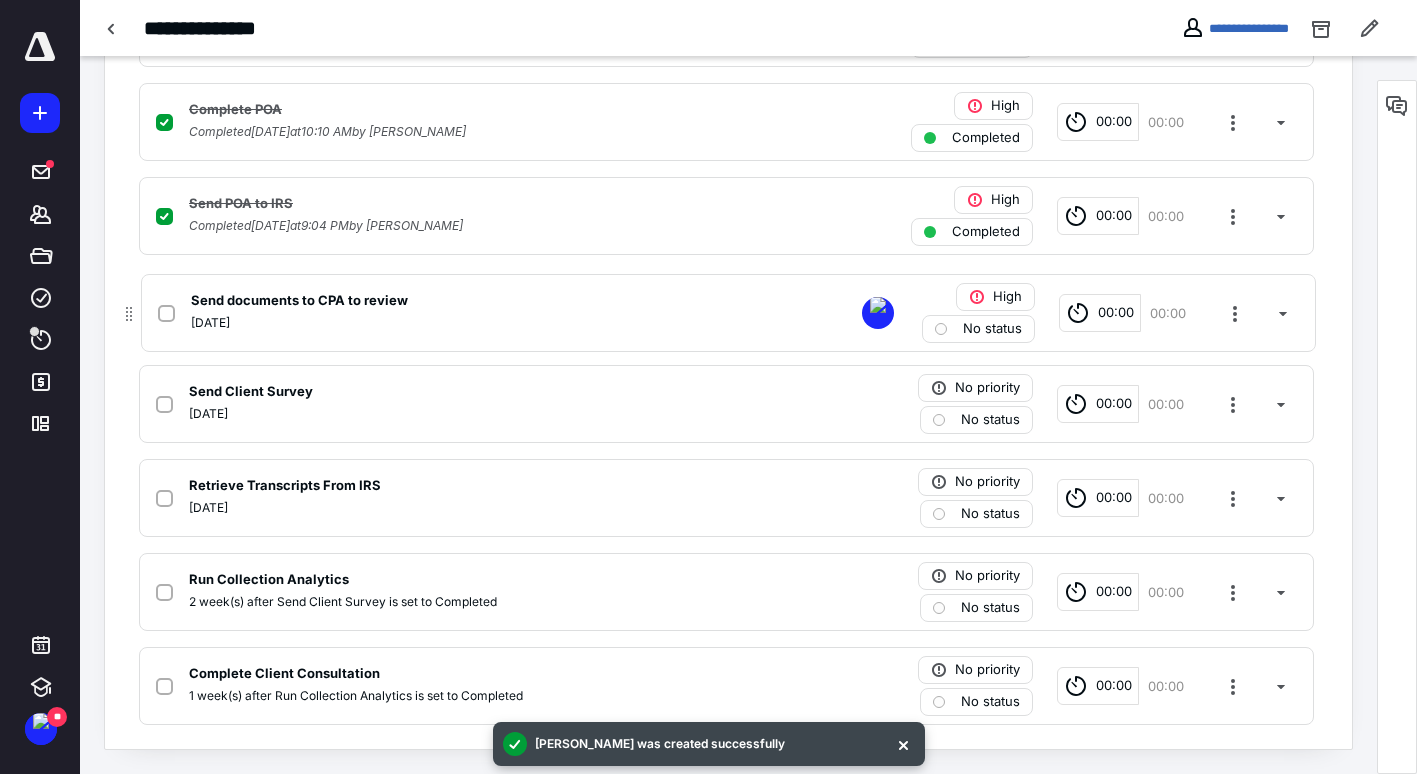 drag, startPoint x: 126, startPoint y: 686, endPoint x: 128, endPoint y: 289, distance: 397.00504 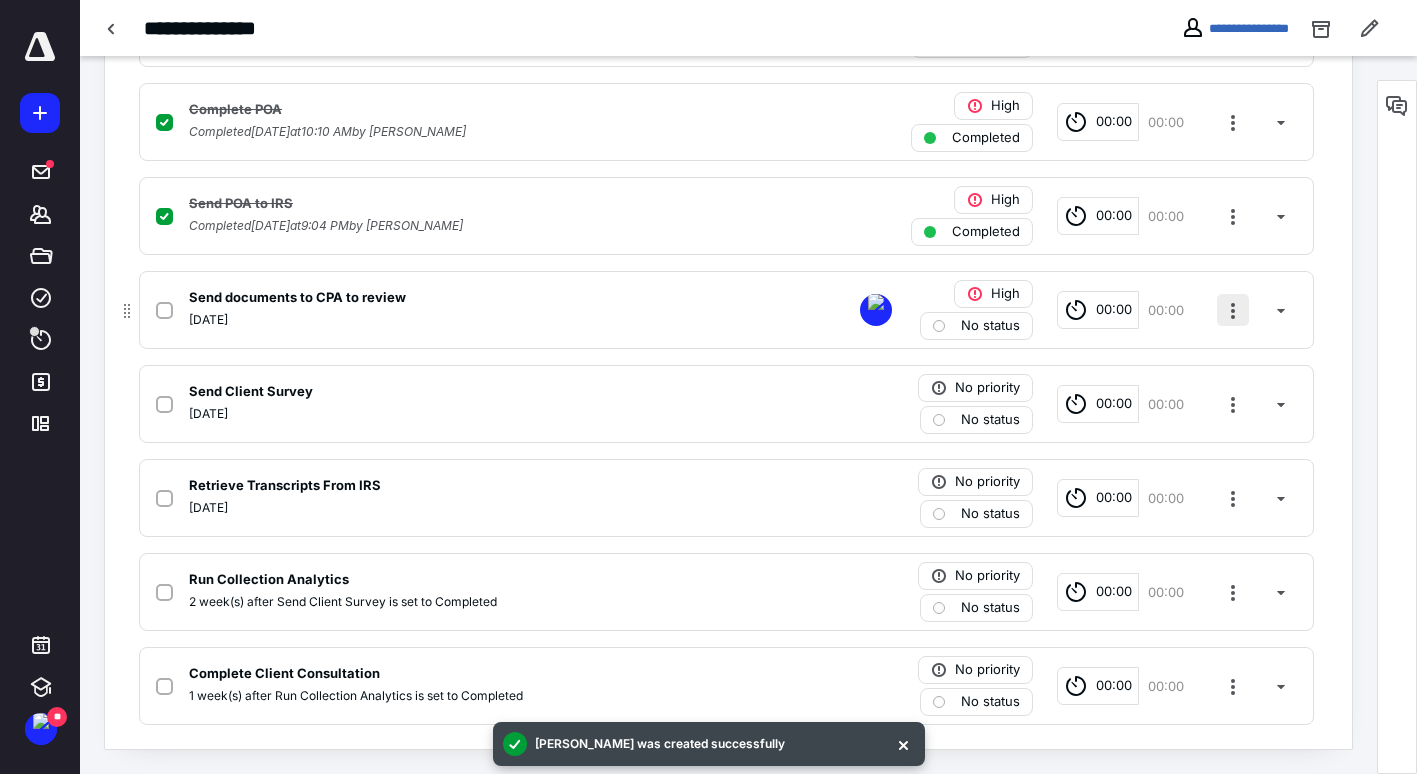click at bounding box center [1233, 310] 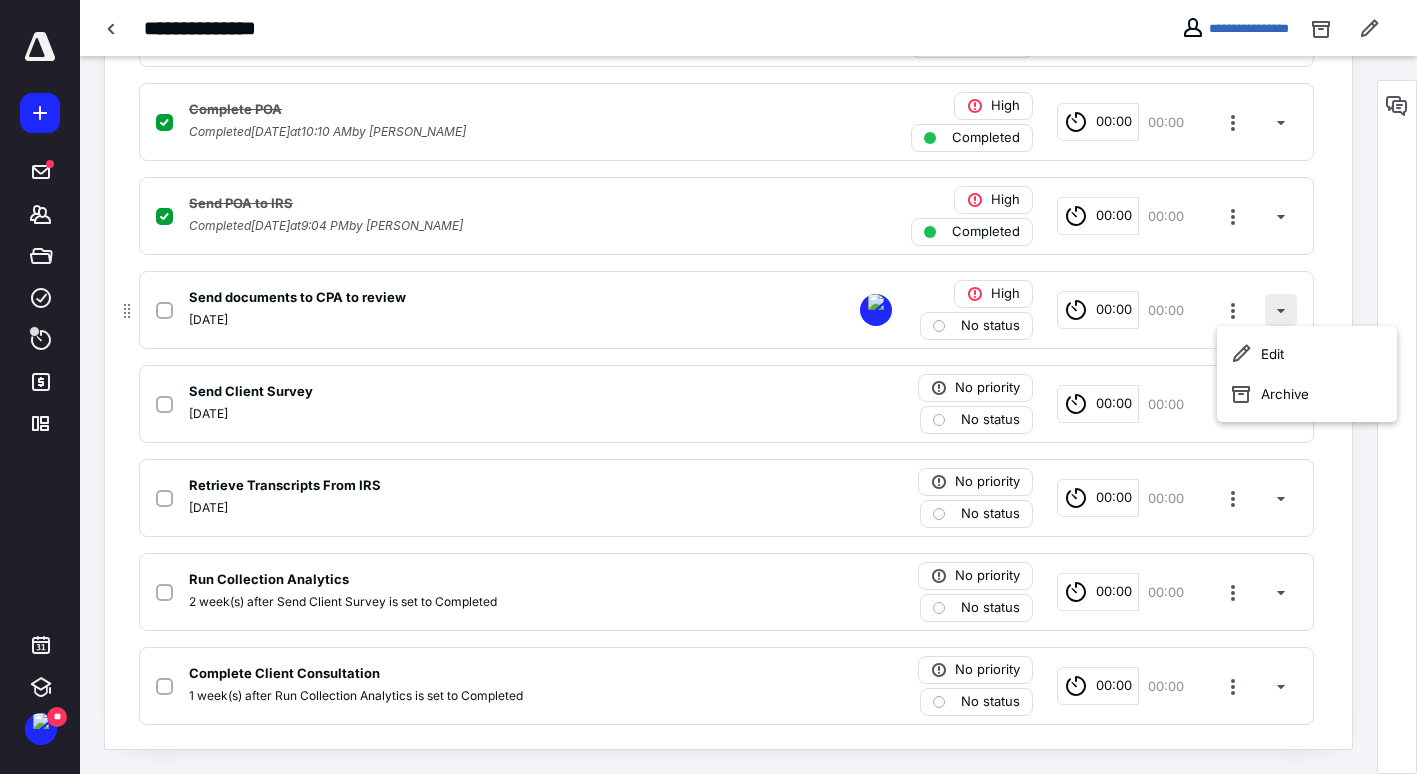 click at bounding box center [1281, 310] 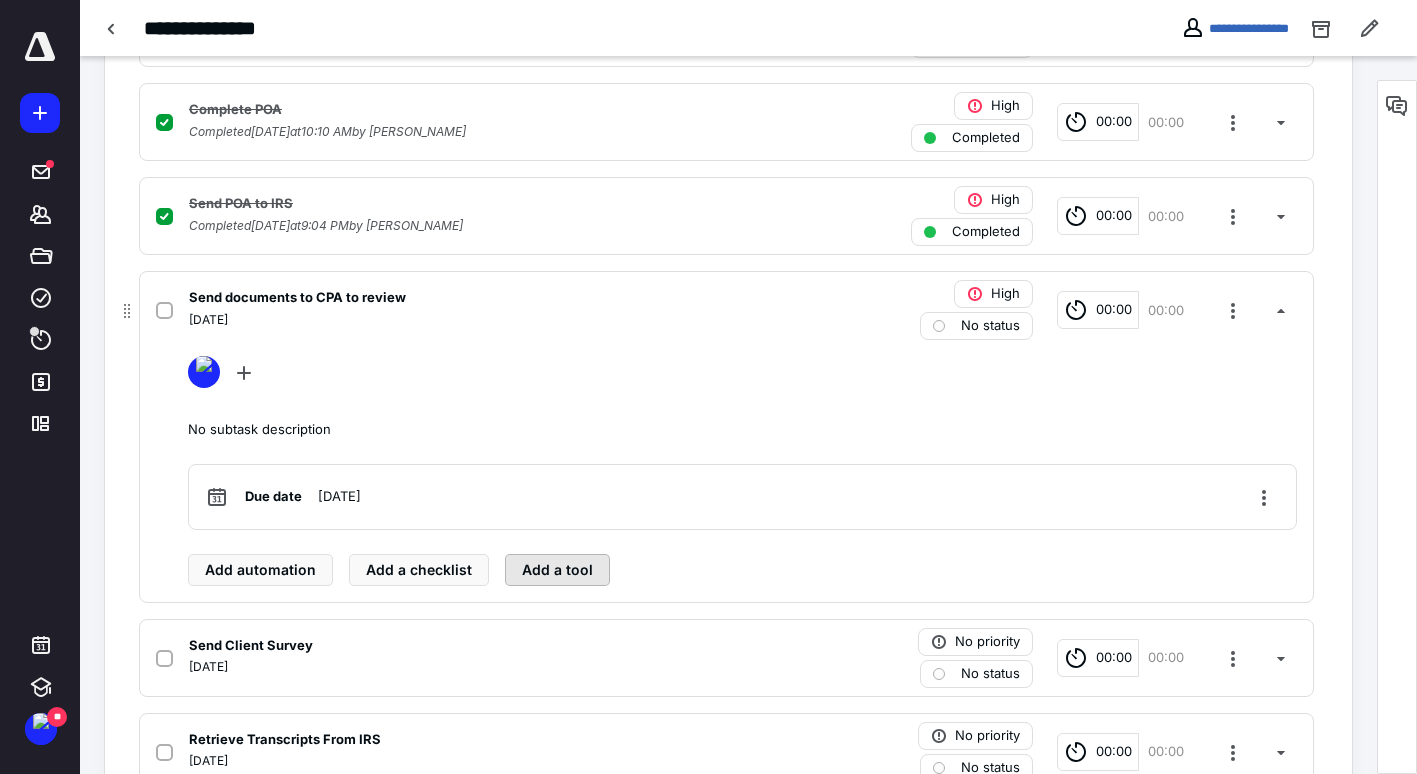 click on "Add a tool" at bounding box center (557, 570) 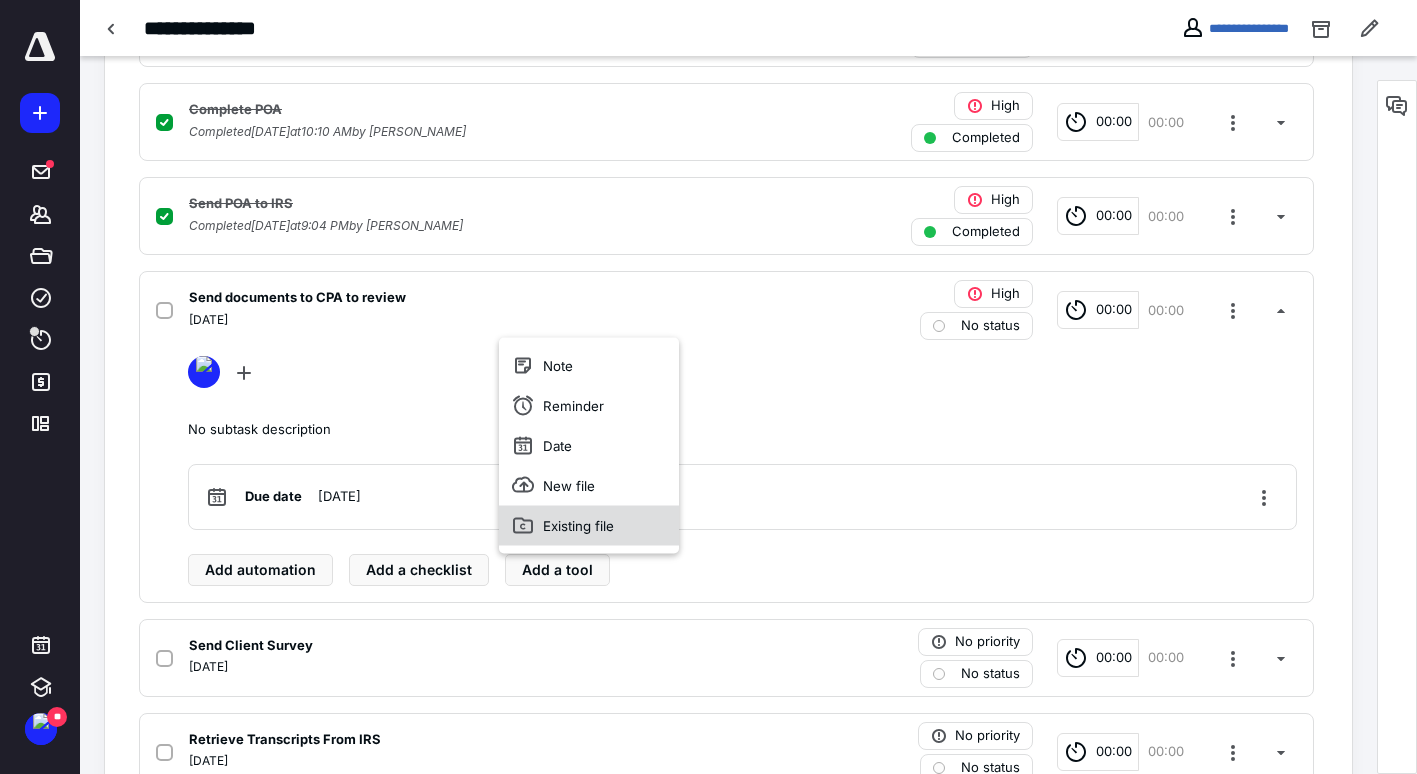 click on "Existing file" at bounding box center [589, 525] 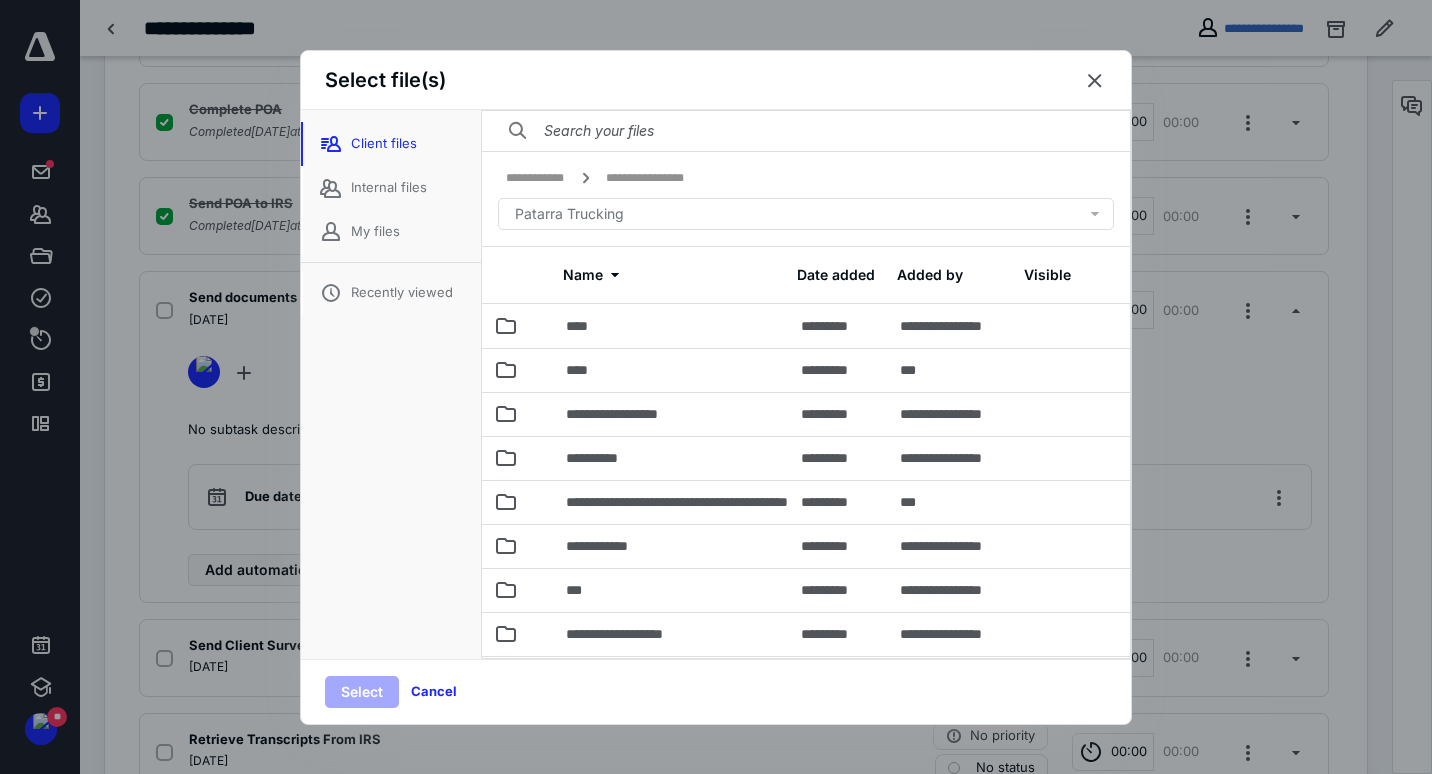 click at bounding box center (1095, 81) 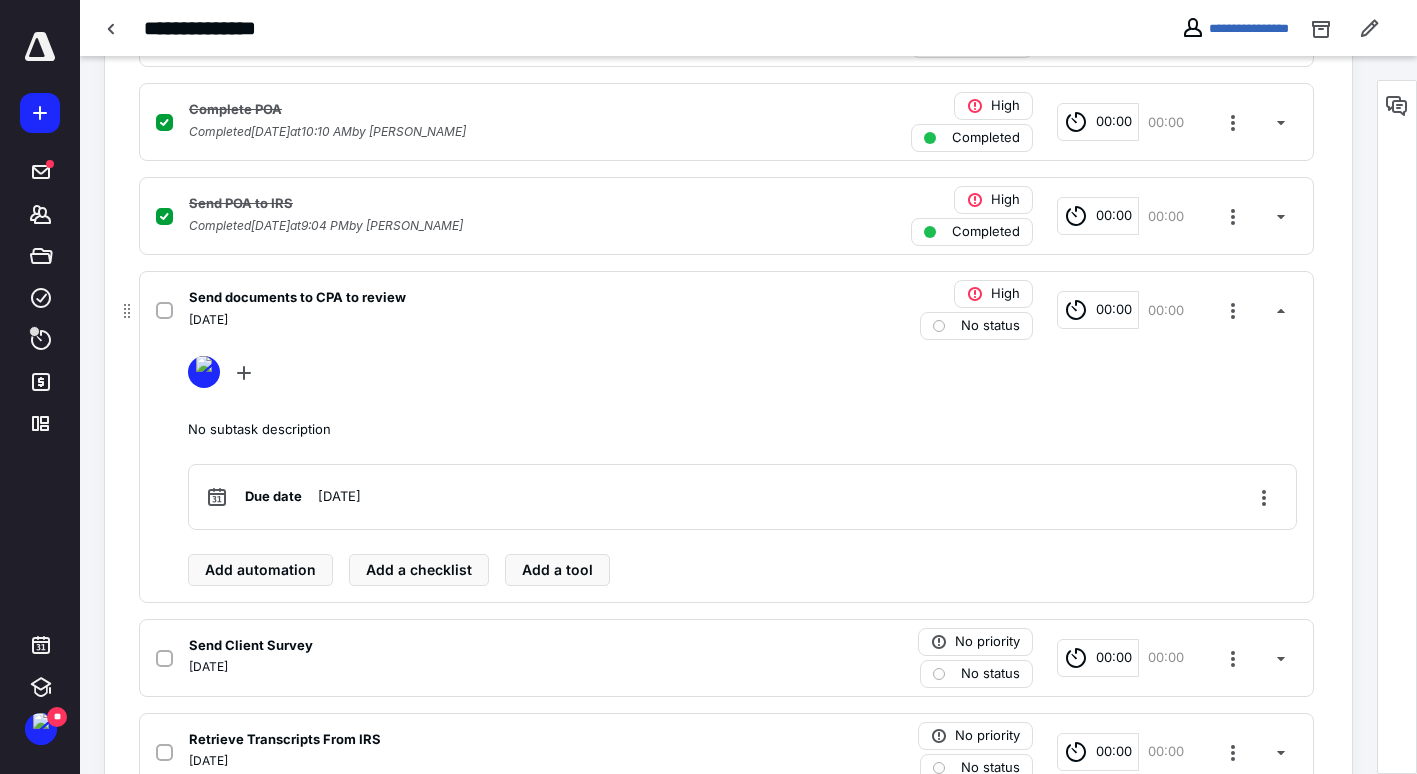 click on "Send documents to CPA to review [DATE] High No status 00:00 00:00 No subtask description Due date [DATE] Add automation Add a checklist Add a tool" at bounding box center (726, 437) 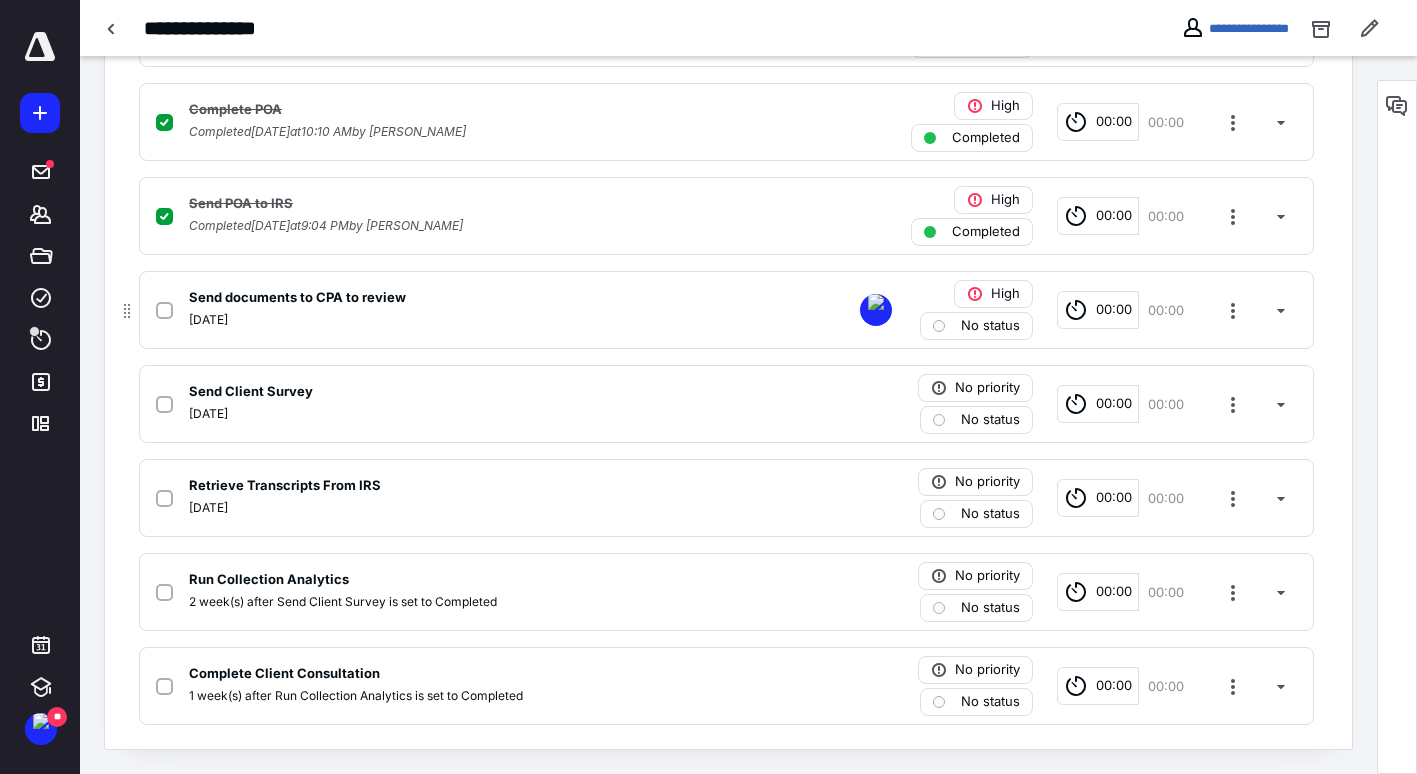 click on "No status" at bounding box center [990, 326] 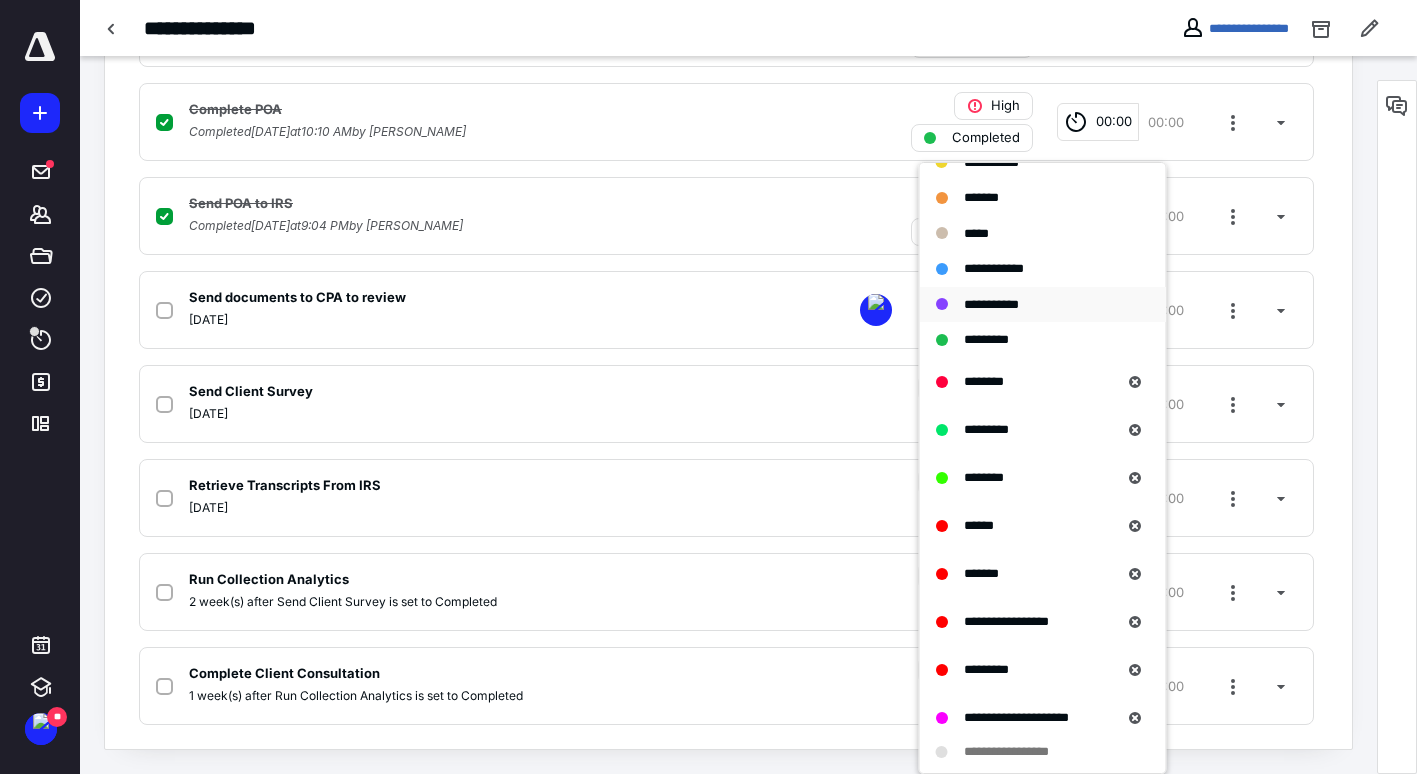scroll, scrollTop: 232, scrollLeft: 0, axis: vertical 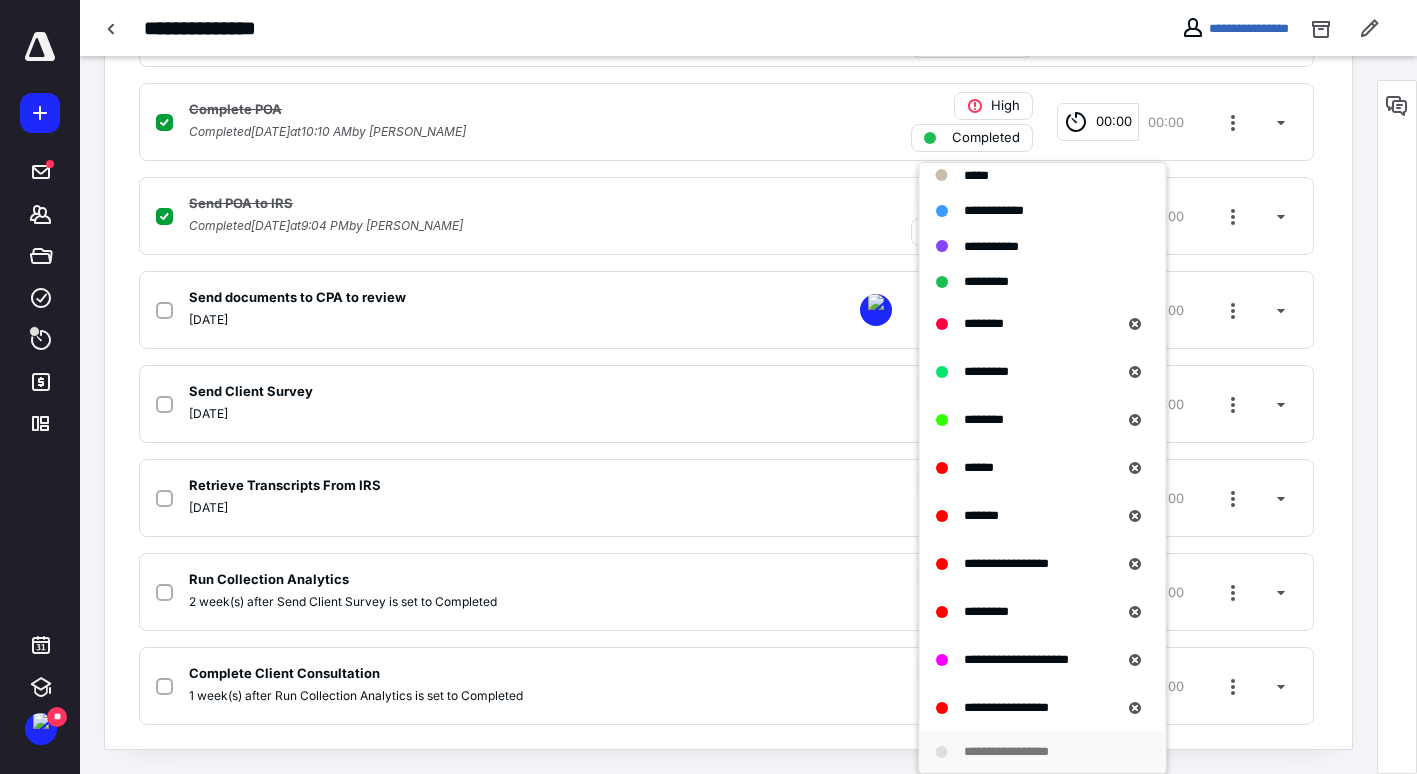 click on "**********" at bounding box center [1021, 752] 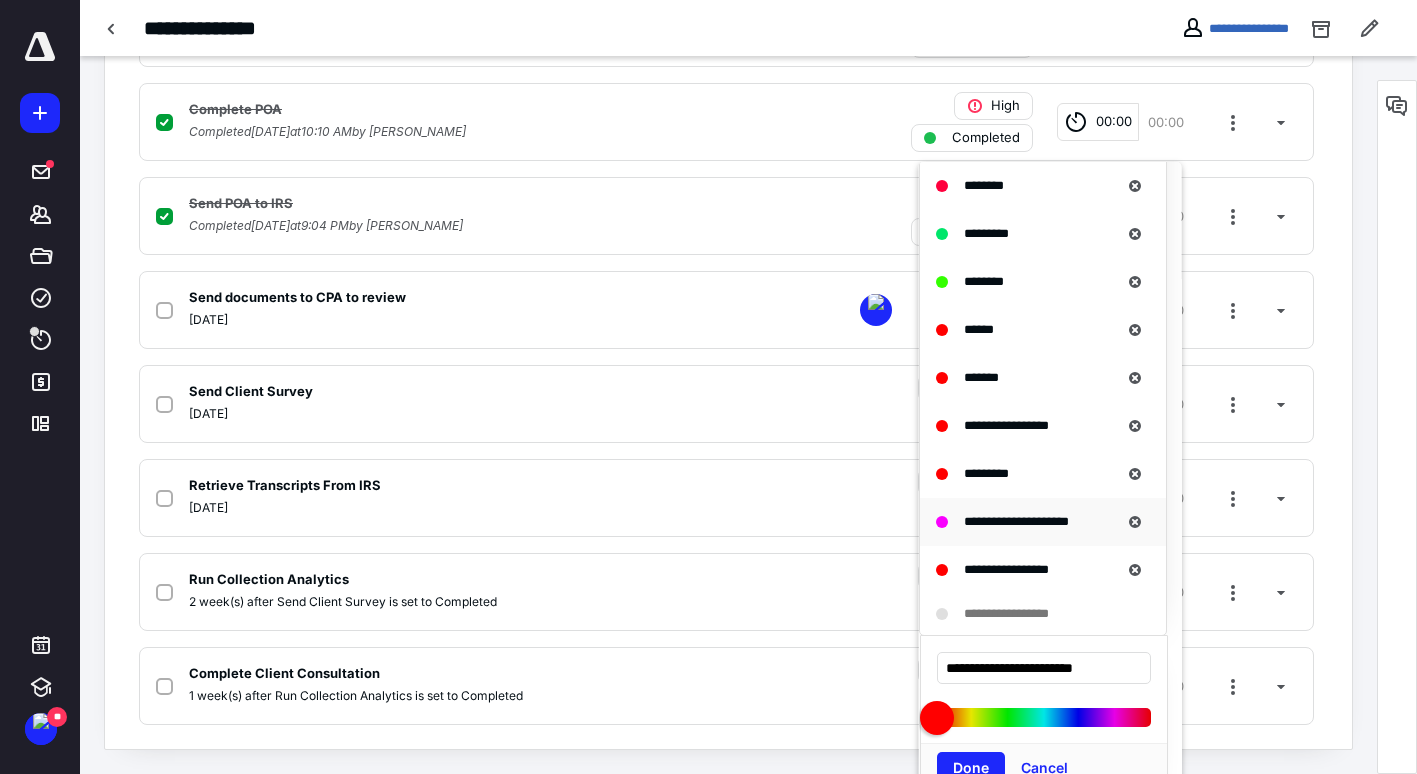 scroll, scrollTop: 157, scrollLeft: 0, axis: vertical 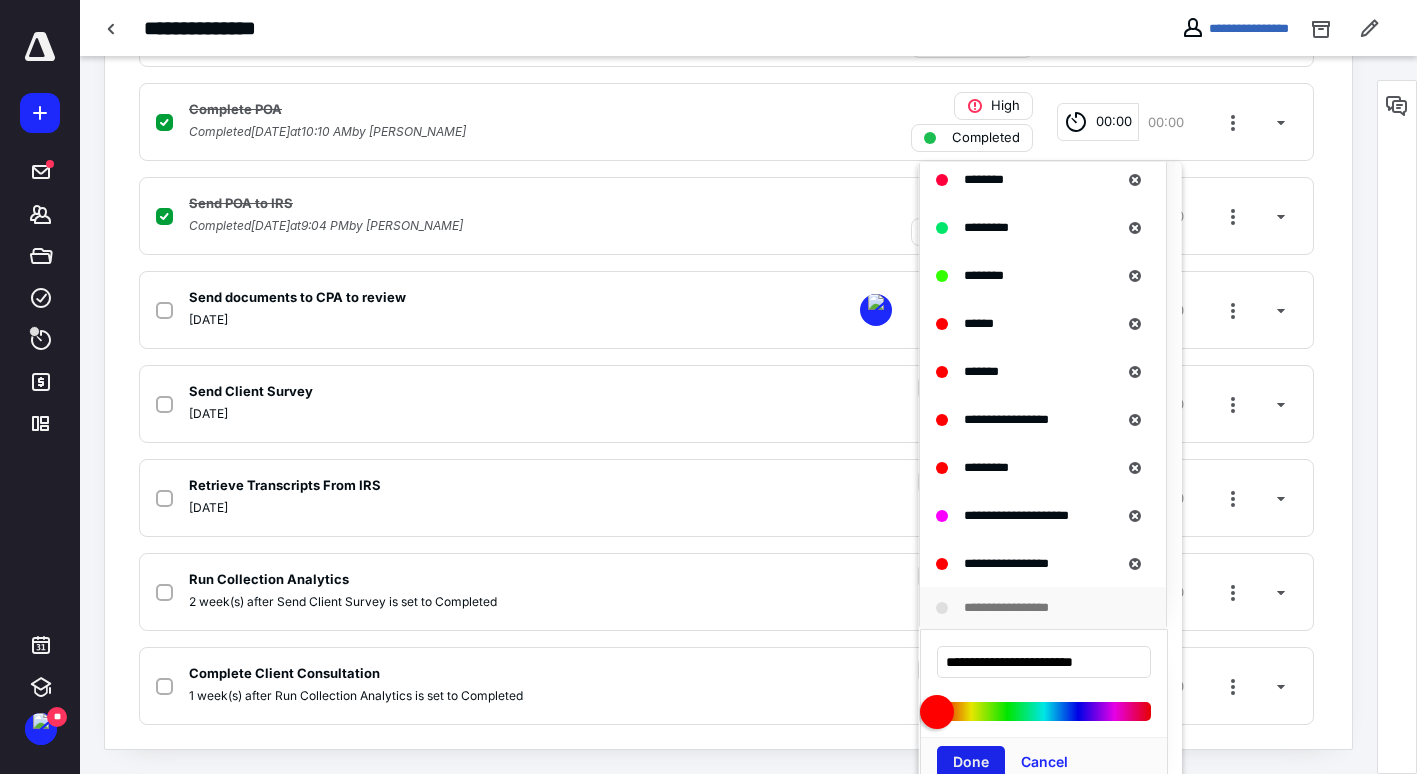 type on "**********" 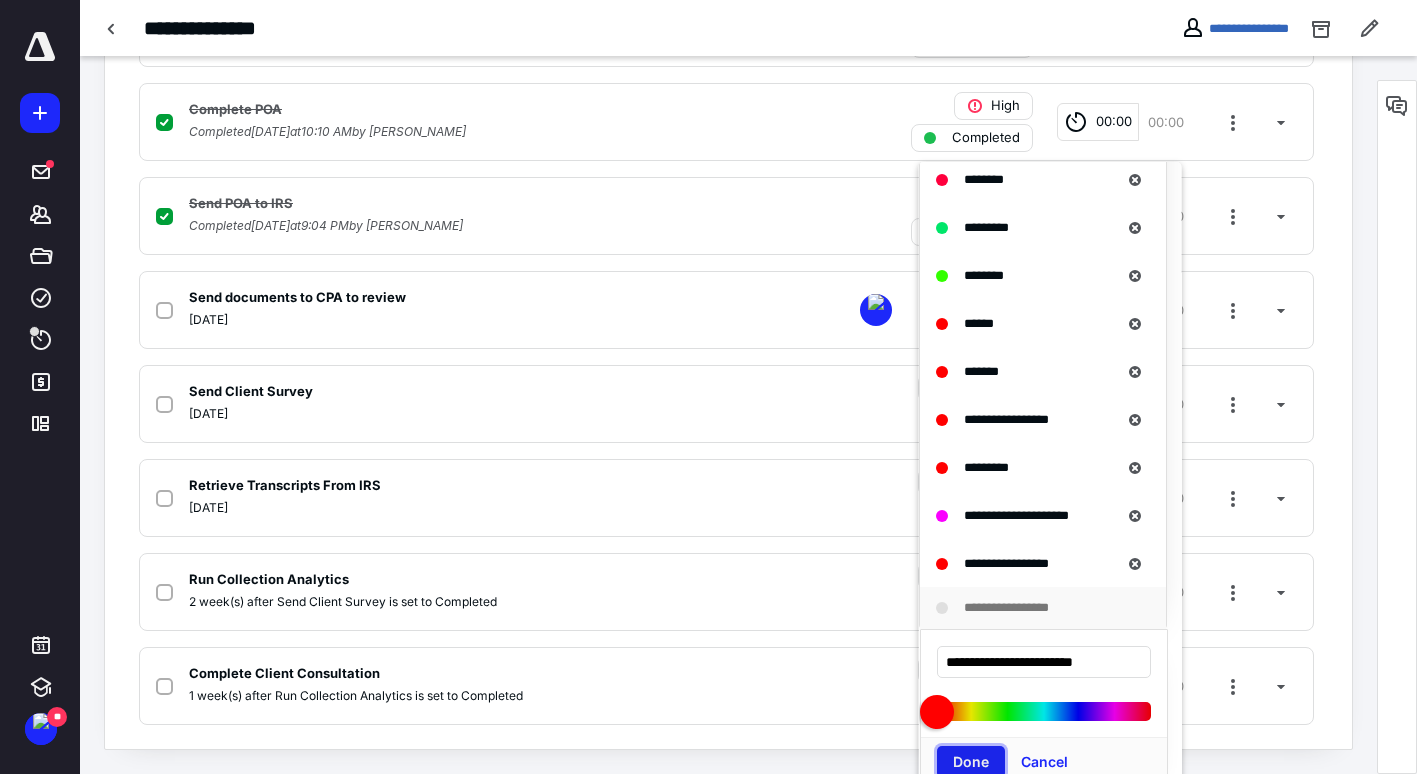 click on "Done" at bounding box center [971, 762] 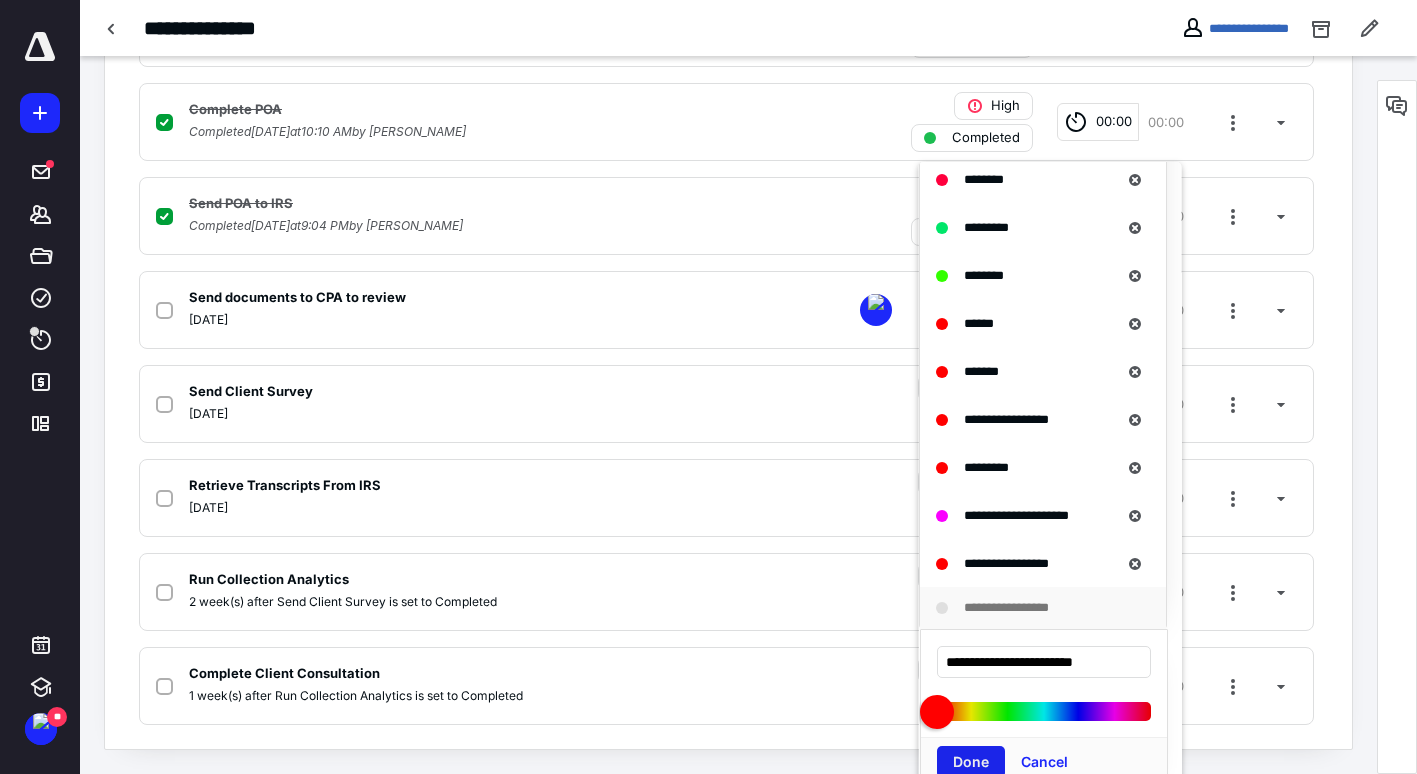 scroll, scrollTop: 0, scrollLeft: 0, axis: both 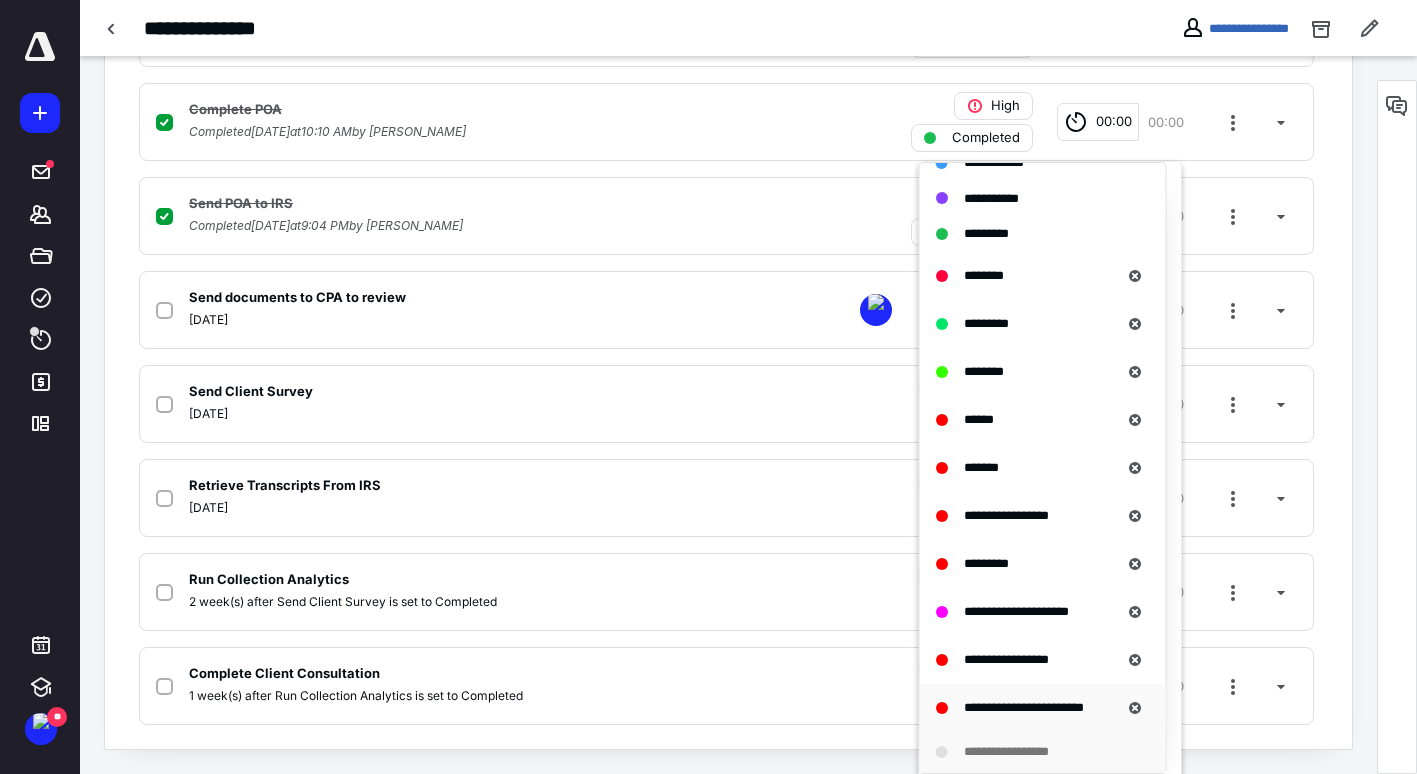 click on "**********" at bounding box center (1024, 707) 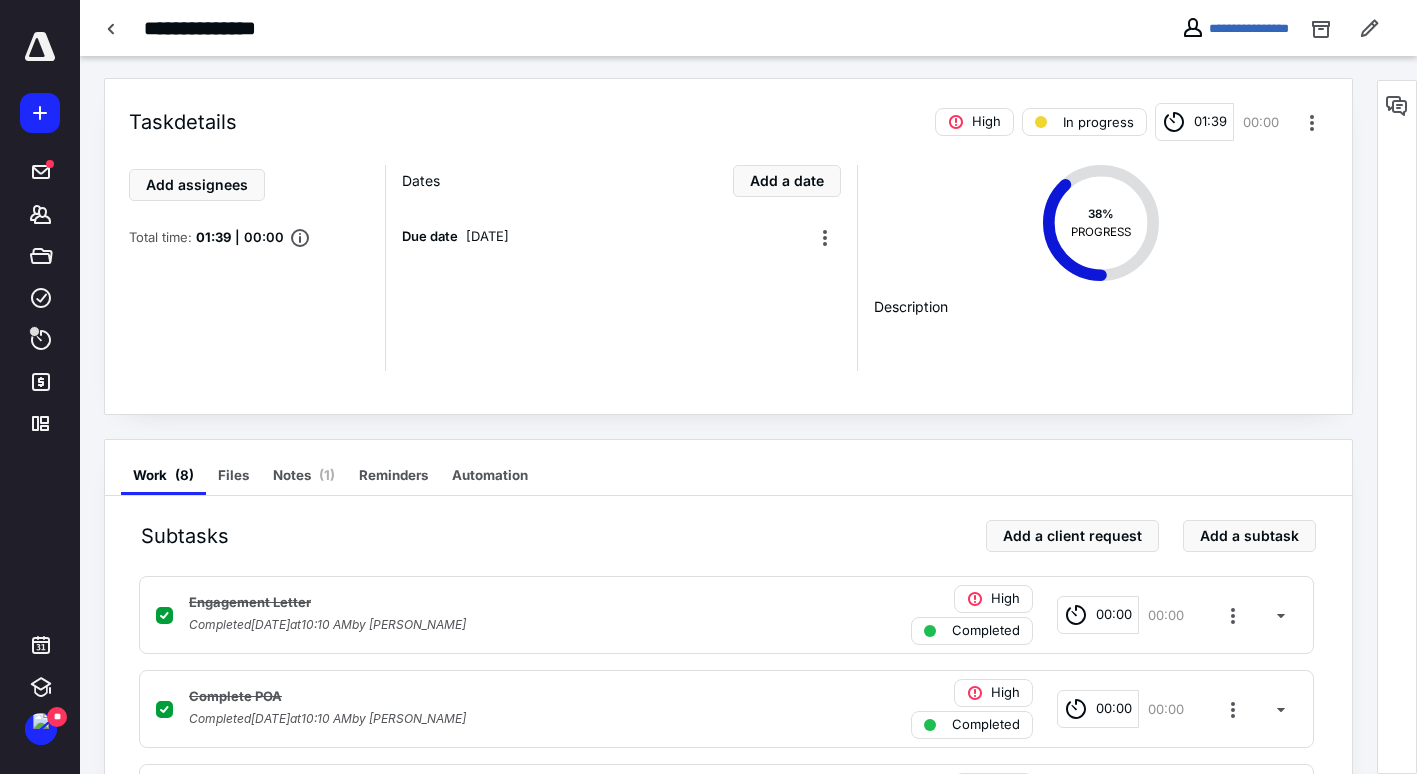 scroll, scrollTop: 0, scrollLeft: 0, axis: both 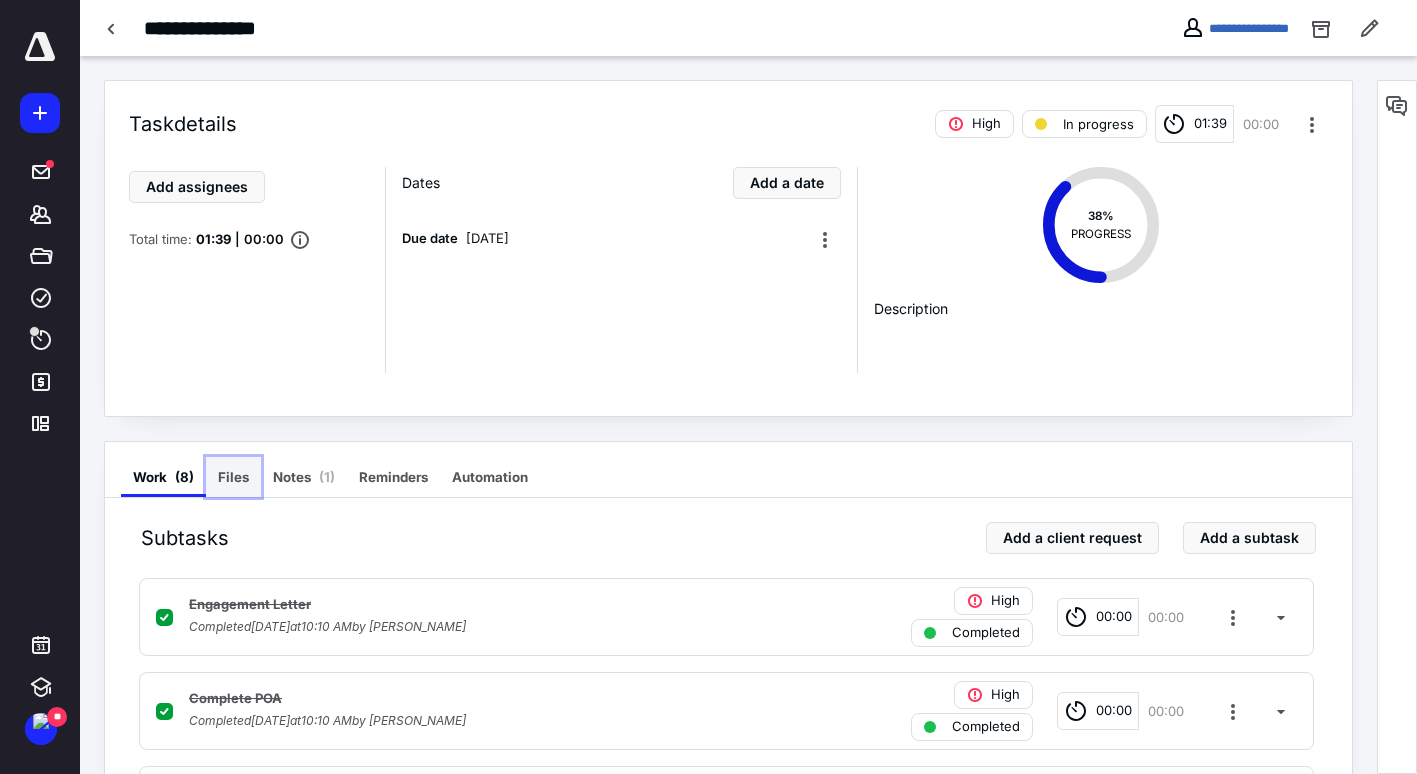 click on "Files" at bounding box center [233, 477] 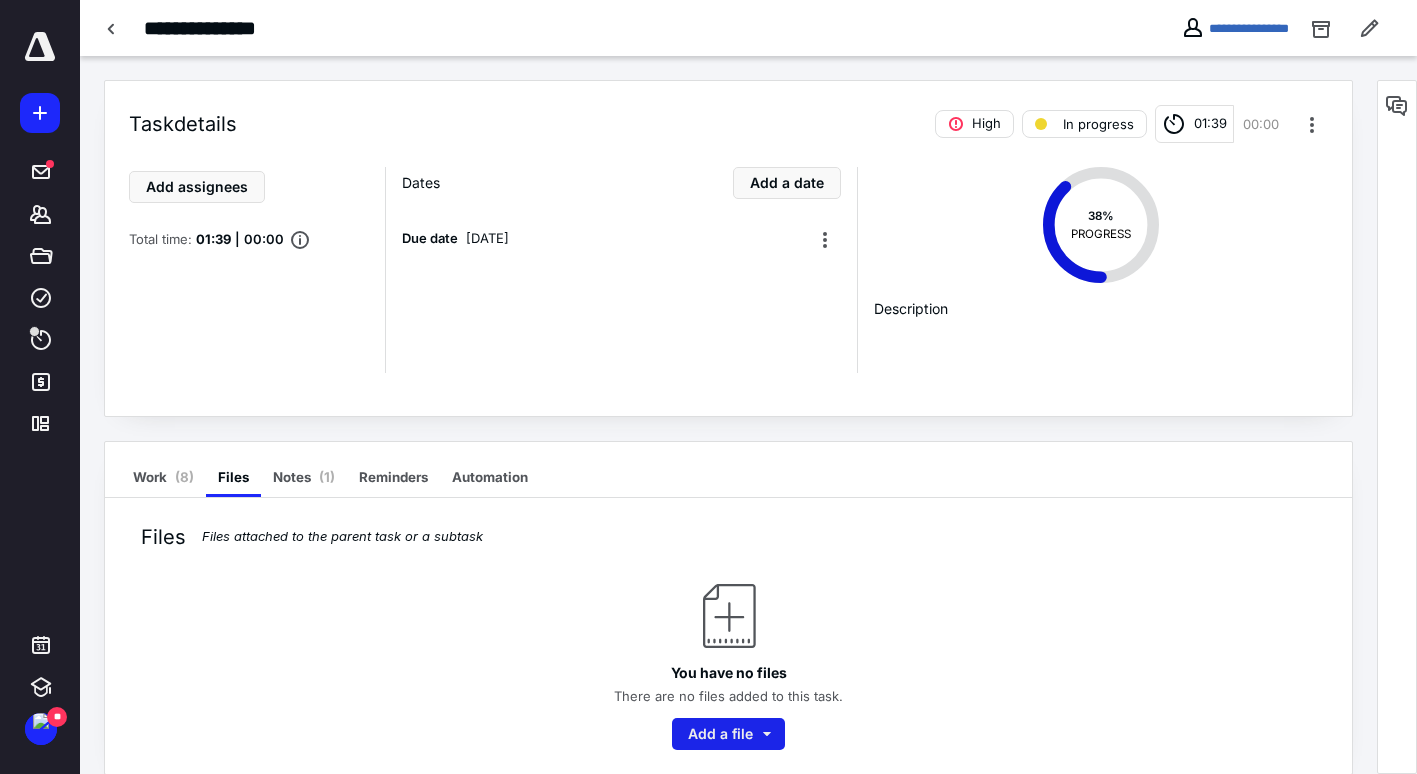 click on "Add a file" at bounding box center [728, 734] 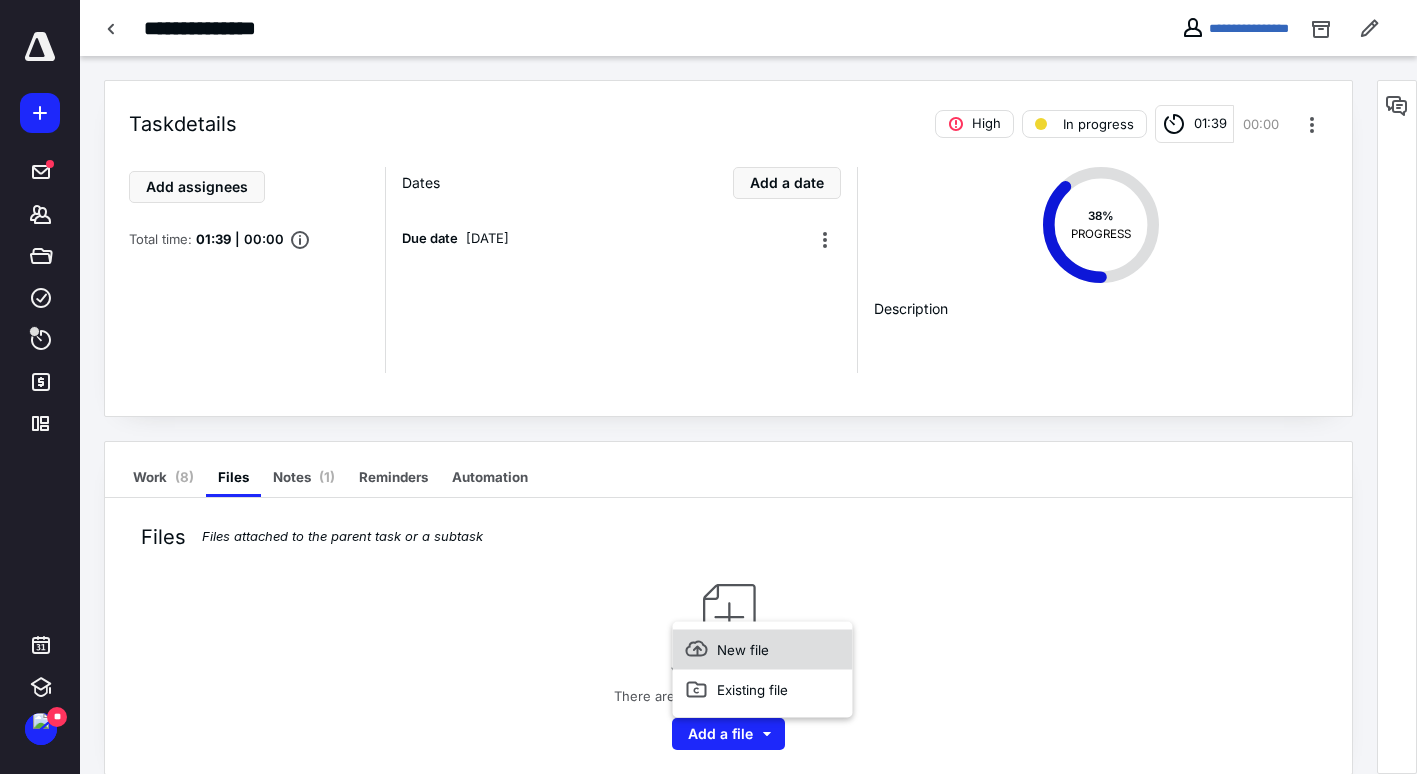 click on "New file" at bounding box center (763, 649) 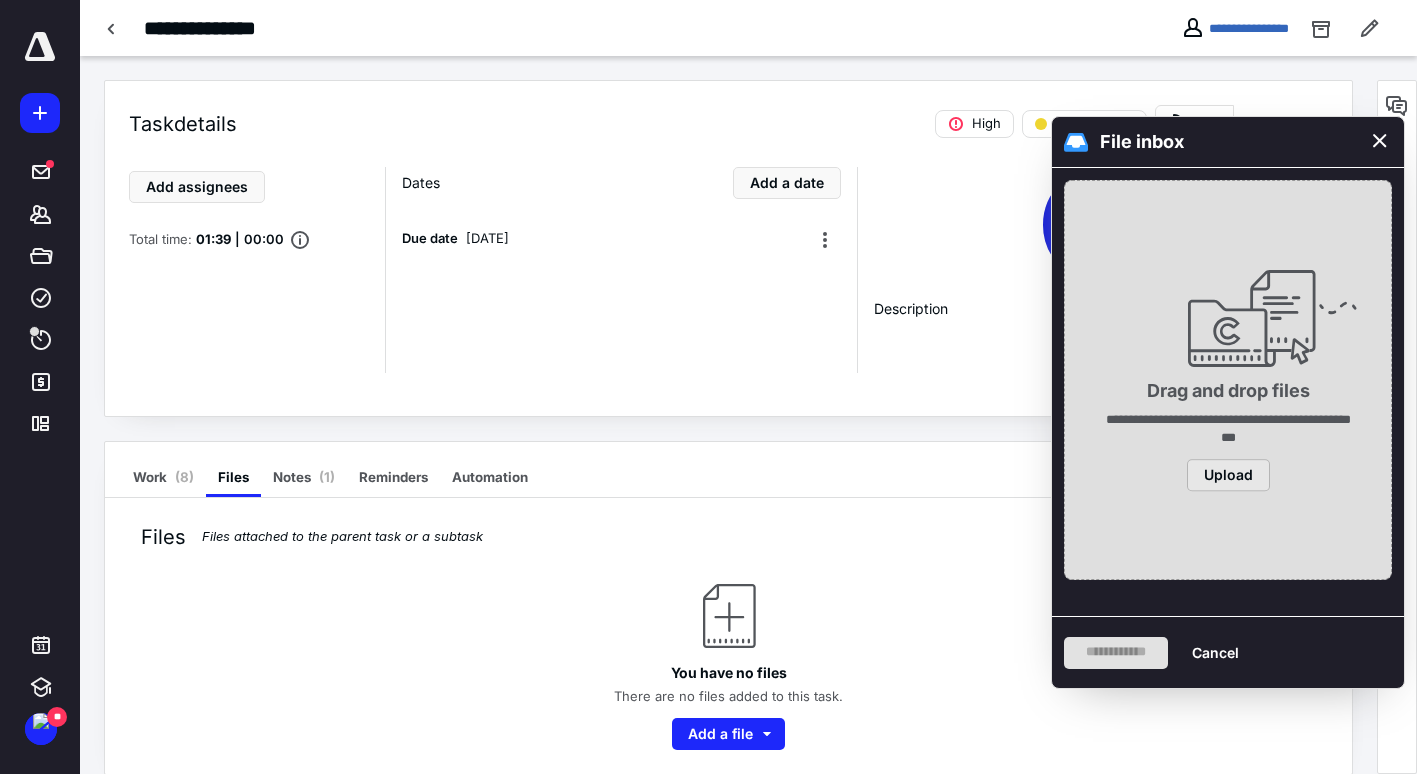 click on "Upload" at bounding box center (1228, 475) 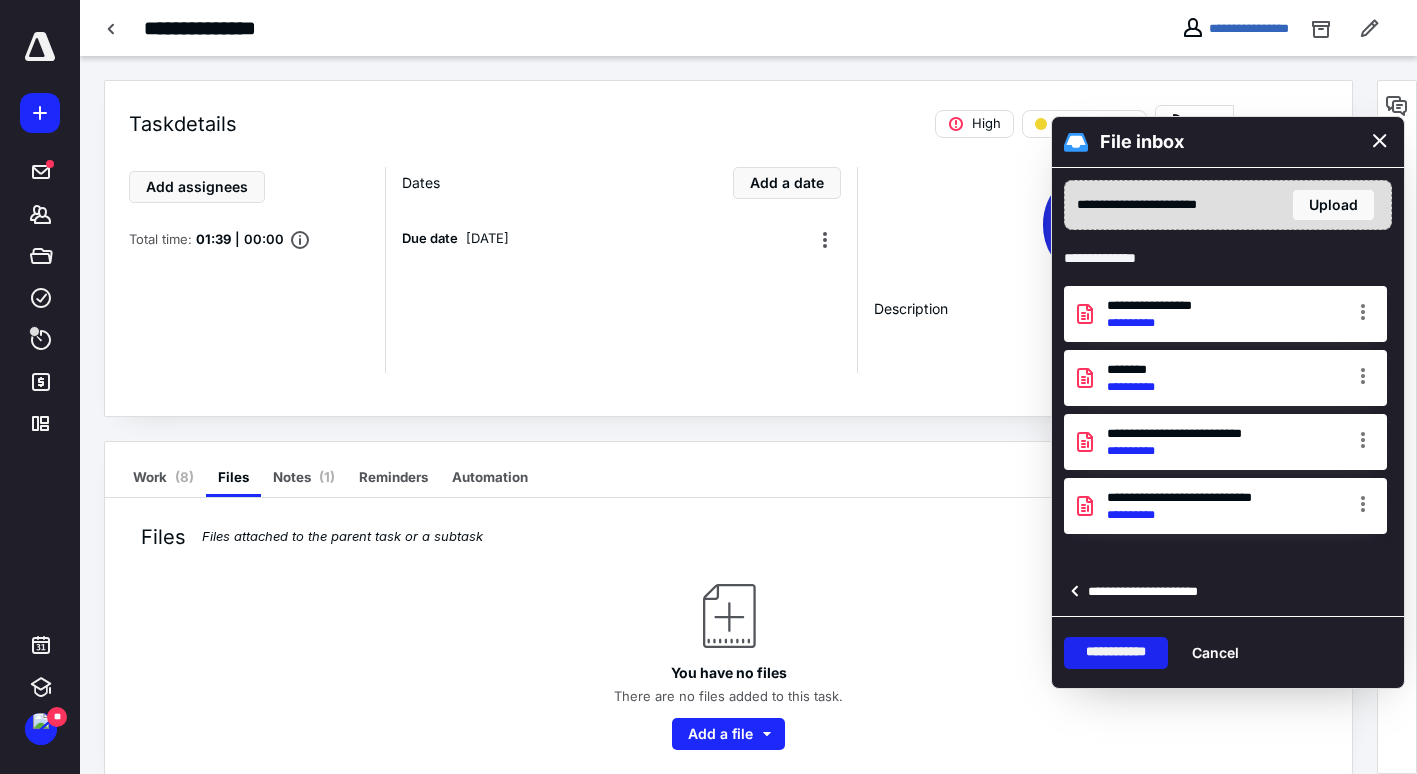 click on "**********" at bounding box center (1116, 653) 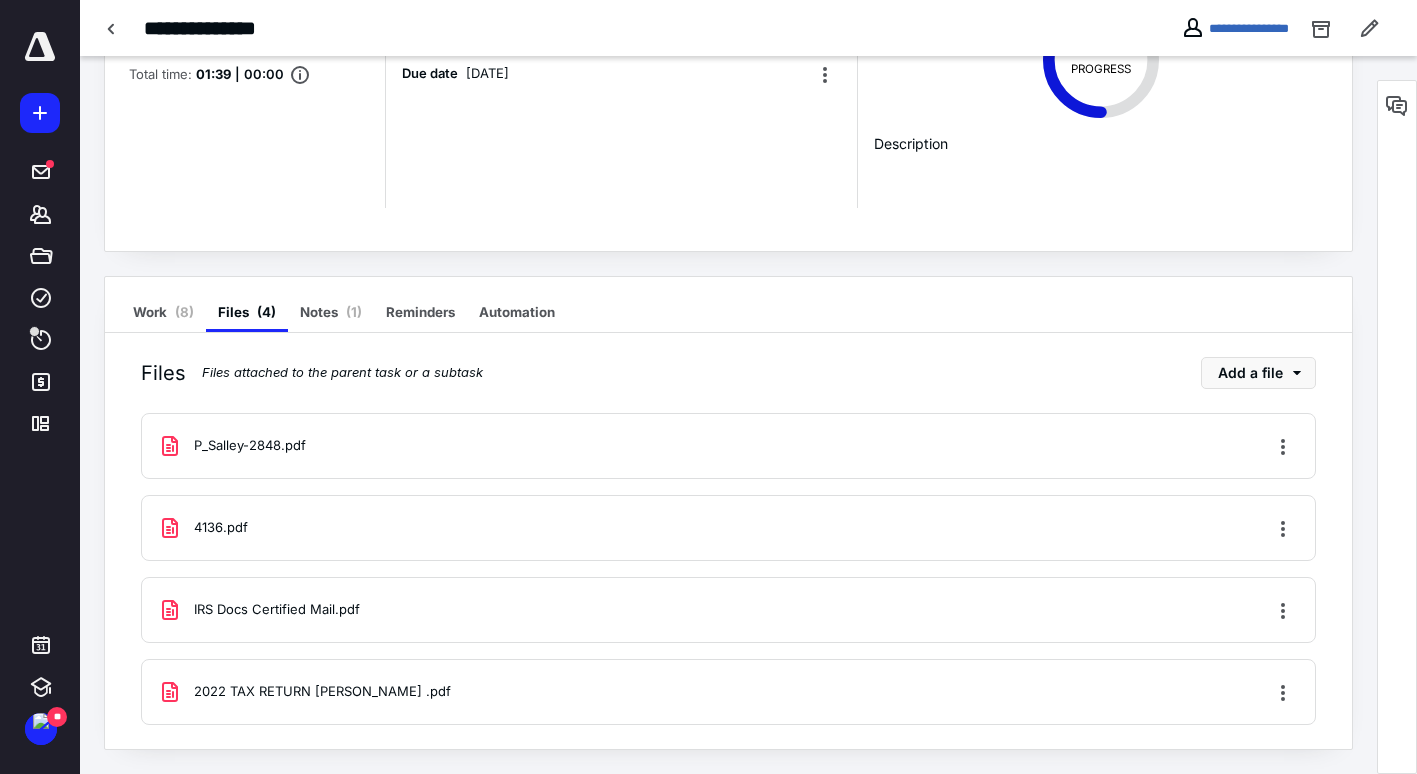 scroll, scrollTop: 0, scrollLeft: 0, axis: both 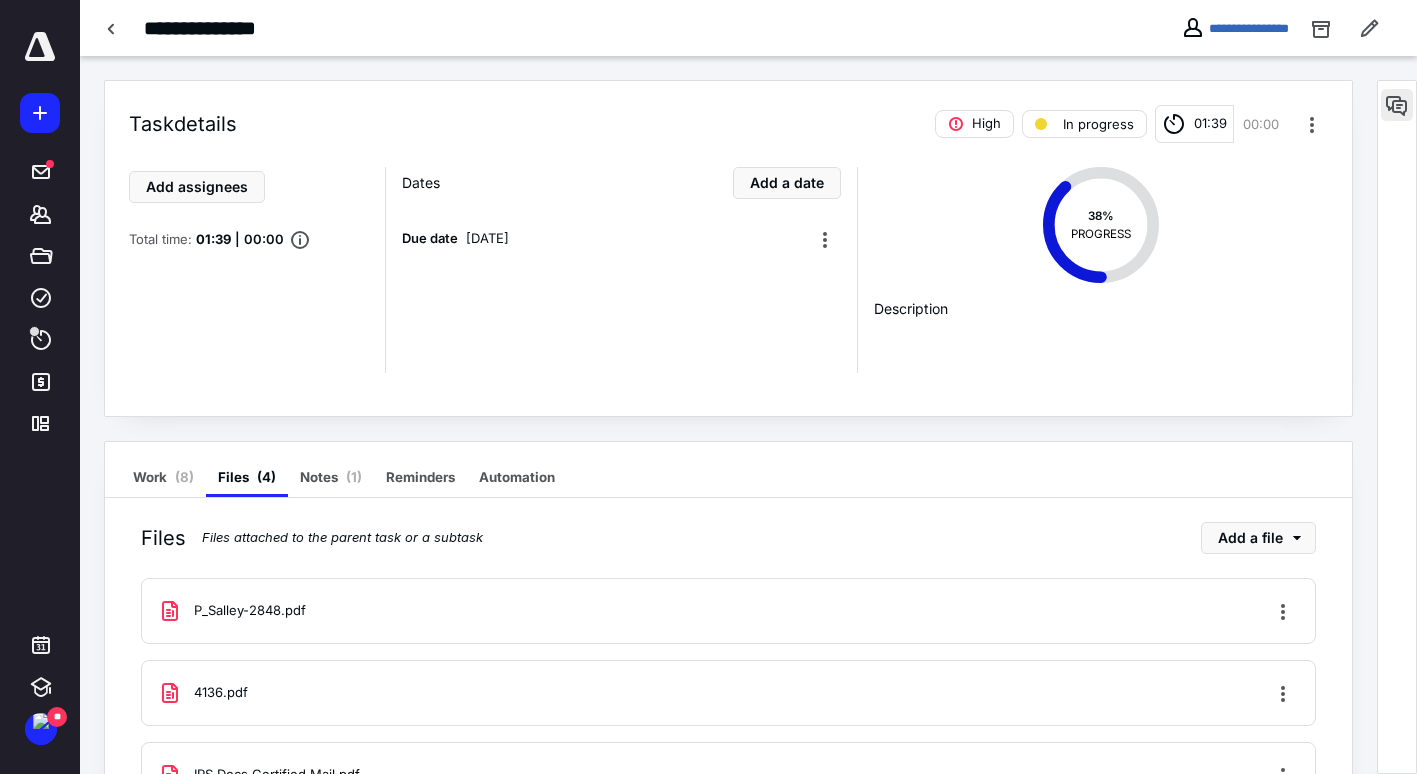 click at bounding box center [1397, 105] 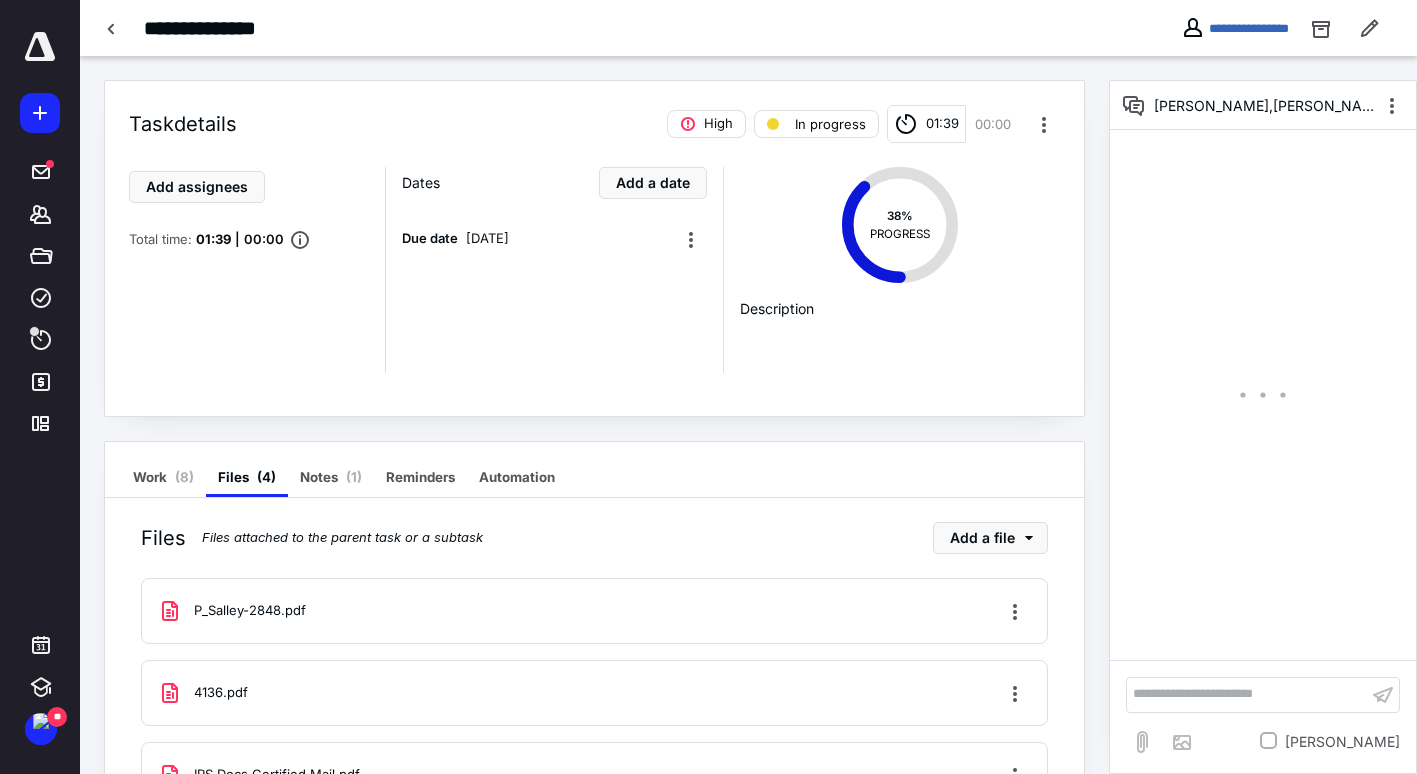 scroll, scrollTop: 165, scrollLeft: 0, axis: vertical 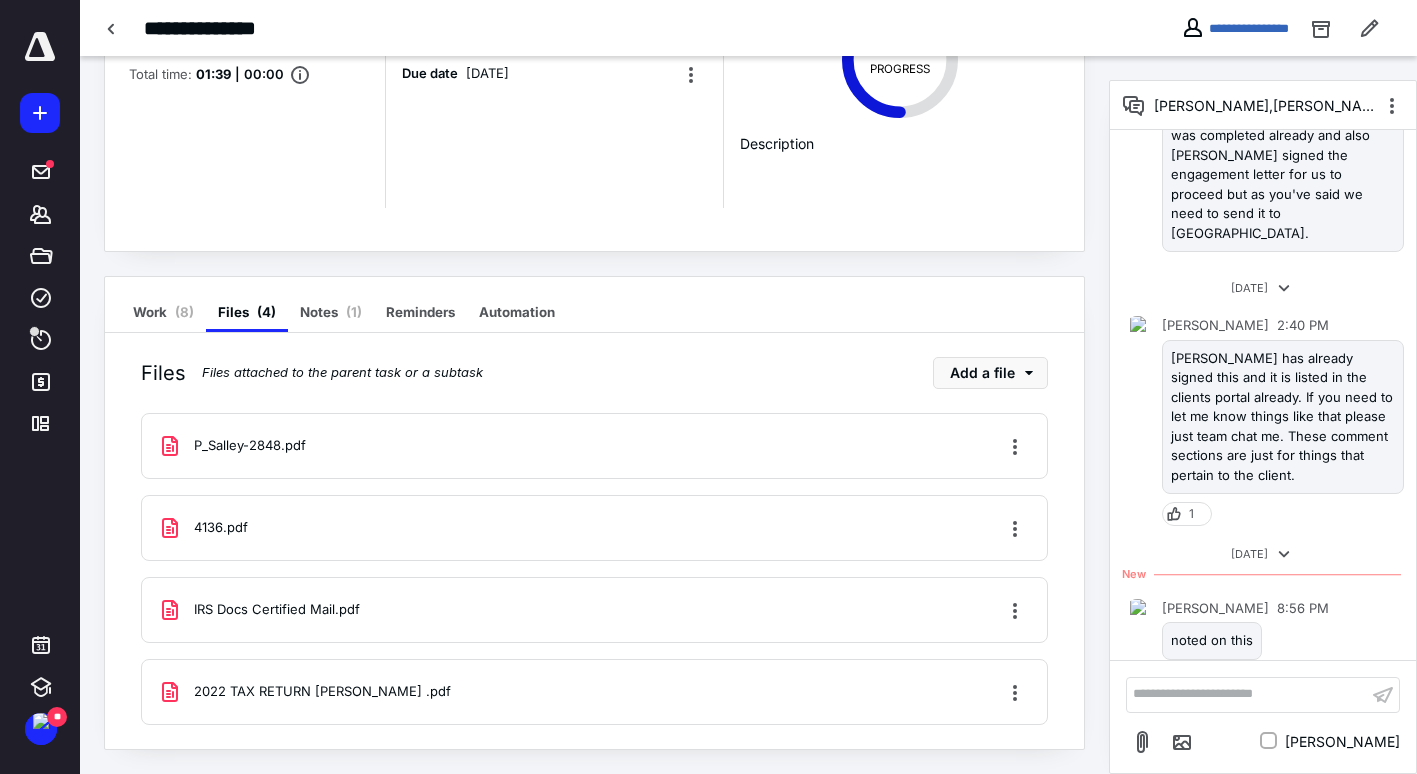 click on "**********" at bounding box center [1247, 694] 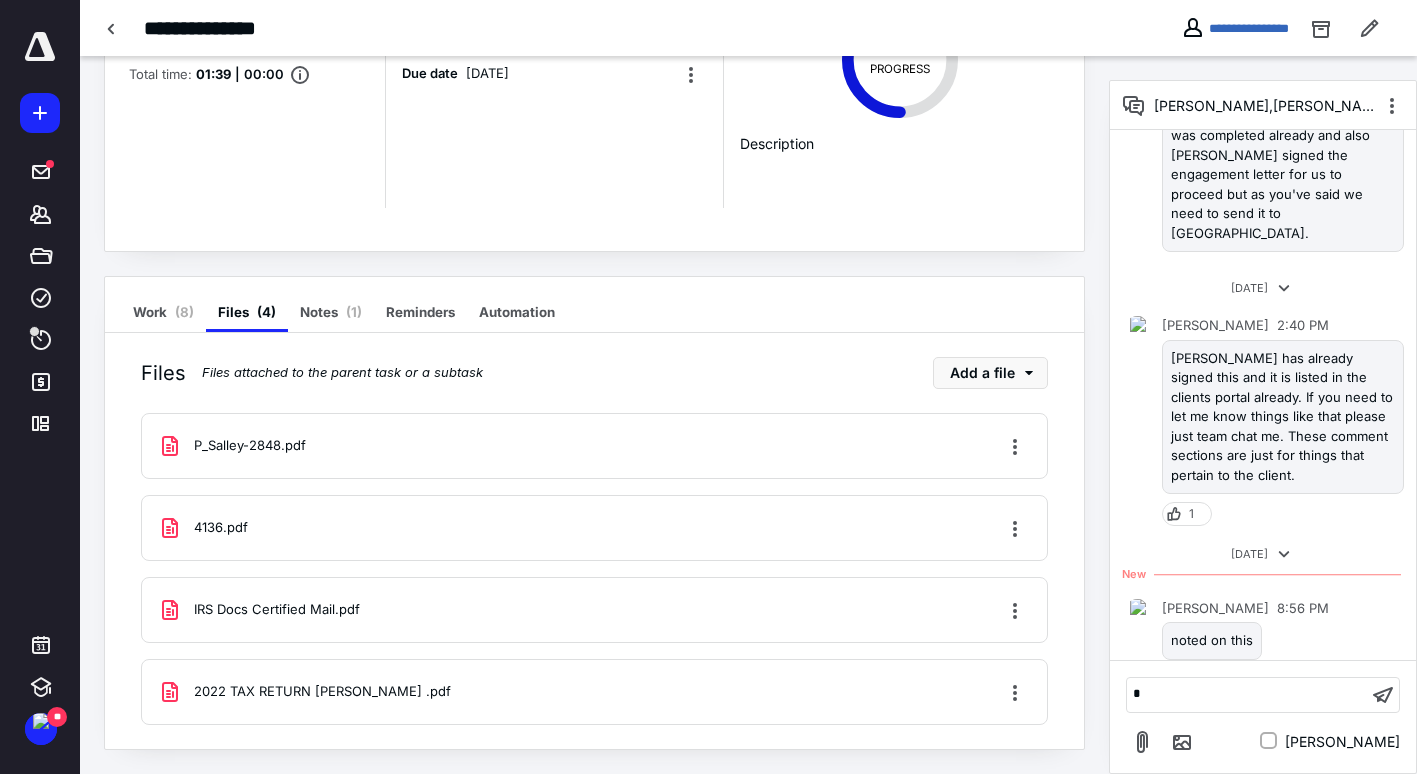 type 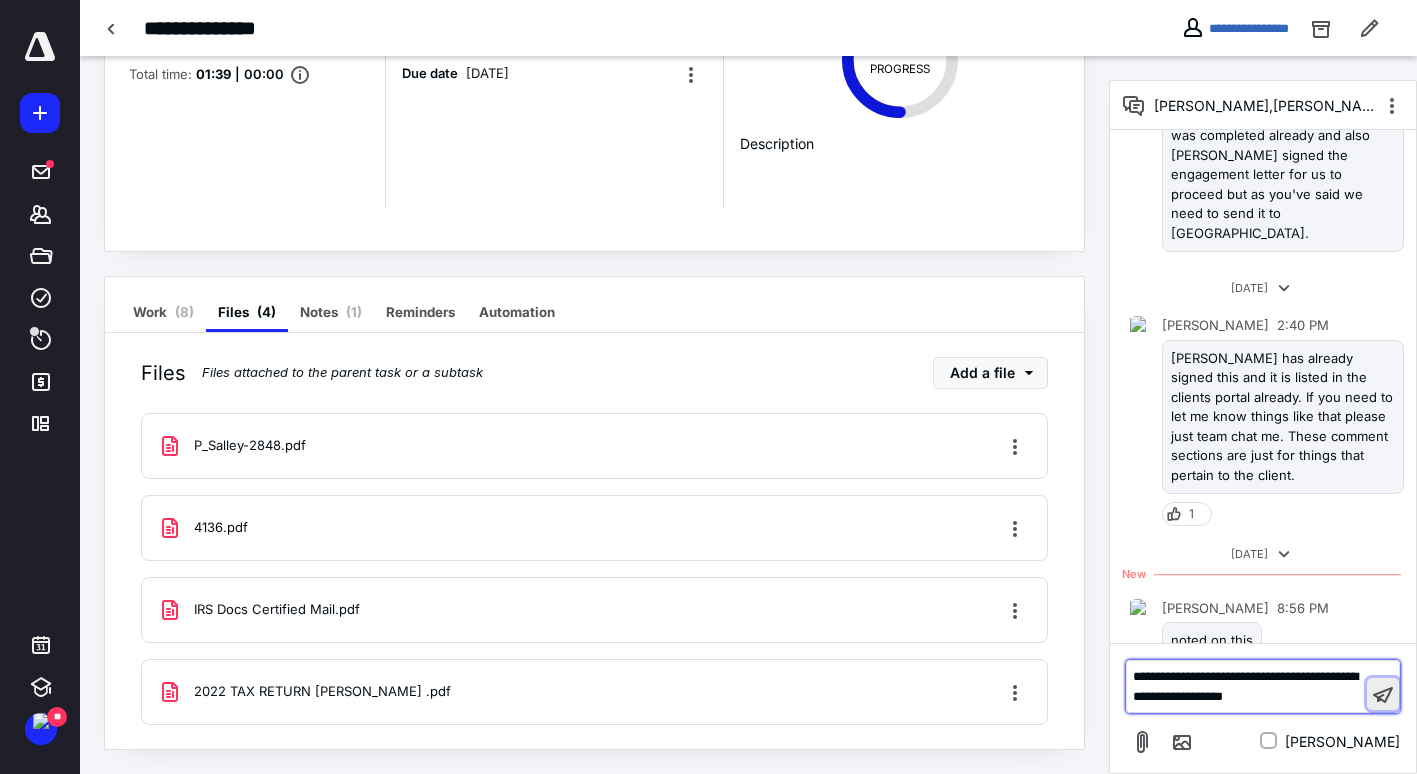click at bounding box center (1383, 694) 